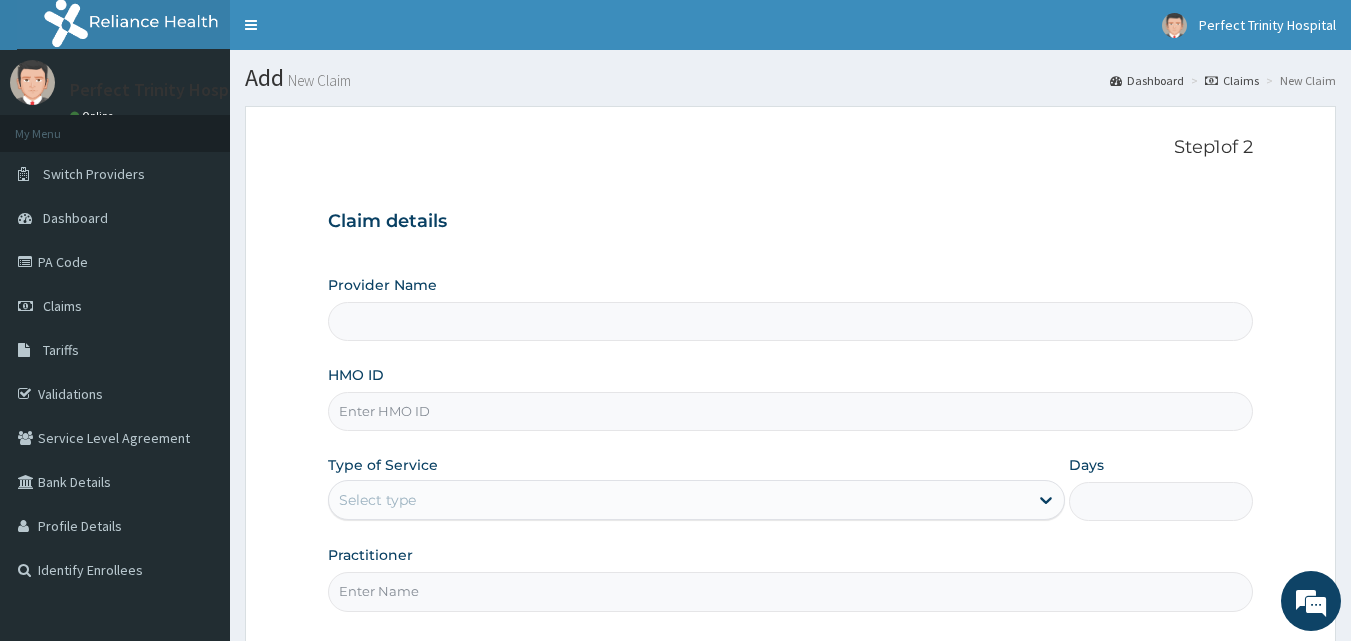 scroll, scrollTop: 0, scrollLeft: 0, axis: both 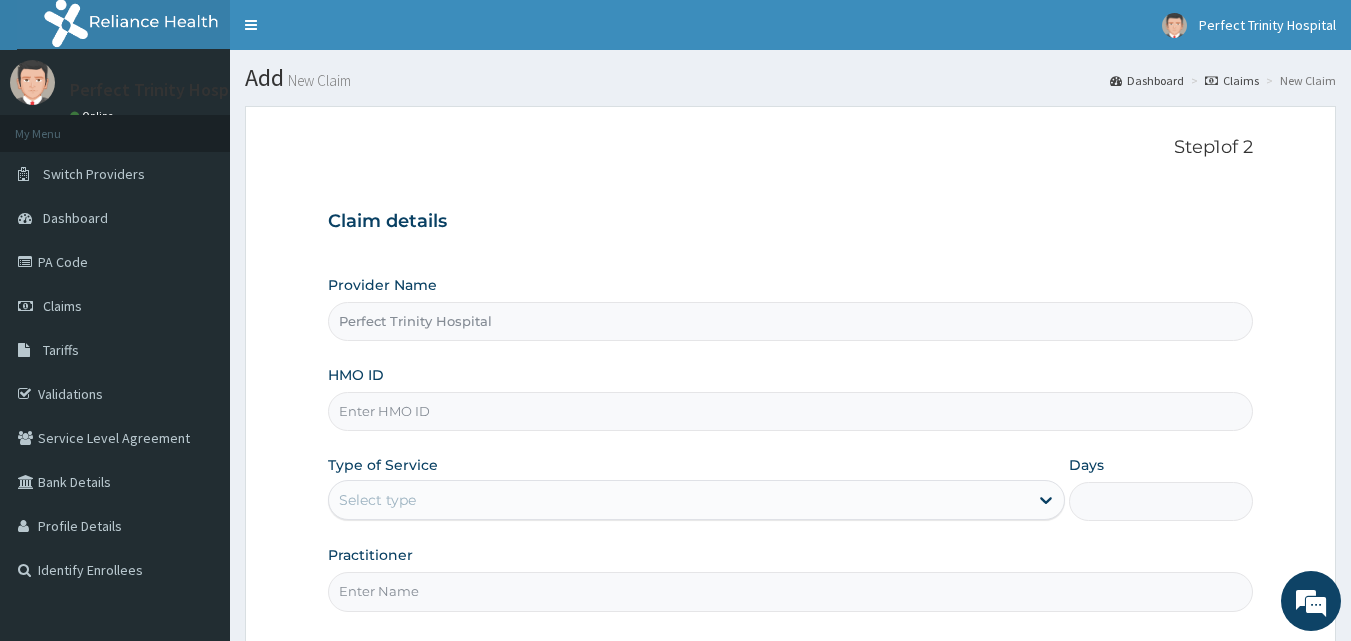 type on "Perfect Trinity Hospital" 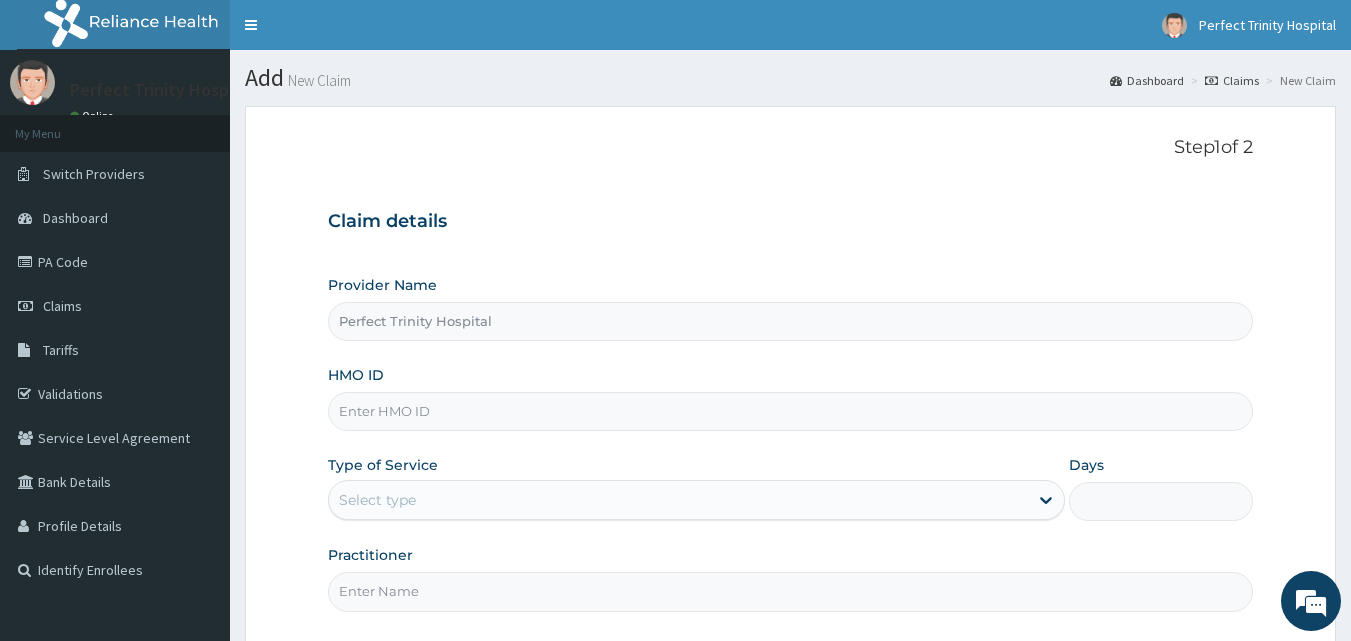 scroll, scrollTop: 0, scrollLeft: 0, axis: both 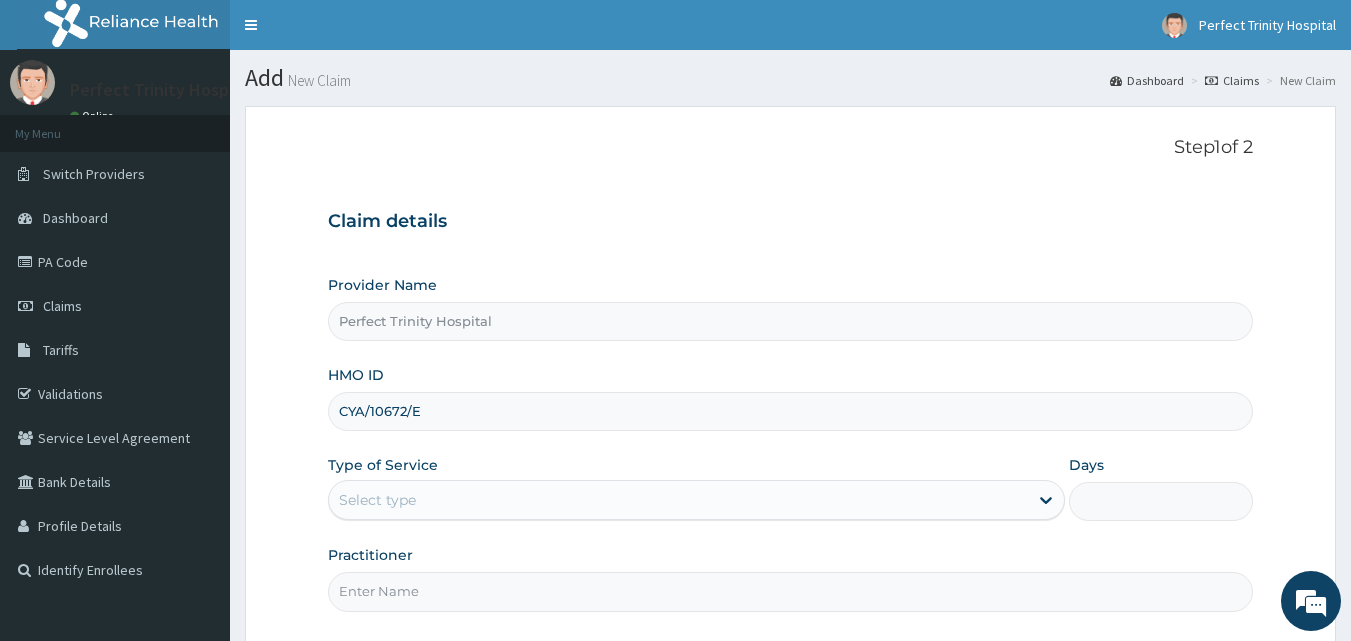 click on "CYA/10672/E" at bounding box center [791, 411] 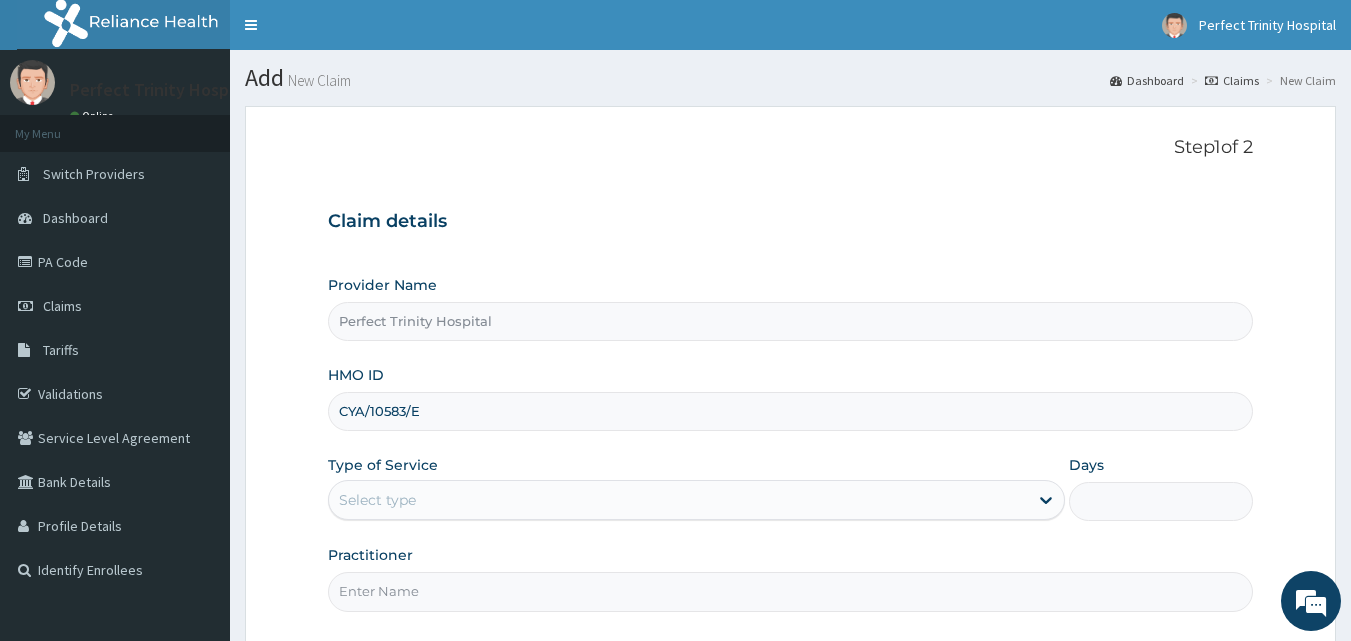 click on "CYA/10583/E" at bounding box center [791, 411] 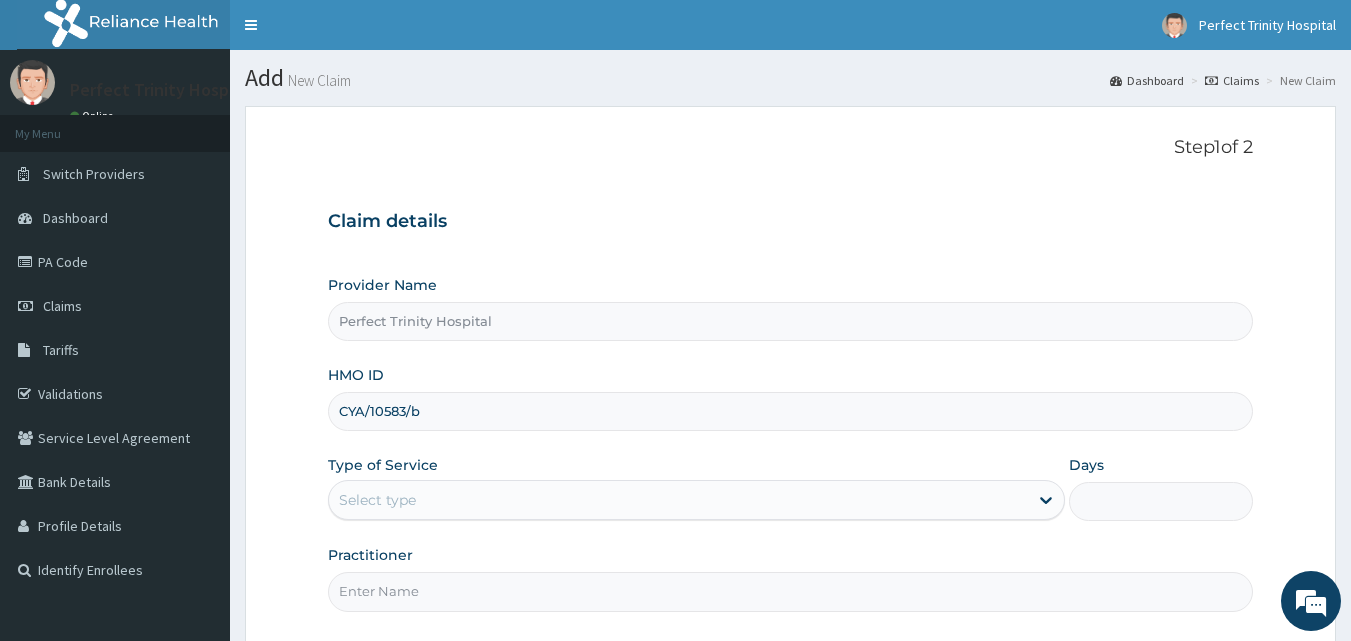 type on "CYA/10583/B" 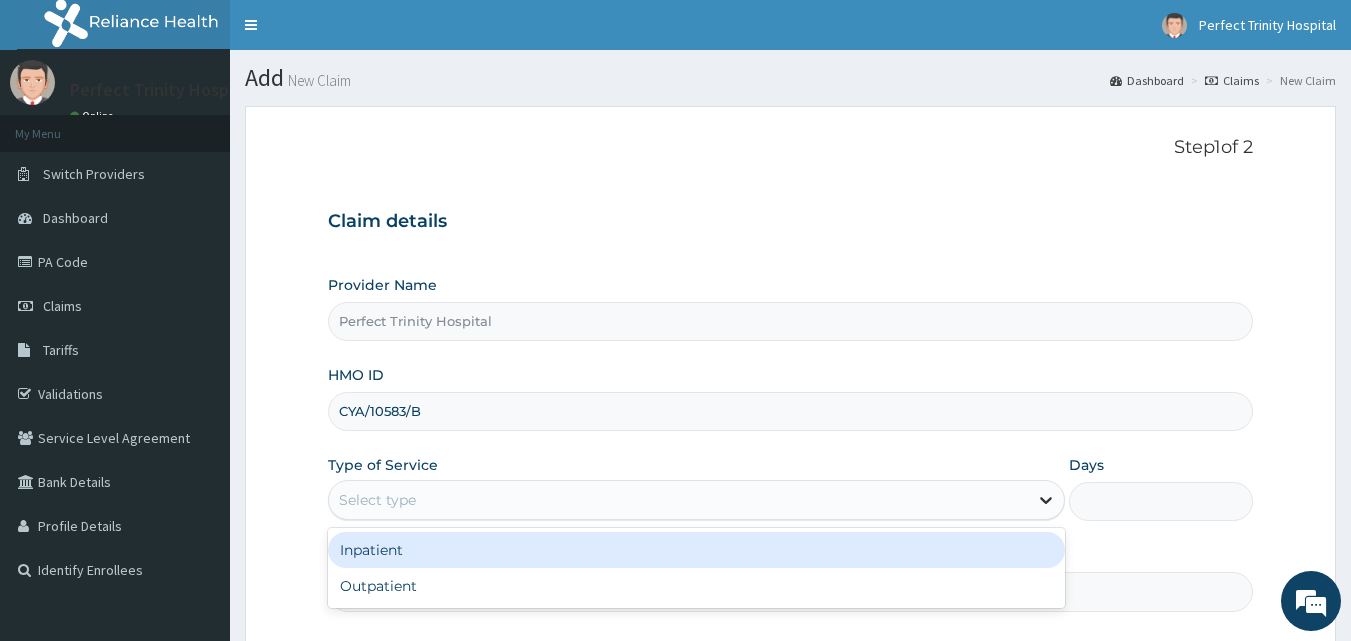 click 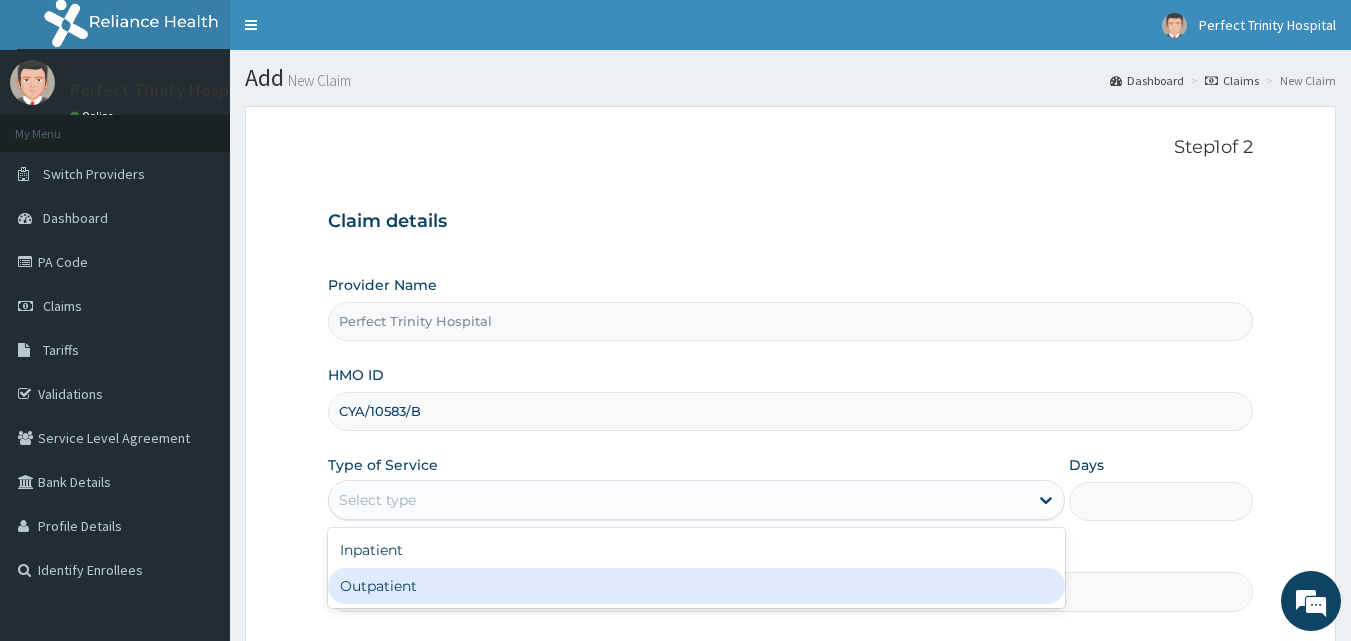 click on "Outpatient" at bounding box center [696, 586] 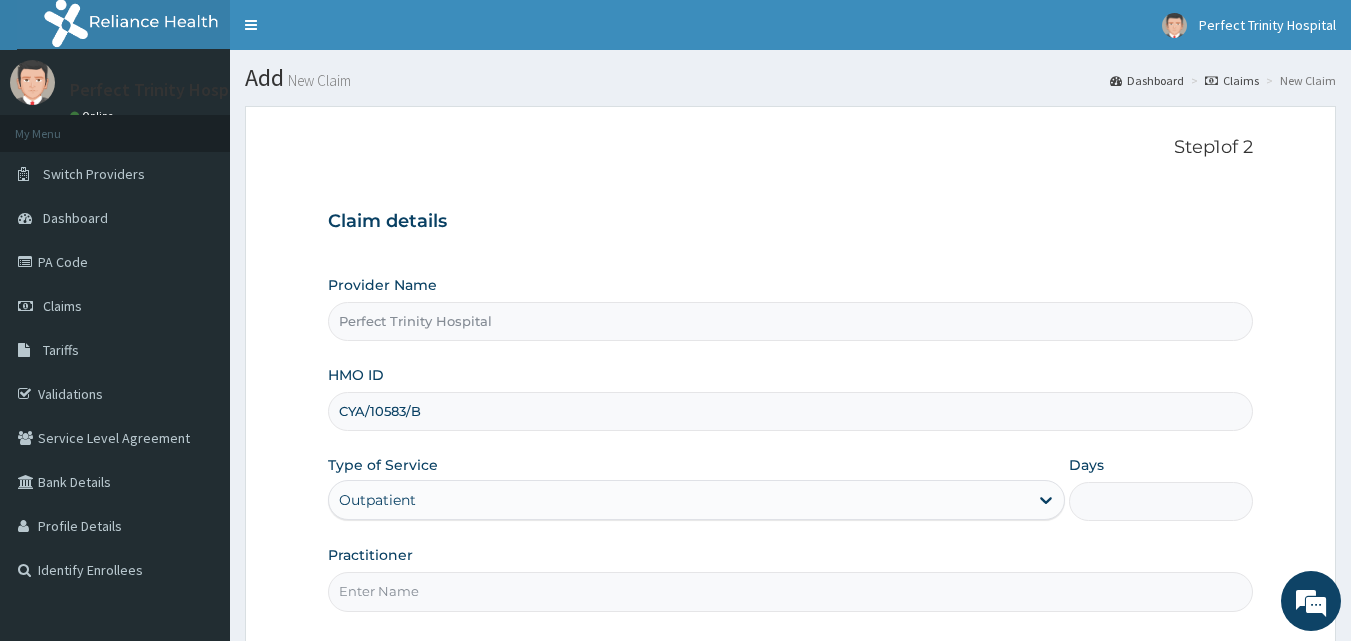 type on "1" 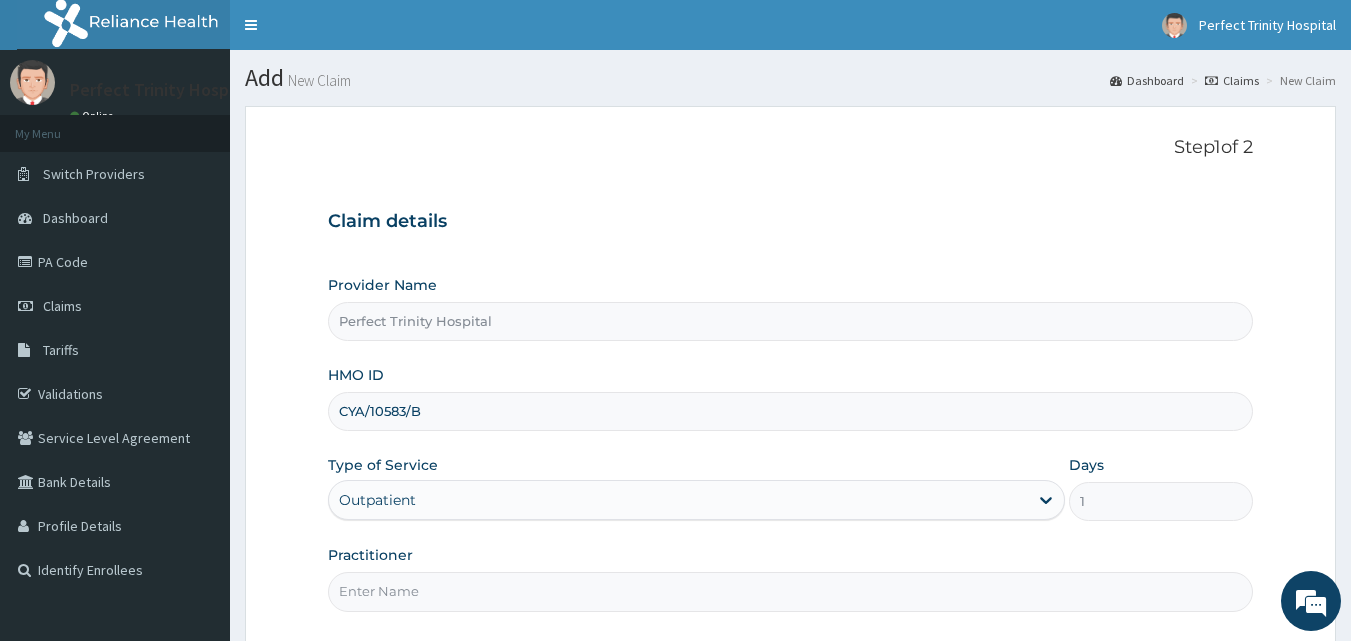 scroll, scrollTop: 187, scrollLeft: 0, axis: vertical 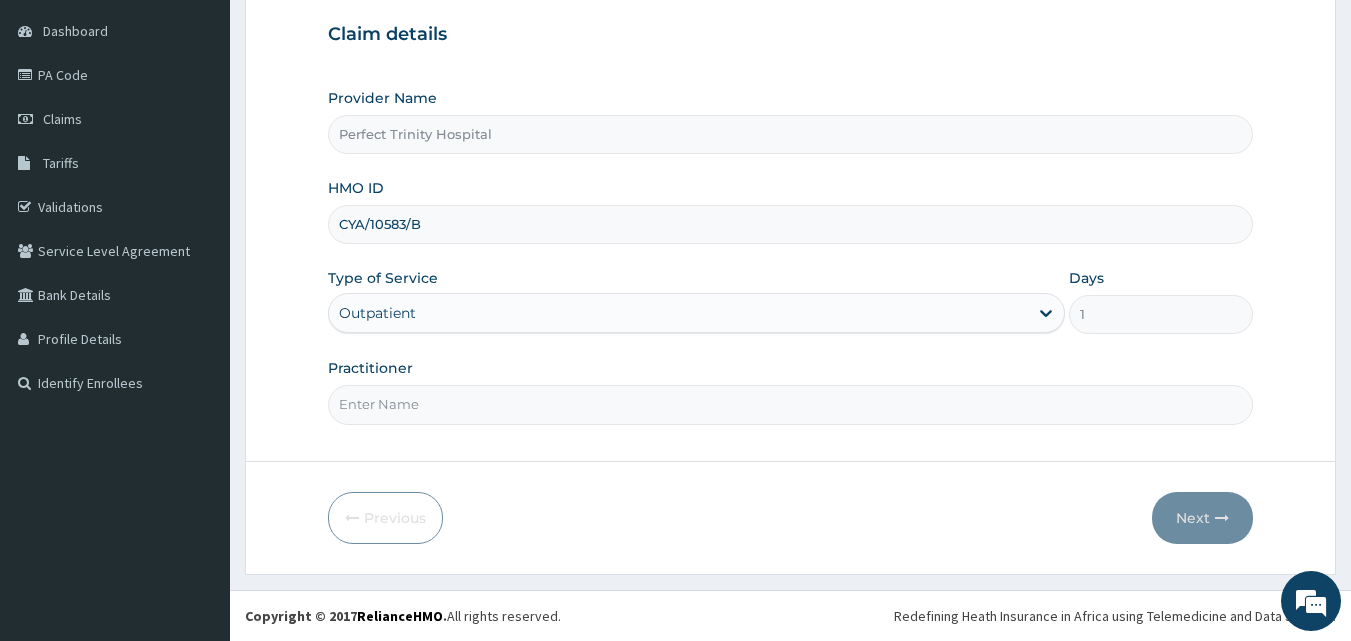 click on "Practitioner" at bounding box center (791, 404) 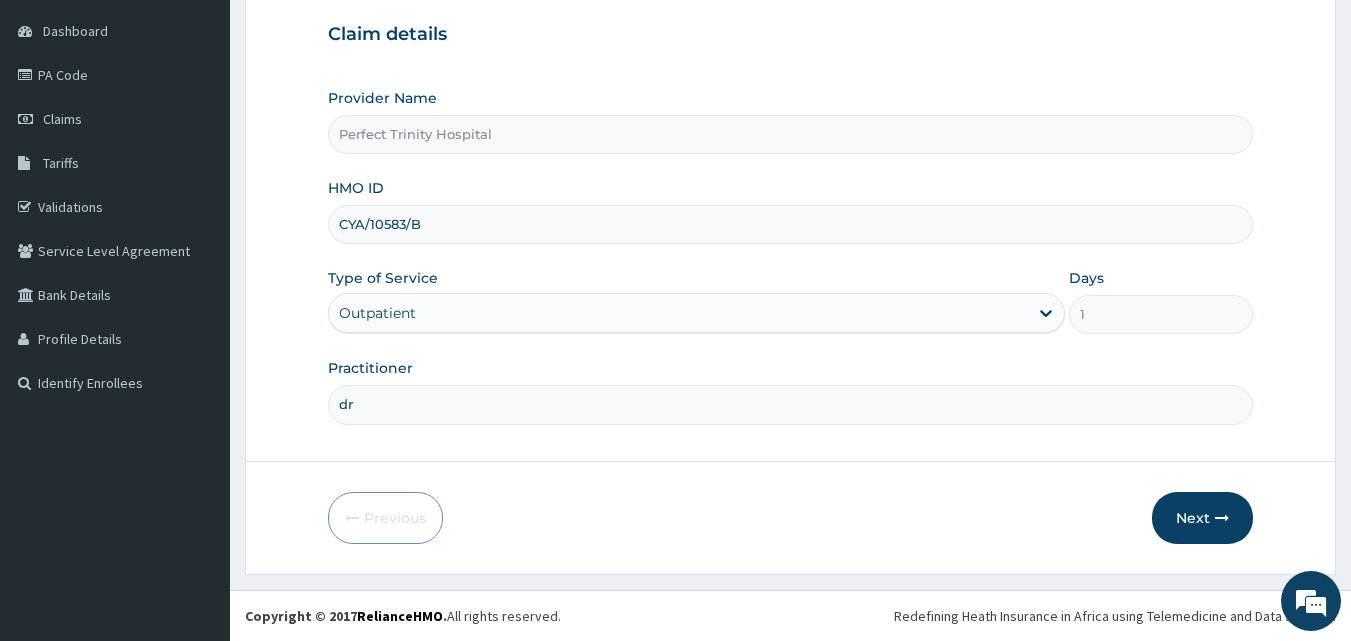 type on "d" 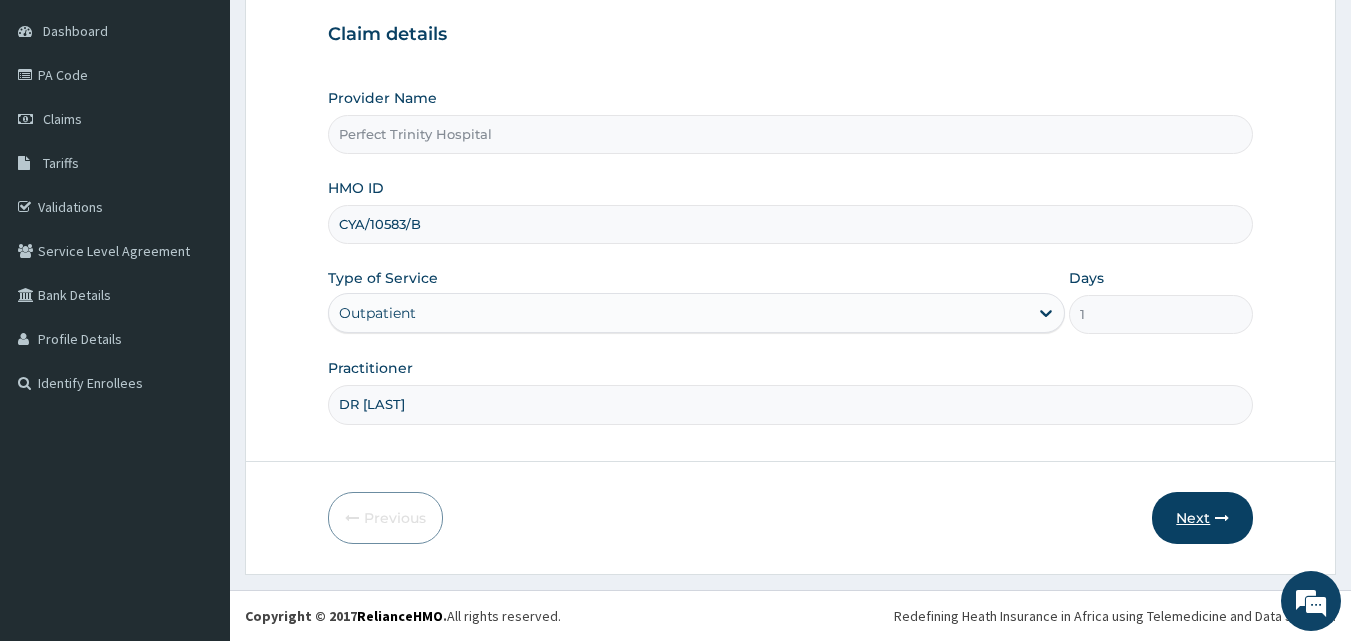 type on "DR AMOS" 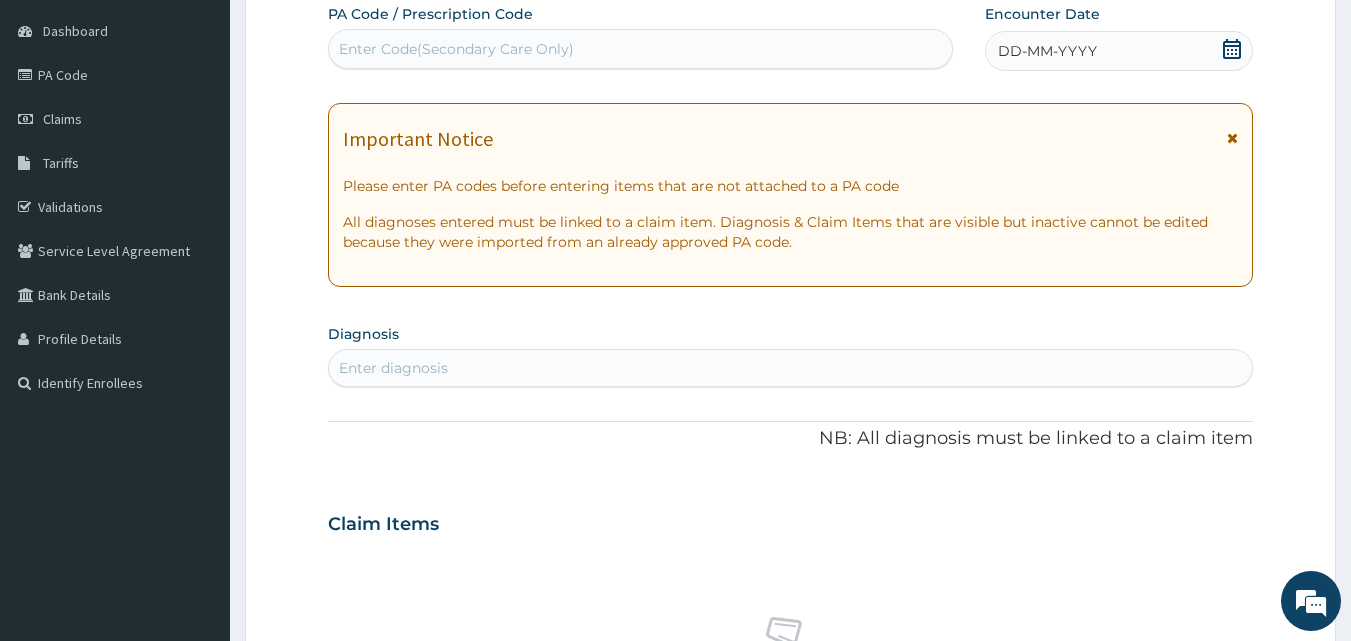click 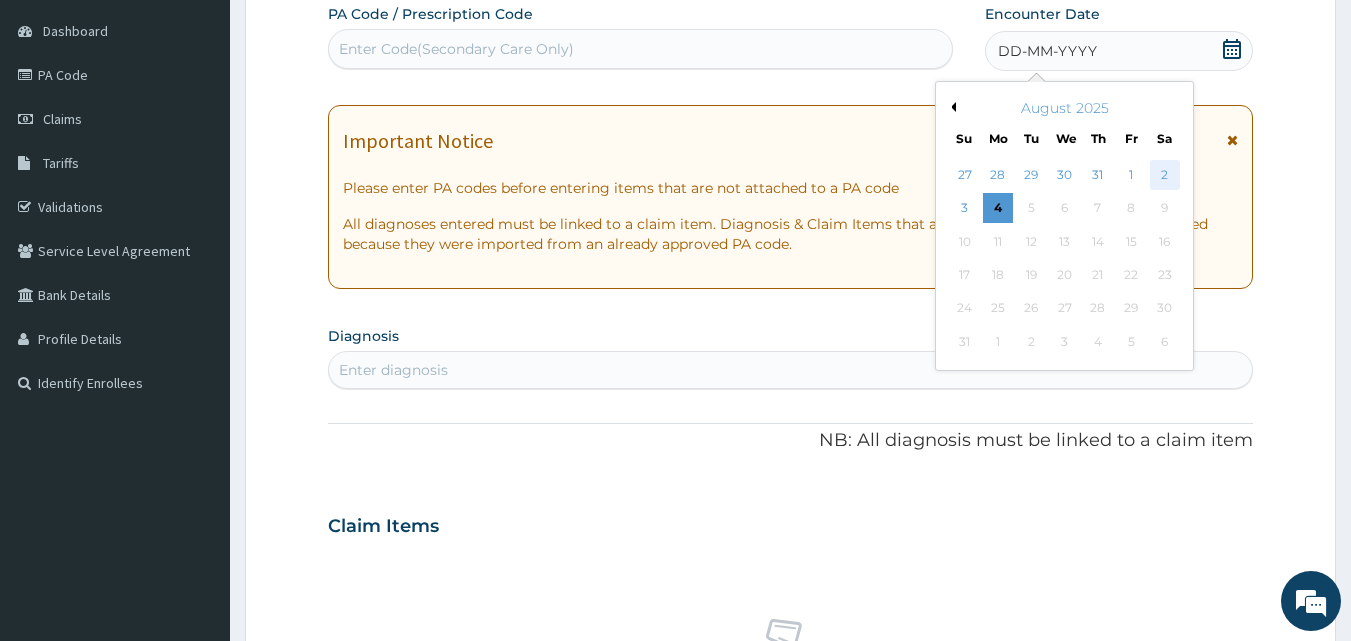 click on "2" at bounding box center (1165, 175) 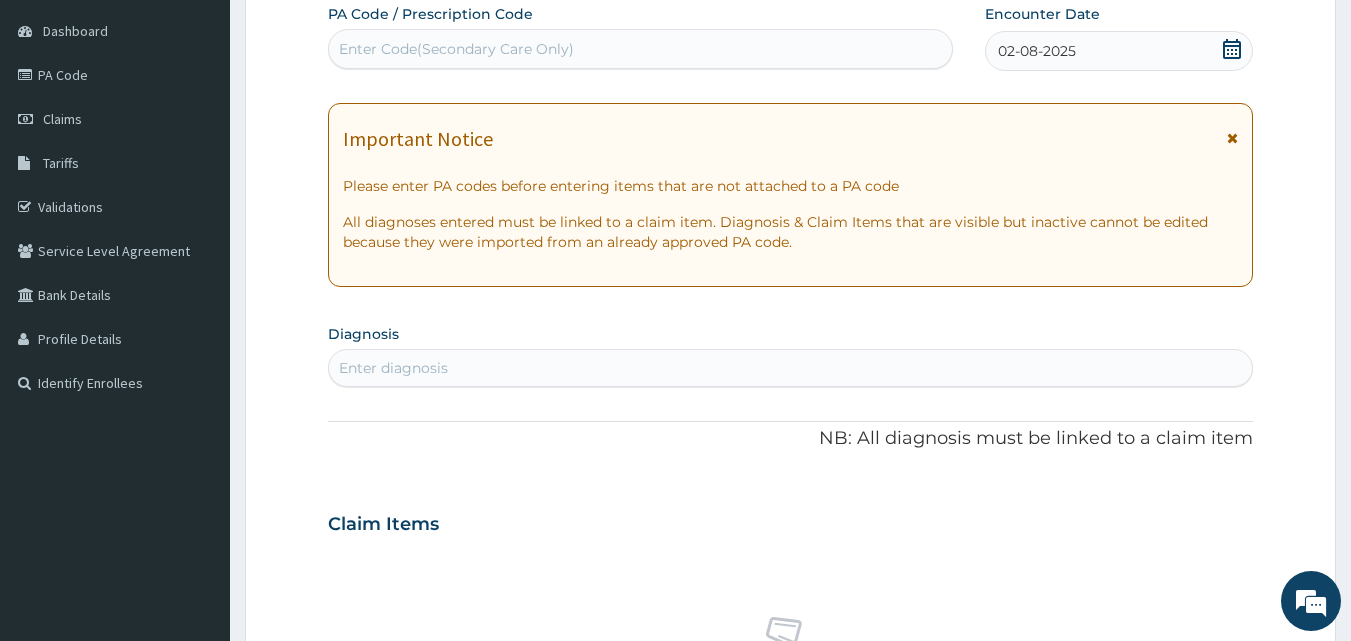 click on "Important Notice" at bounding box center [791, 144] 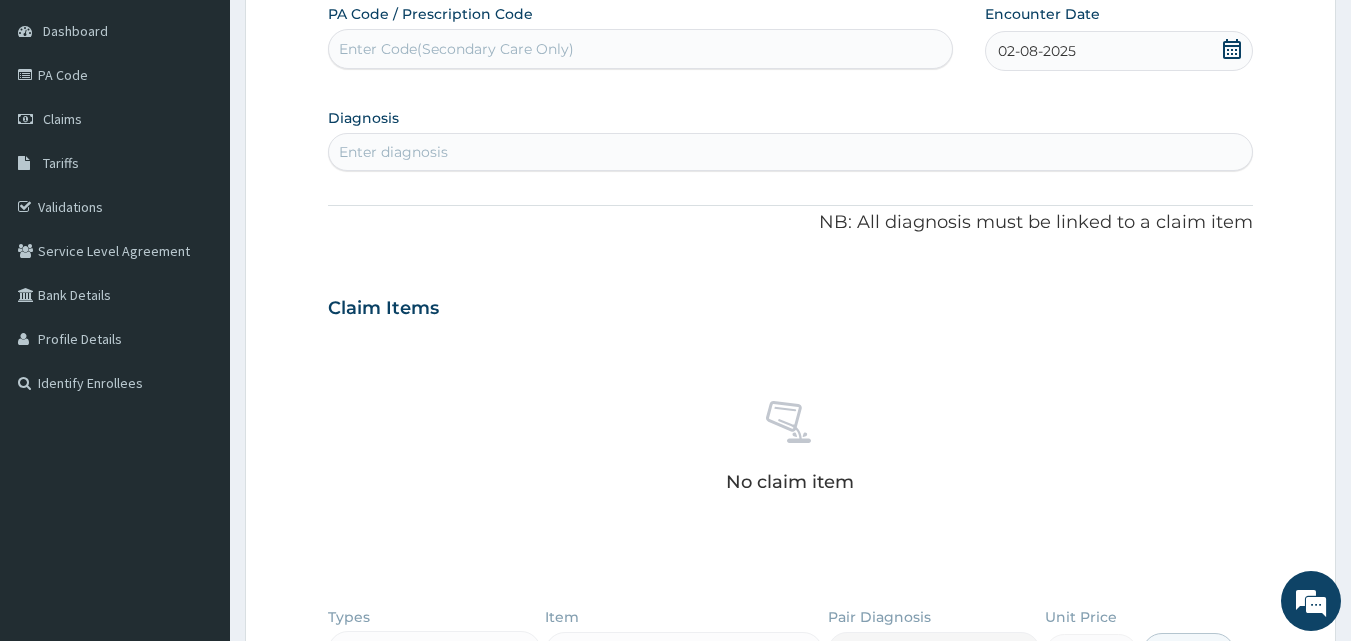 click on "Enter diagnosis" at bounding box center (791, 152) 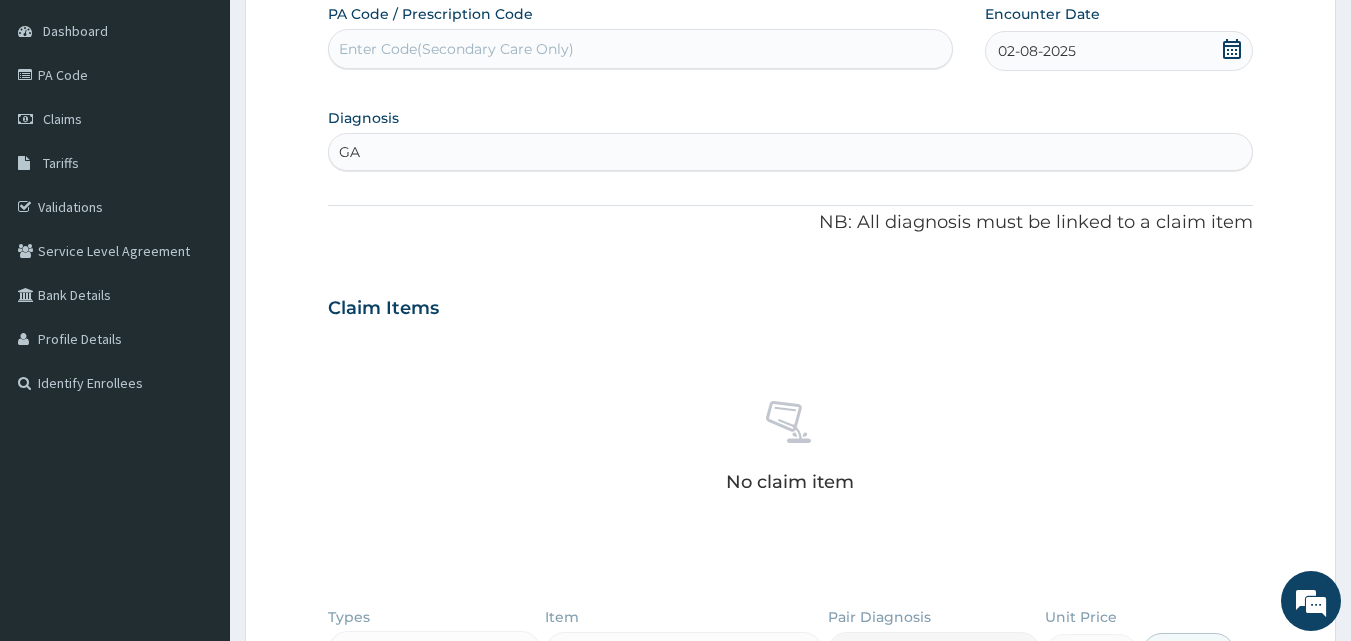 type on "G" 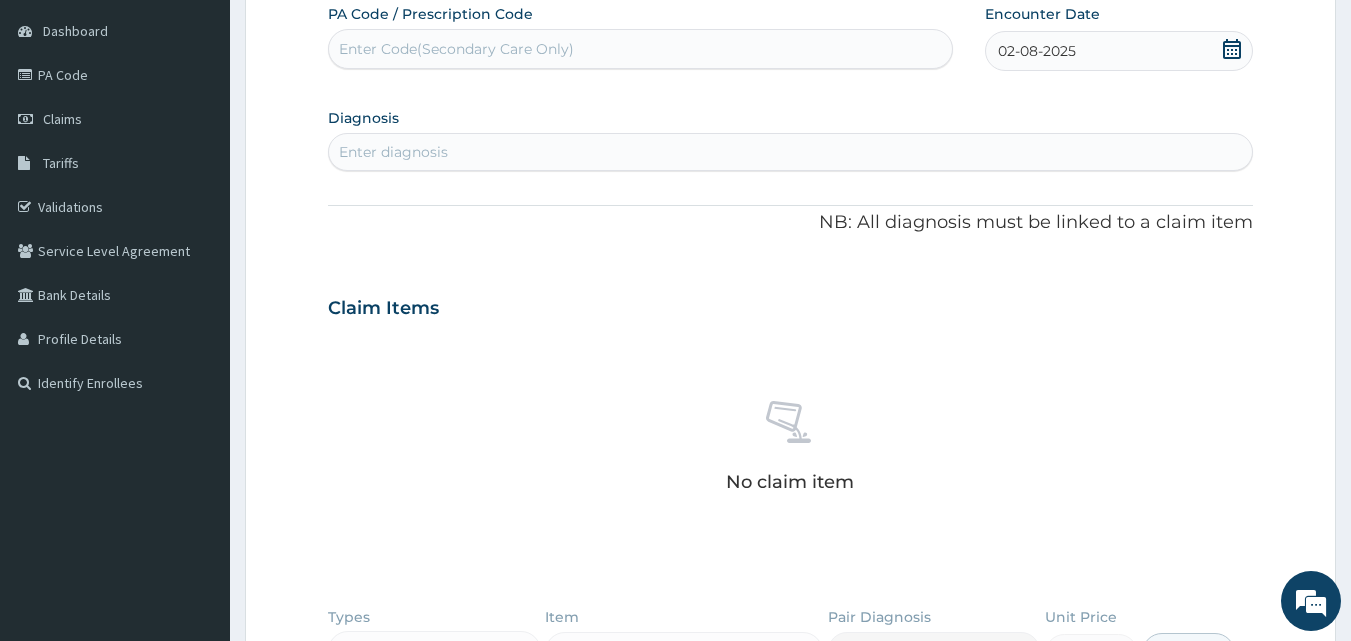 click 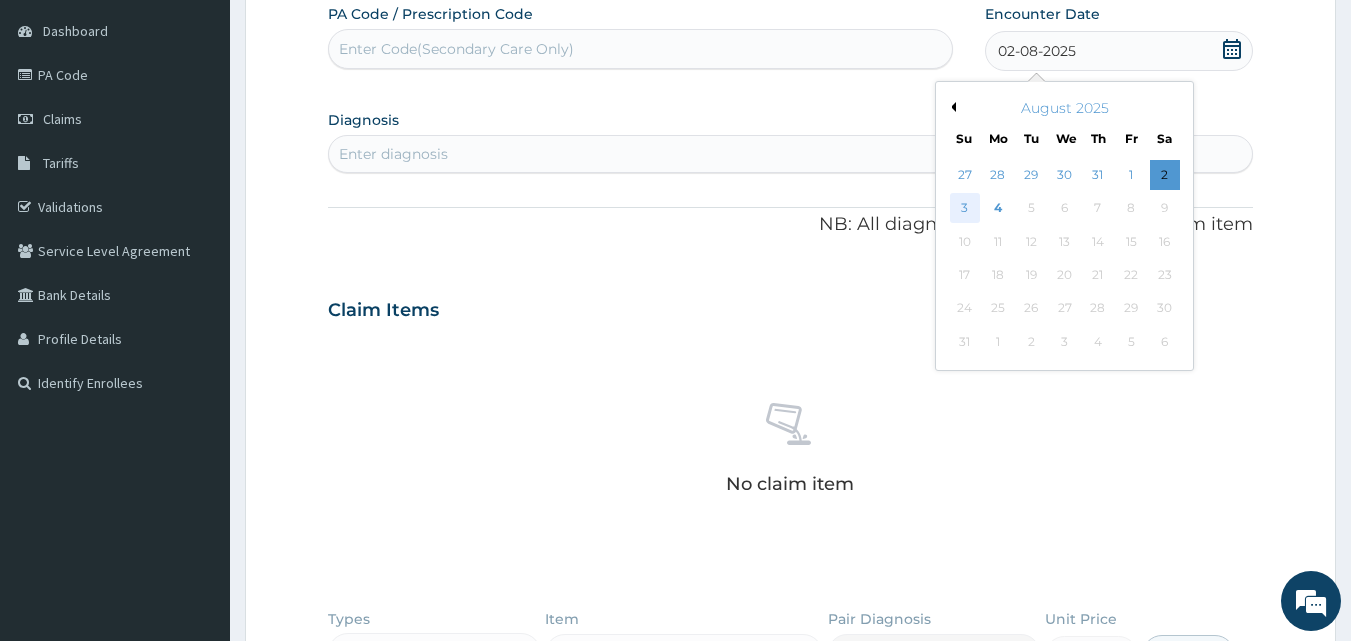 click on "3" at bounding box center (965, 209) 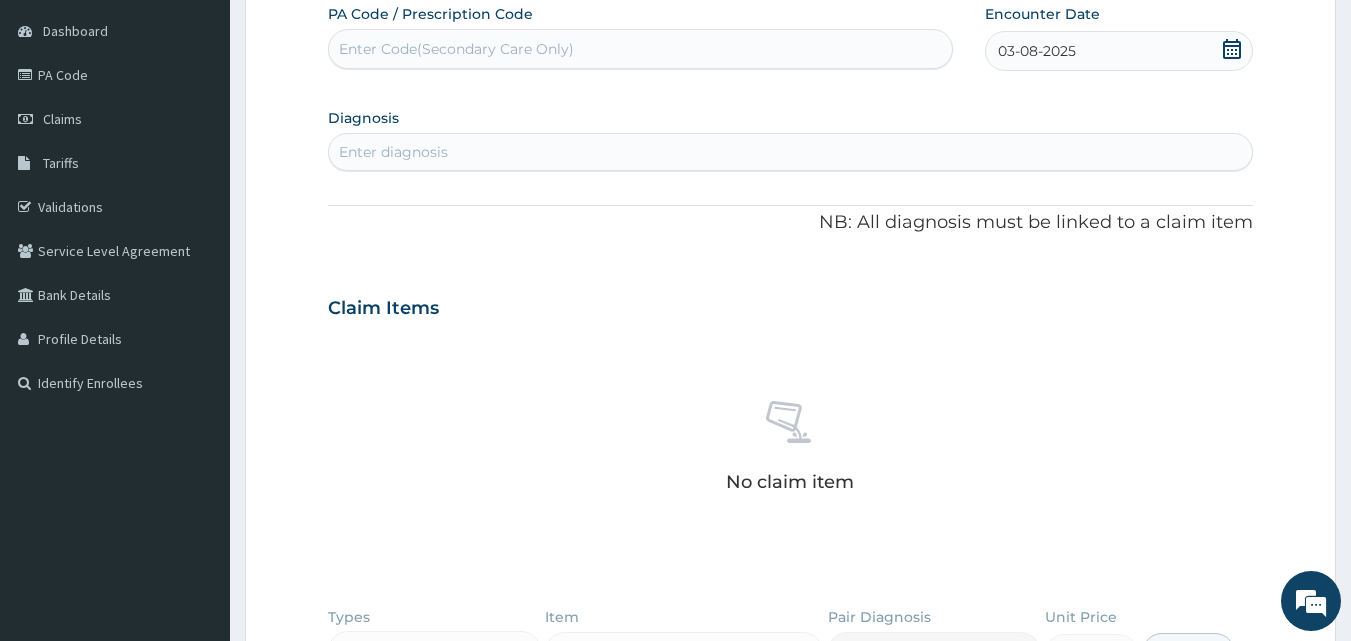 click on "Enter diagnosis" at bounding box center [791, 152] 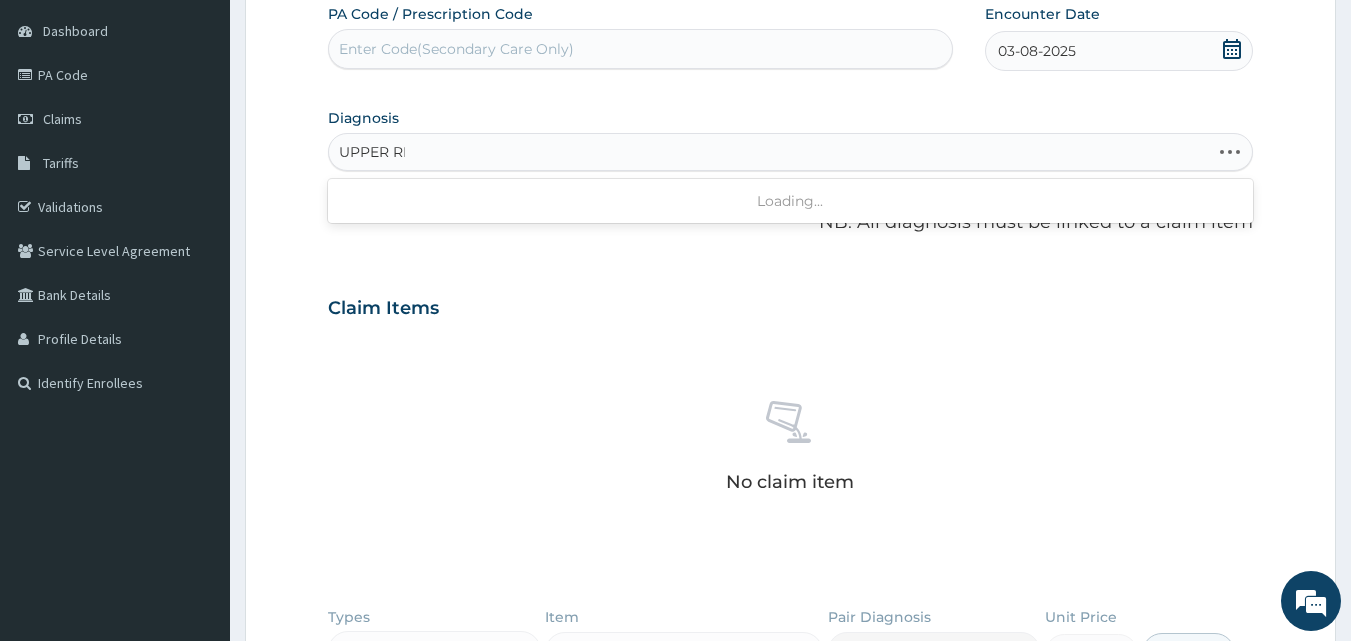 type on "UPPER RES" 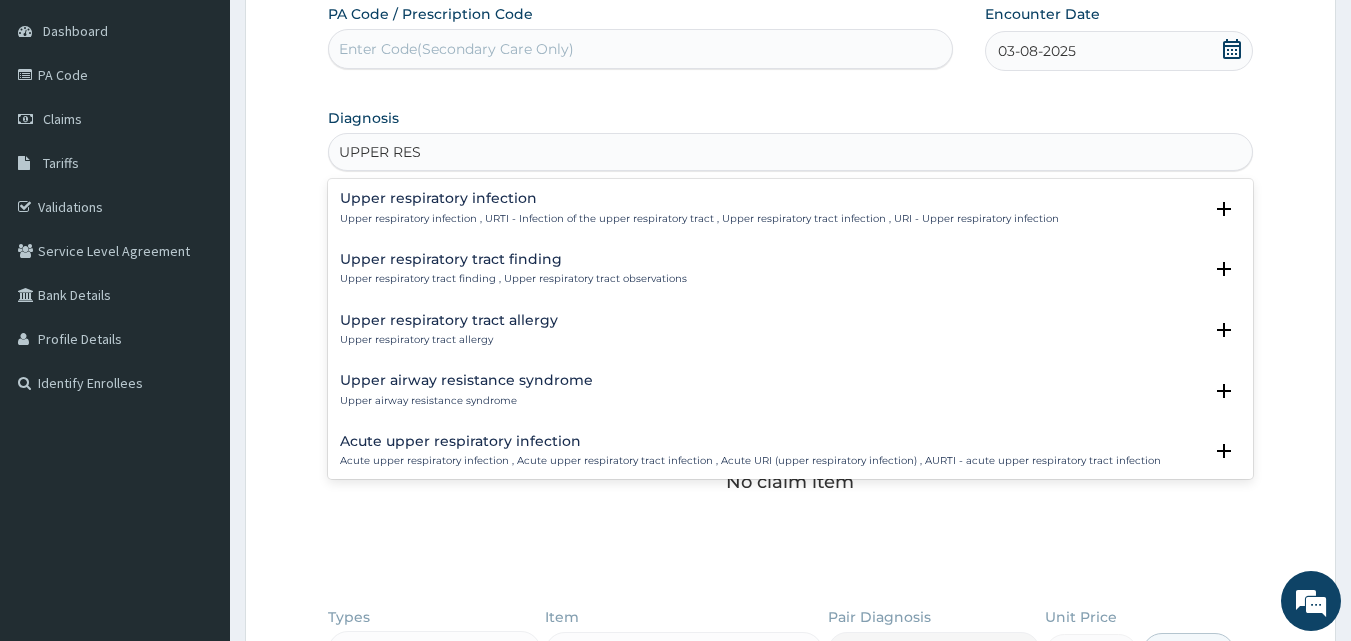 click on "Acute upper respiratory infection" at bounding box center [750, 441] 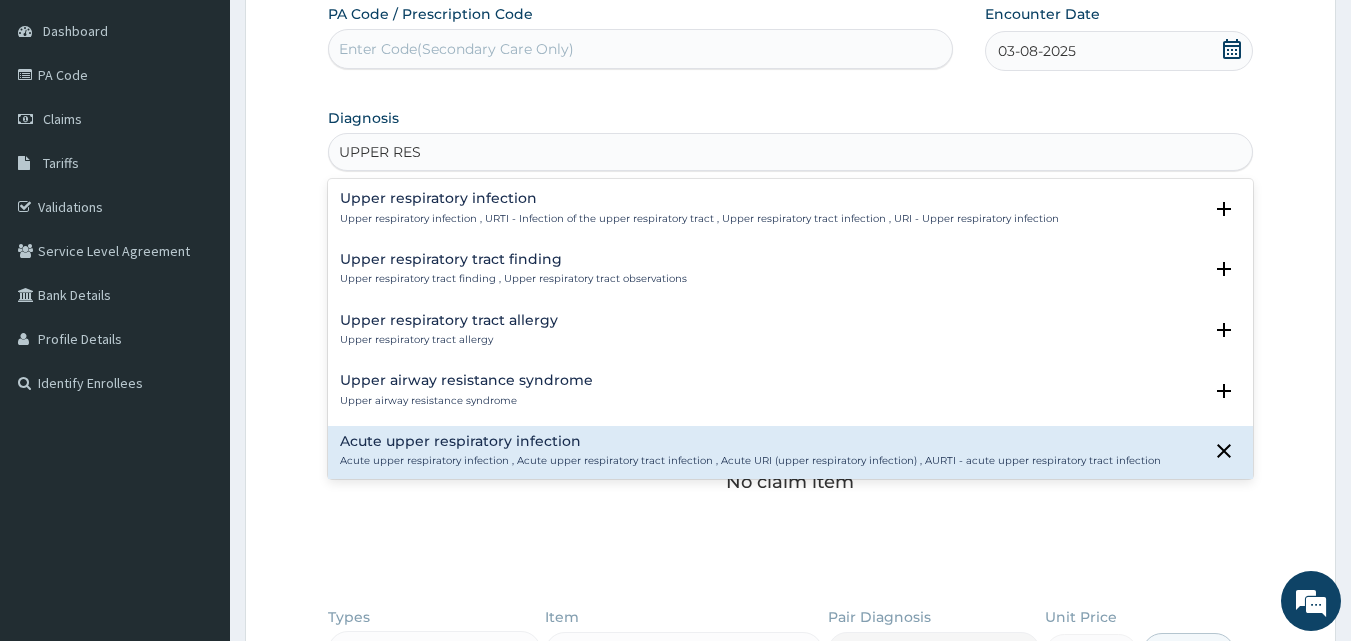 click on "Acute upper respiratory infection" at bounding box center (750, 441) 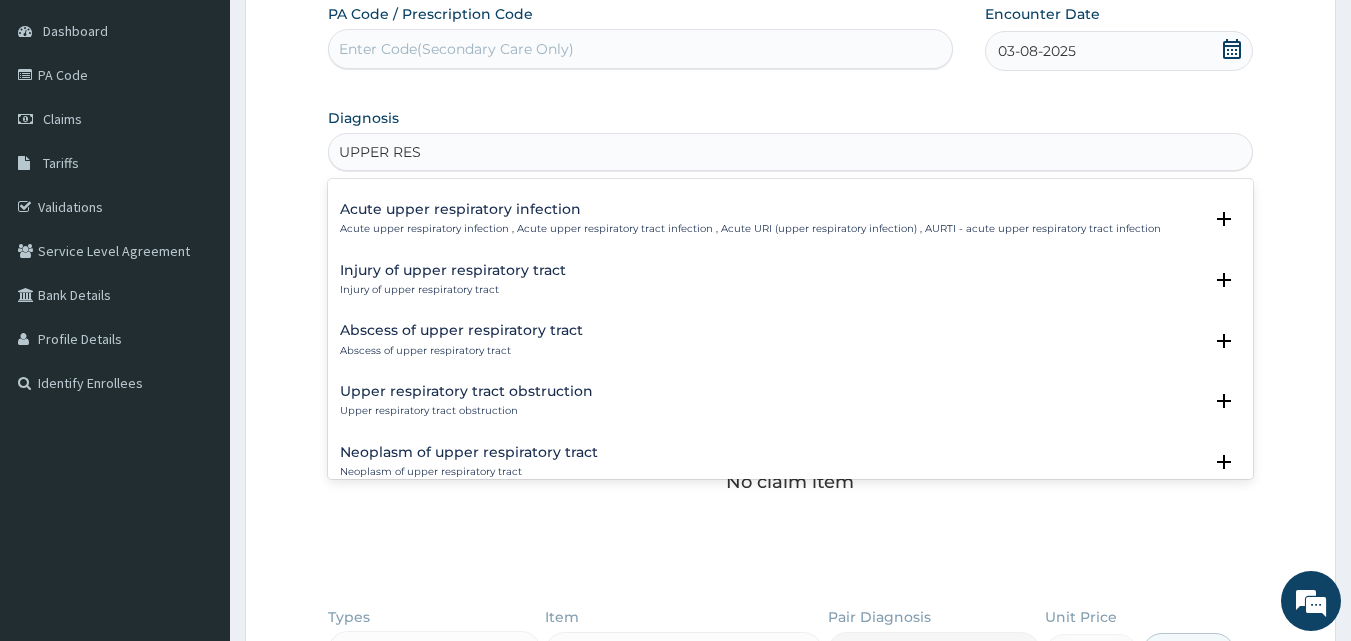 scroll, scrollTop: 262, scrollLeft: 0, axis: vertical 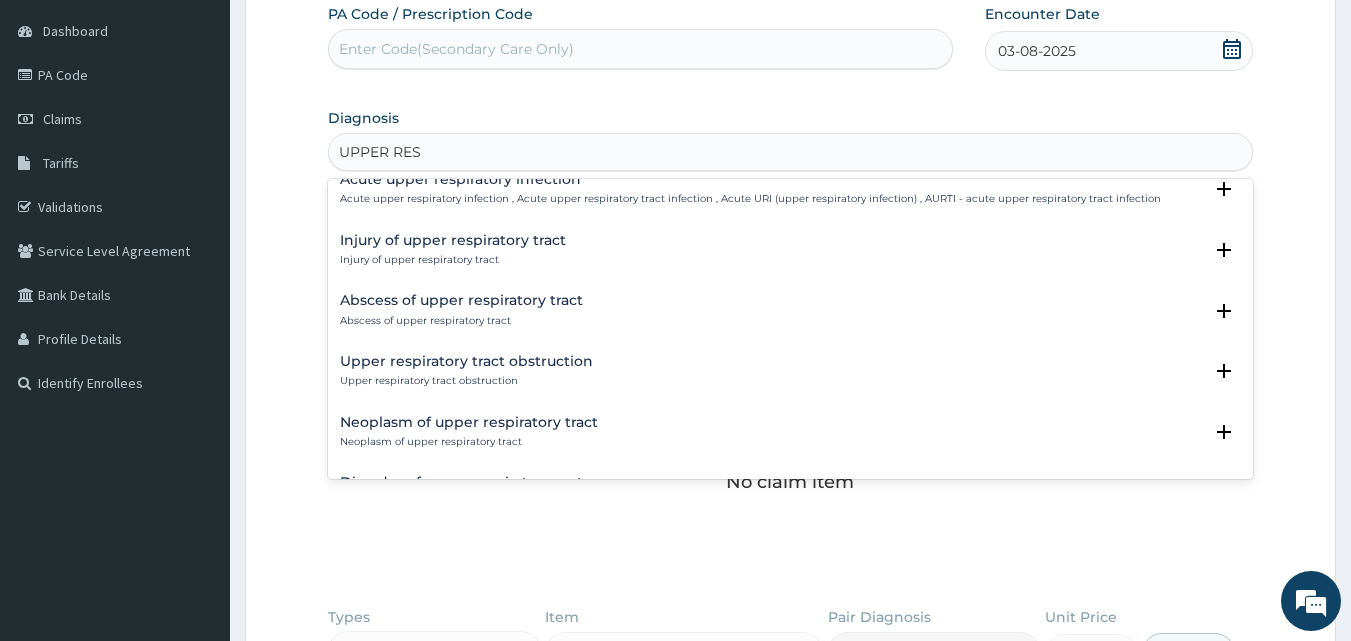 click on "Acute upper respiratory infection , Acute upper respiratory tract infection , Acute URI (upper respiratory infection) , AURTI - acute upper respiratory tract infection" at bounding box center (750, 199) 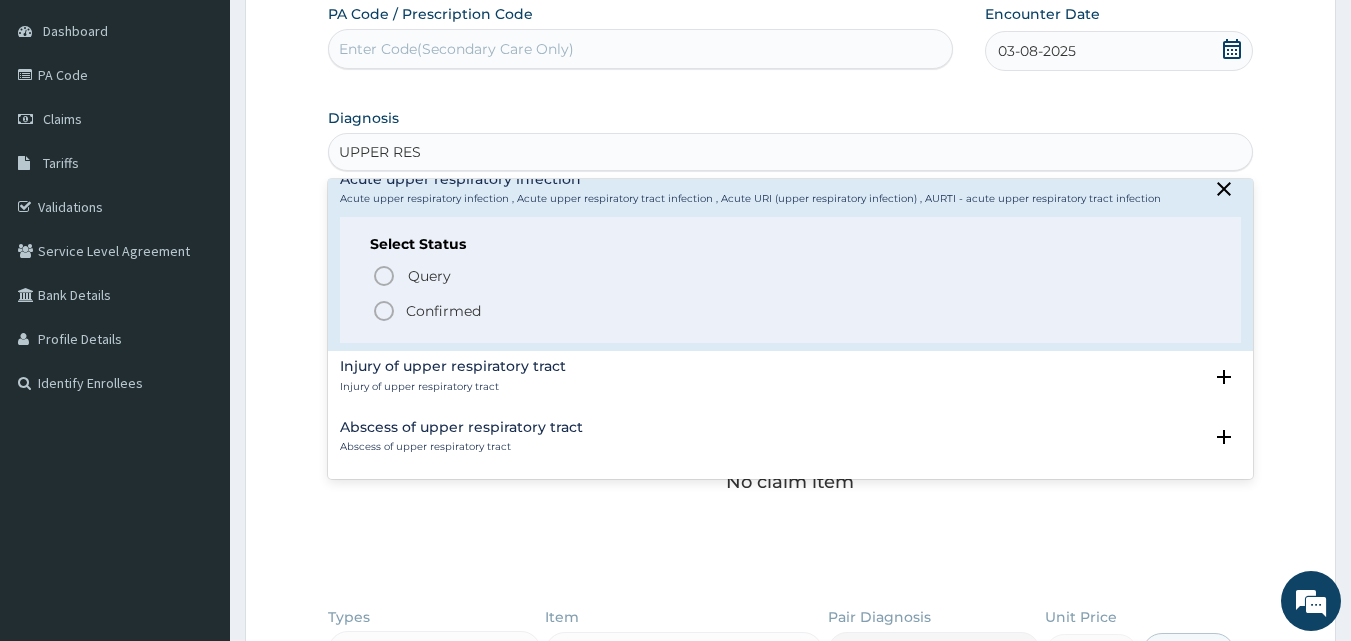 click 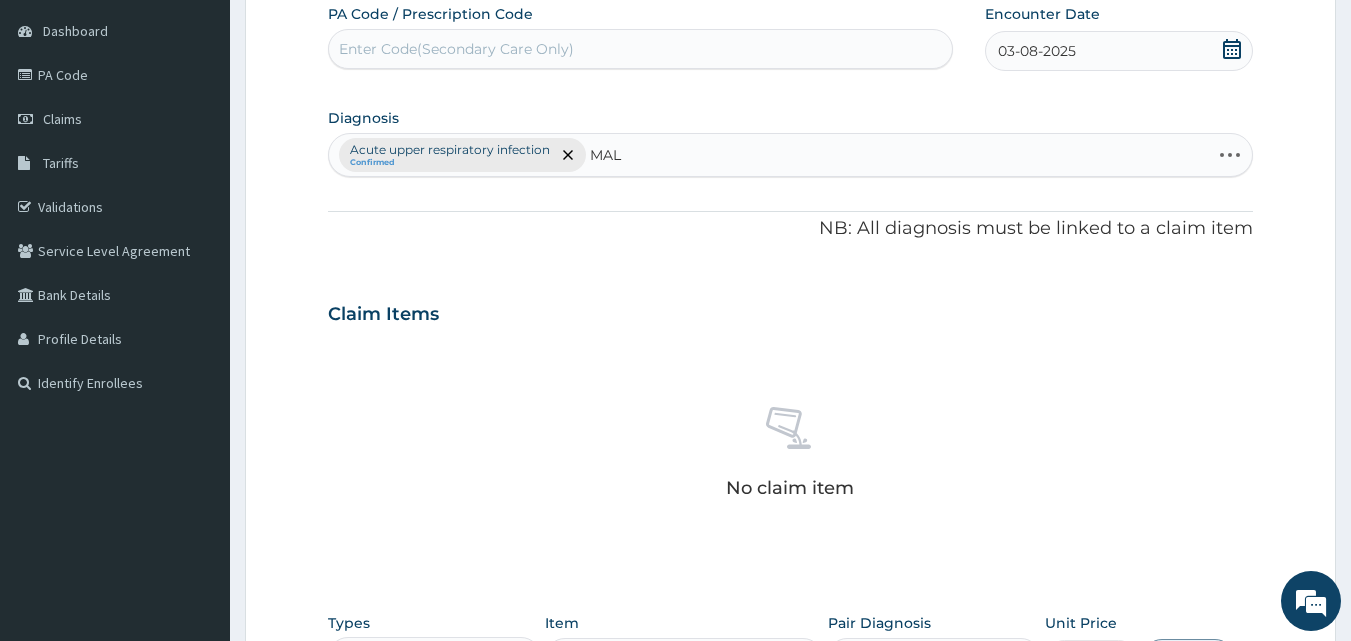 type on "MALA" 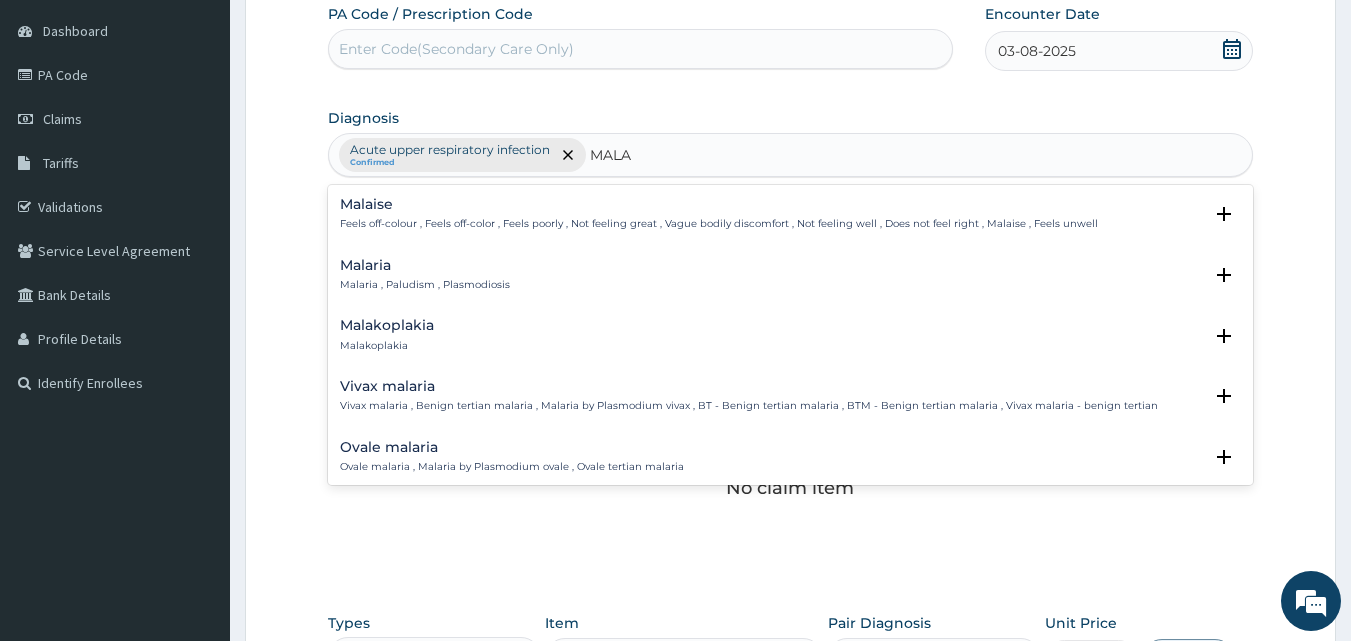 click on "Malaria Malaria , Paludism , Plasmodiosis" at bounding box center [425, 275] 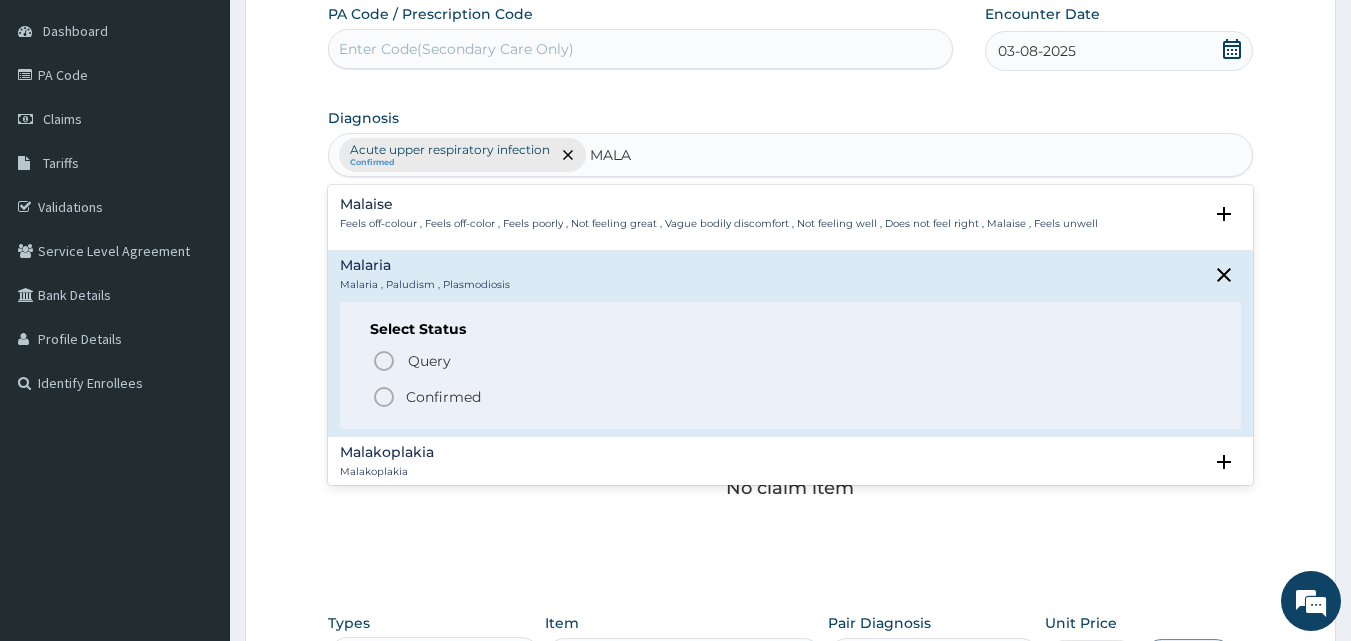 click 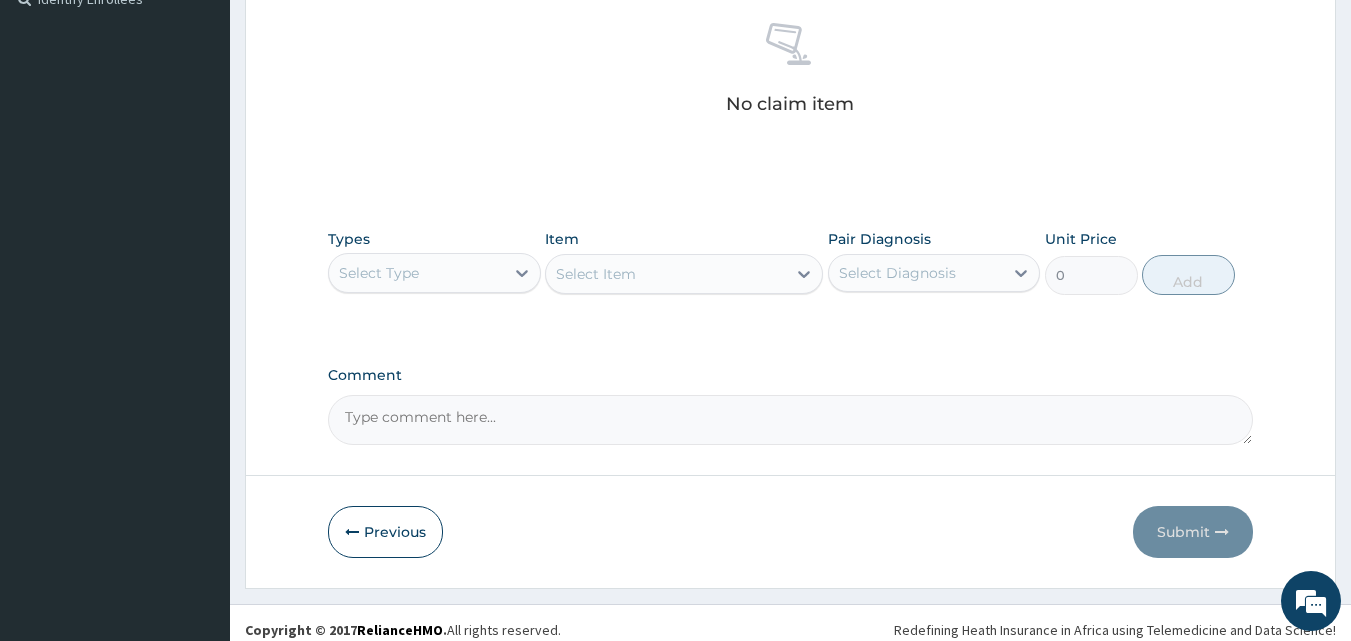 scroll, scrollTop: 585, scrollLeft: 0, axis: vertical 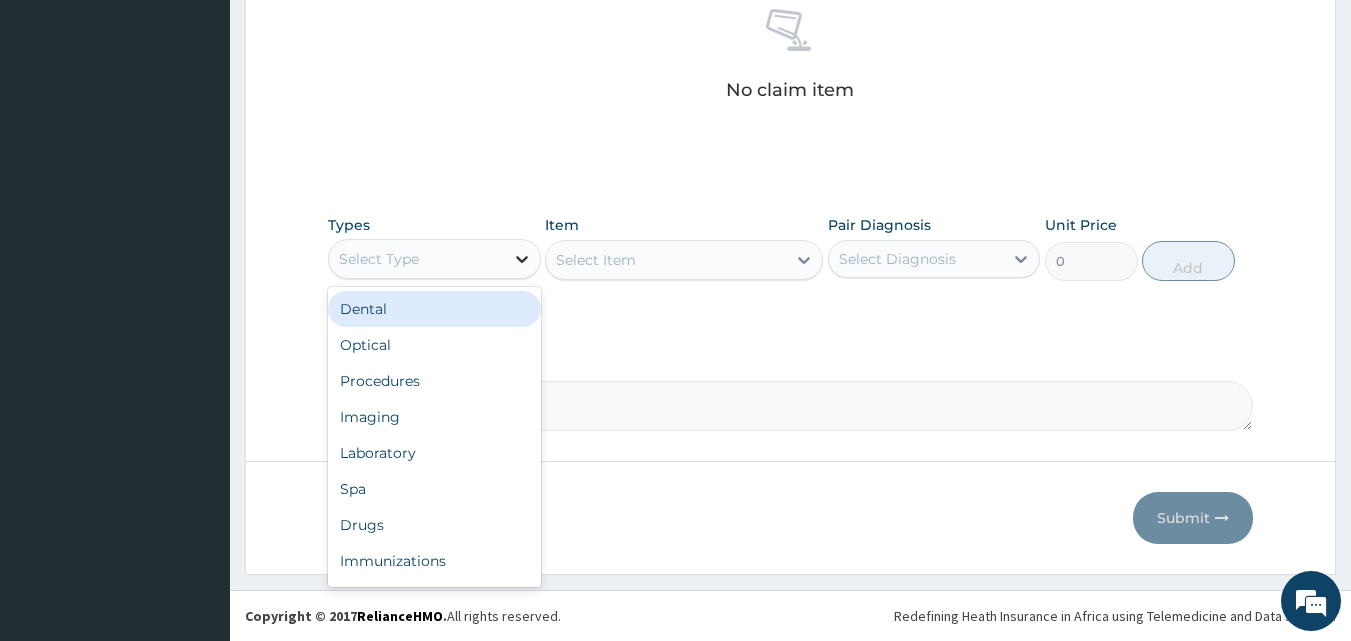 click at bounding box center (522, 259) 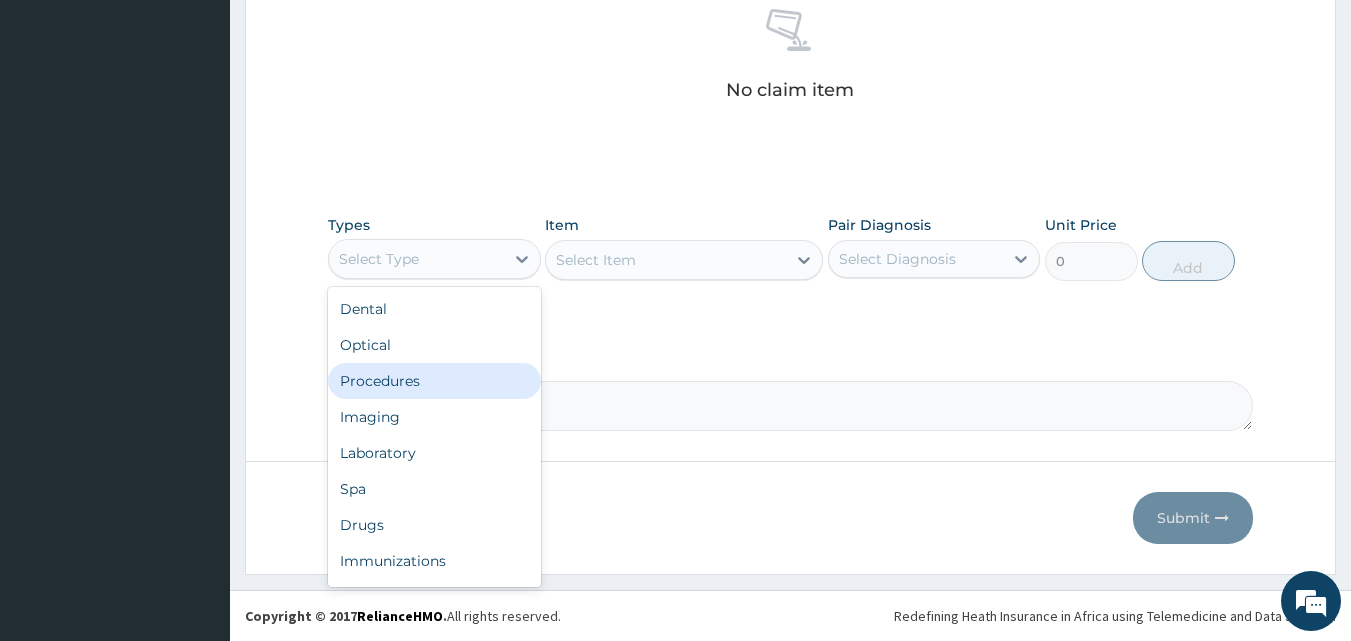 click on "Procedures" at bounding box center [434, 381] 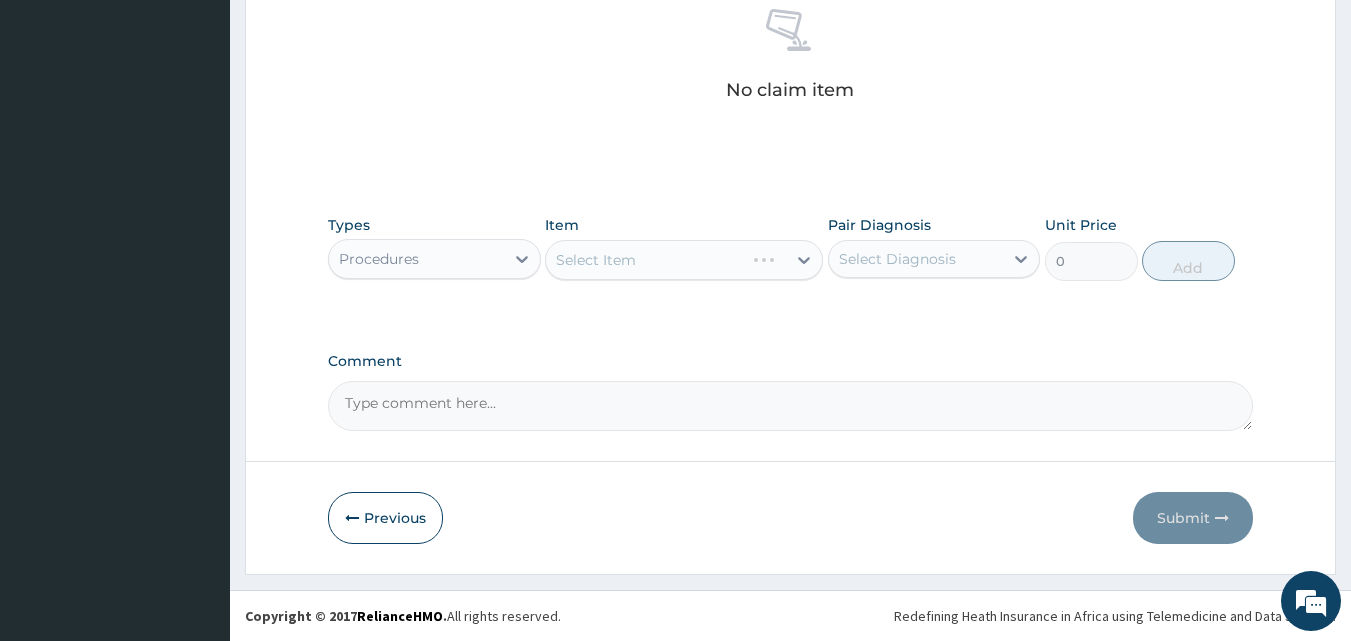 click on "Select Item" at bounding box center (684, 260) 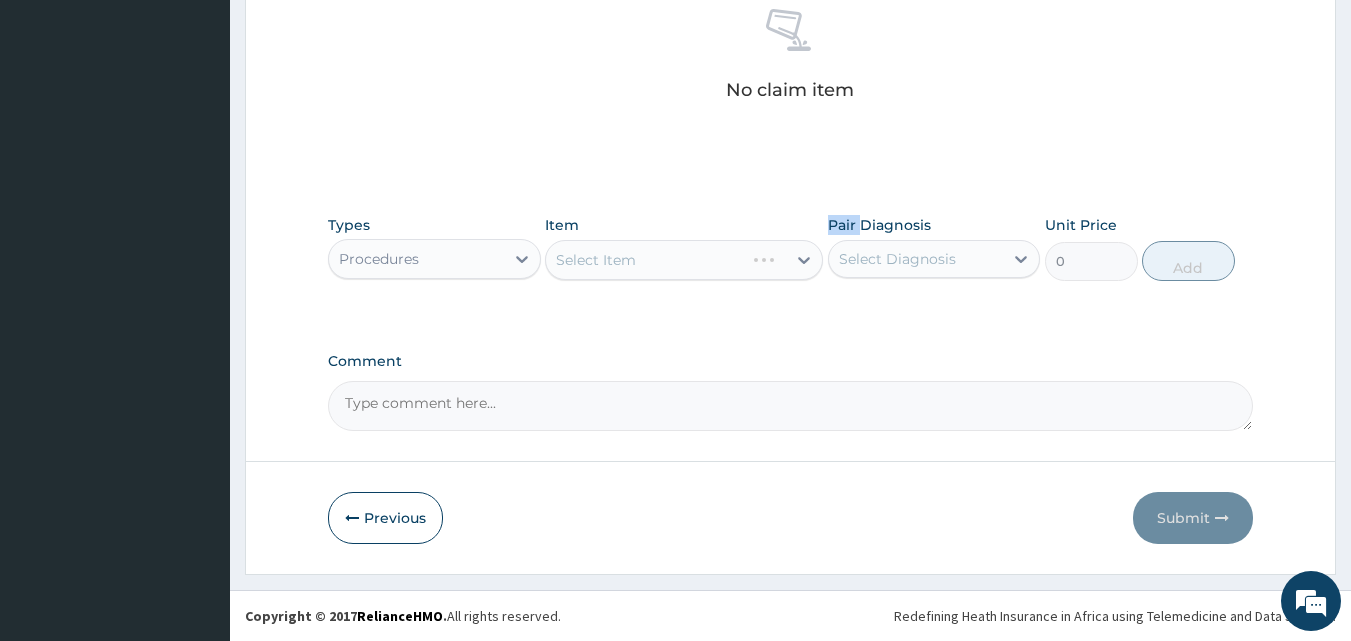 click on "Select Item" at bounding box center [684, 260] 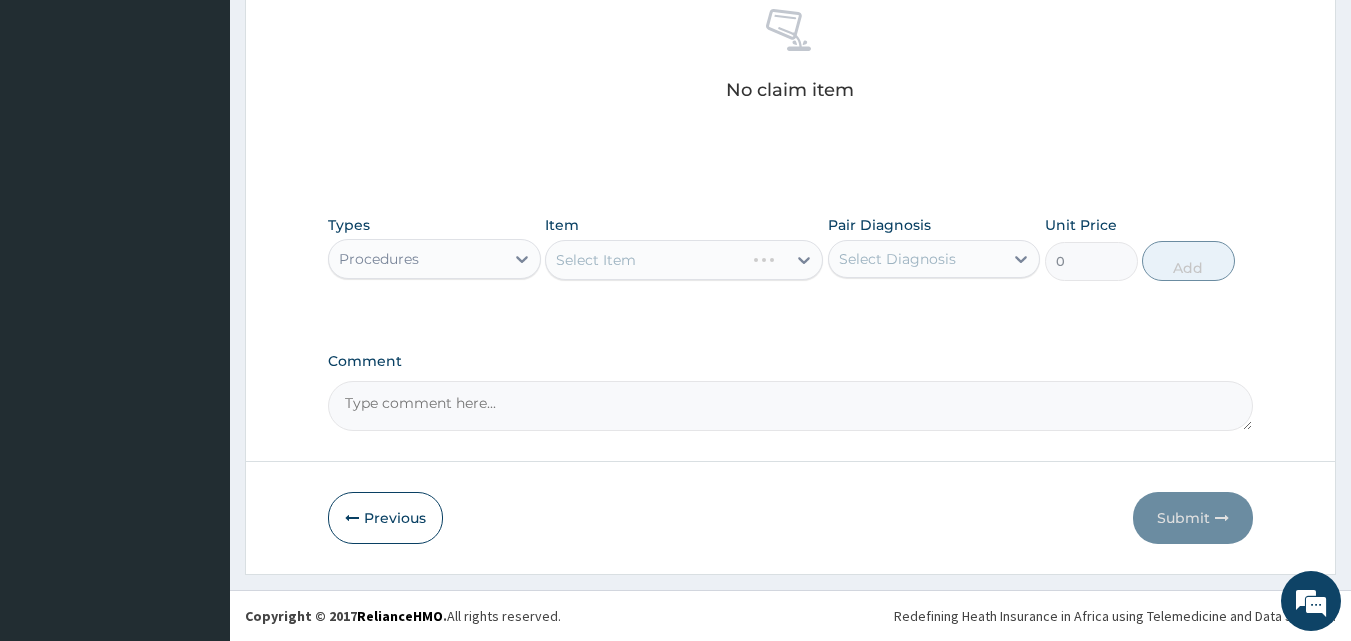 click on "Types Procedures Item Select Item Pair Diagnosis Select Diagnosis Unit Price 0 Add" 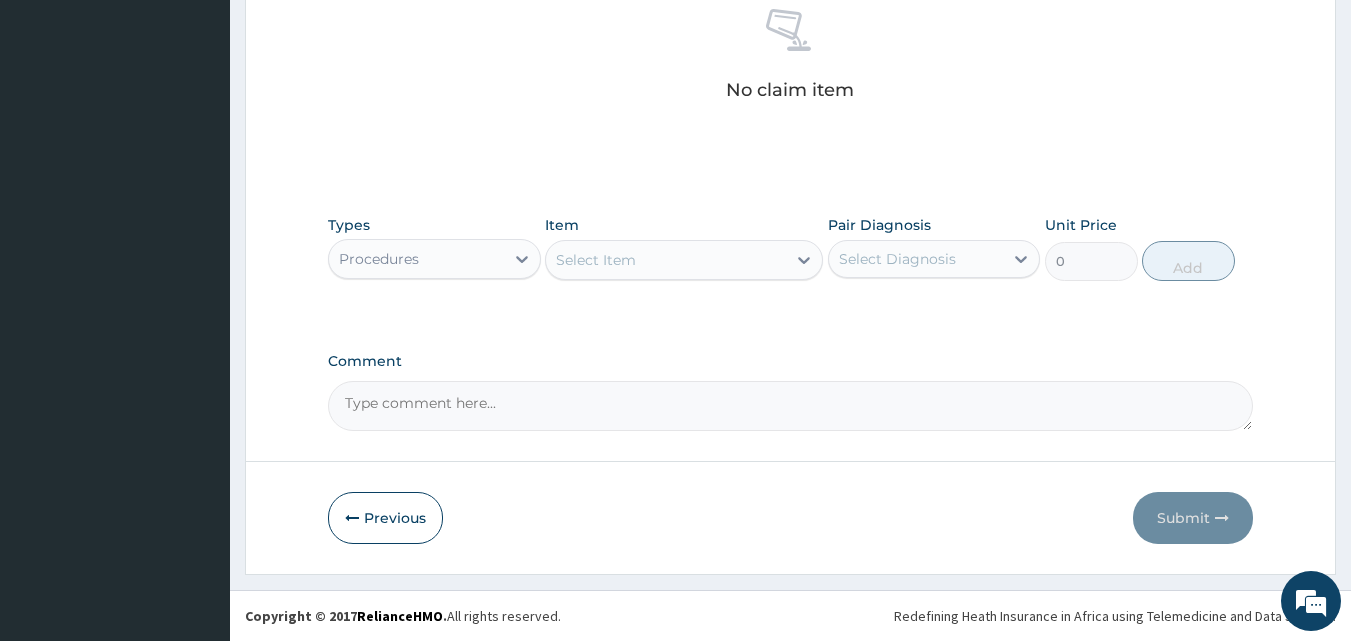 click 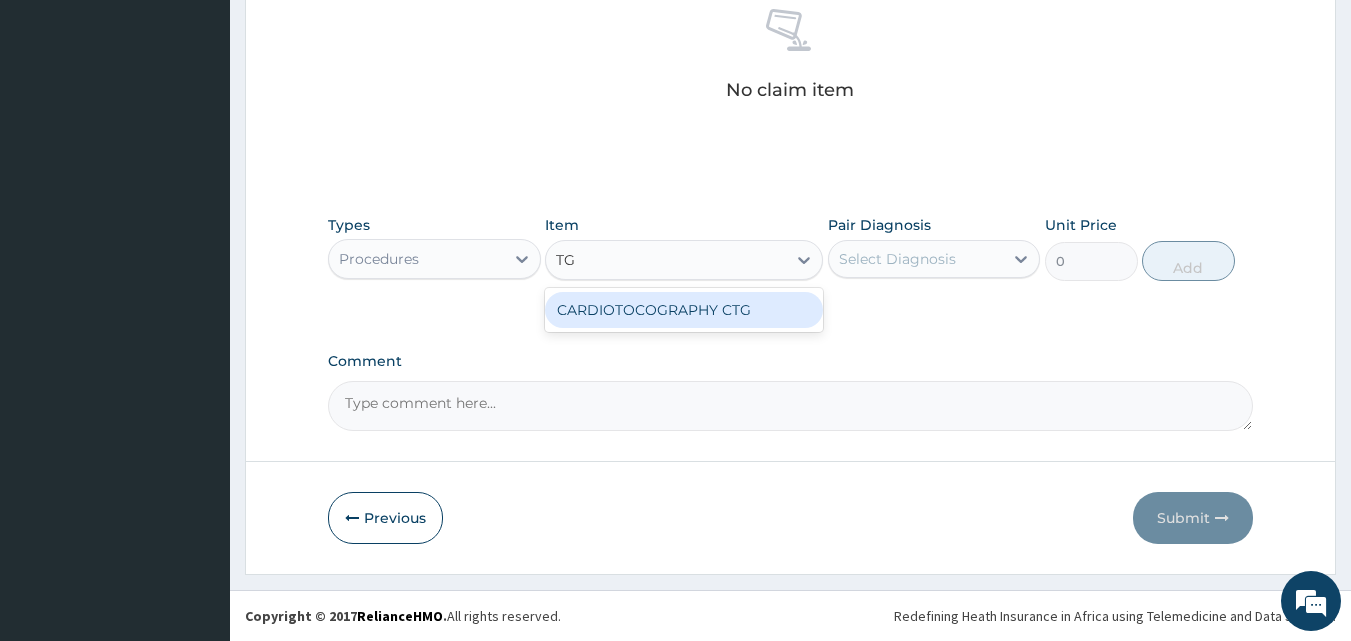 type on "T" 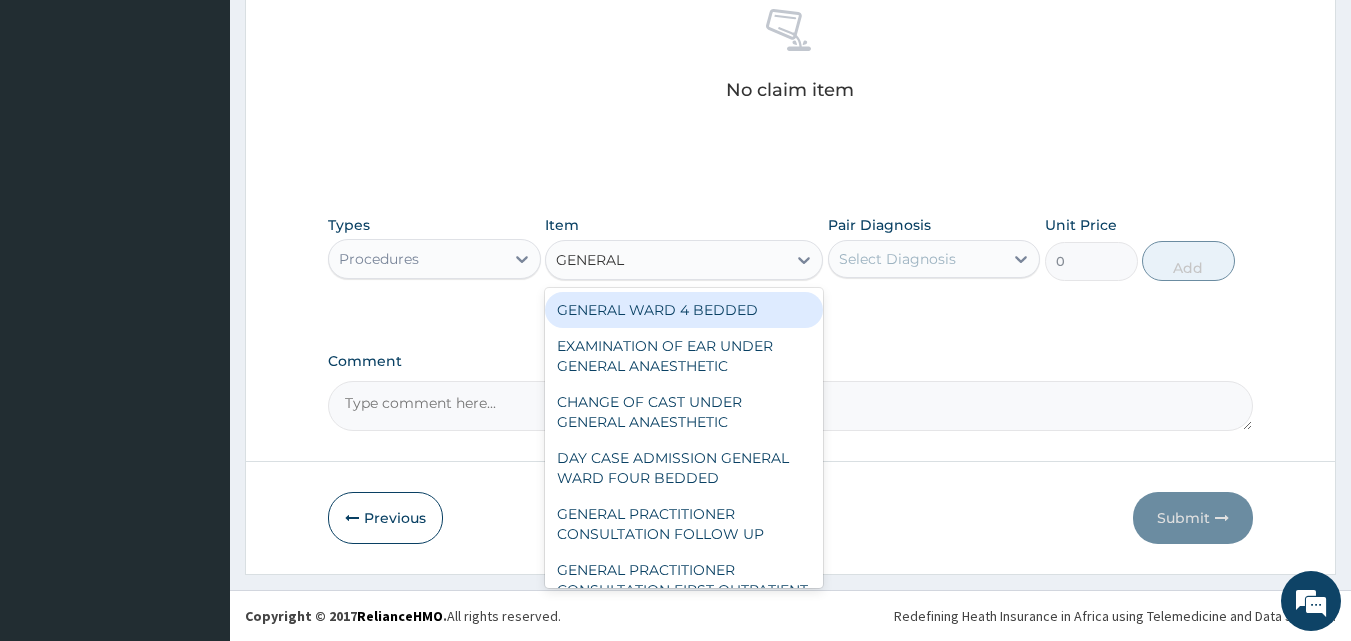 type on "GENERAL" 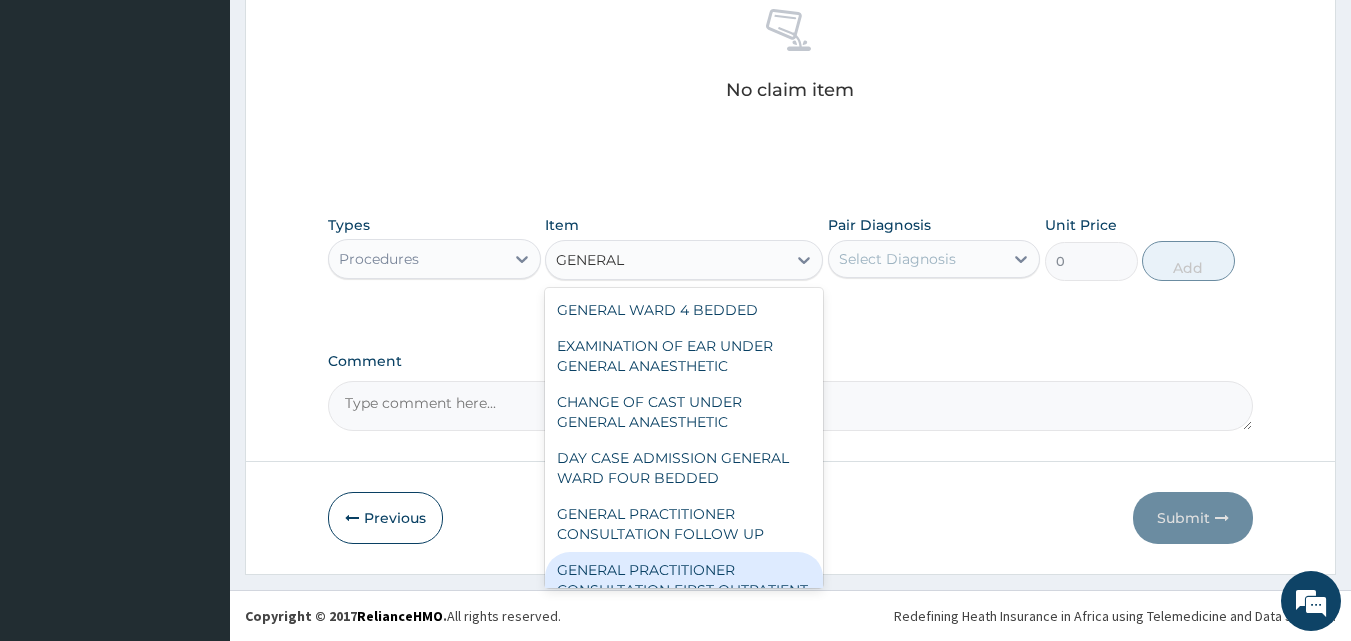 click on "GENERAL PRACTITIONER CONSULTATION FIRST OUTPATIENT CONSULTATION" at bounding box center (684, 590) 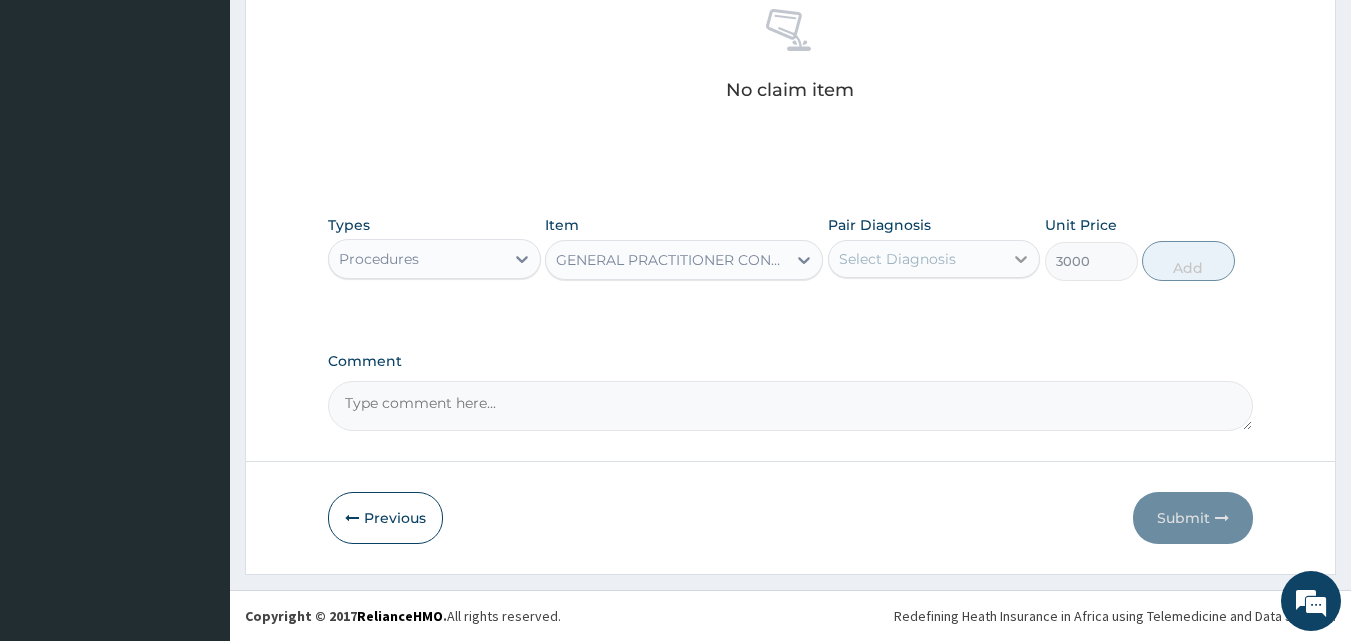 click 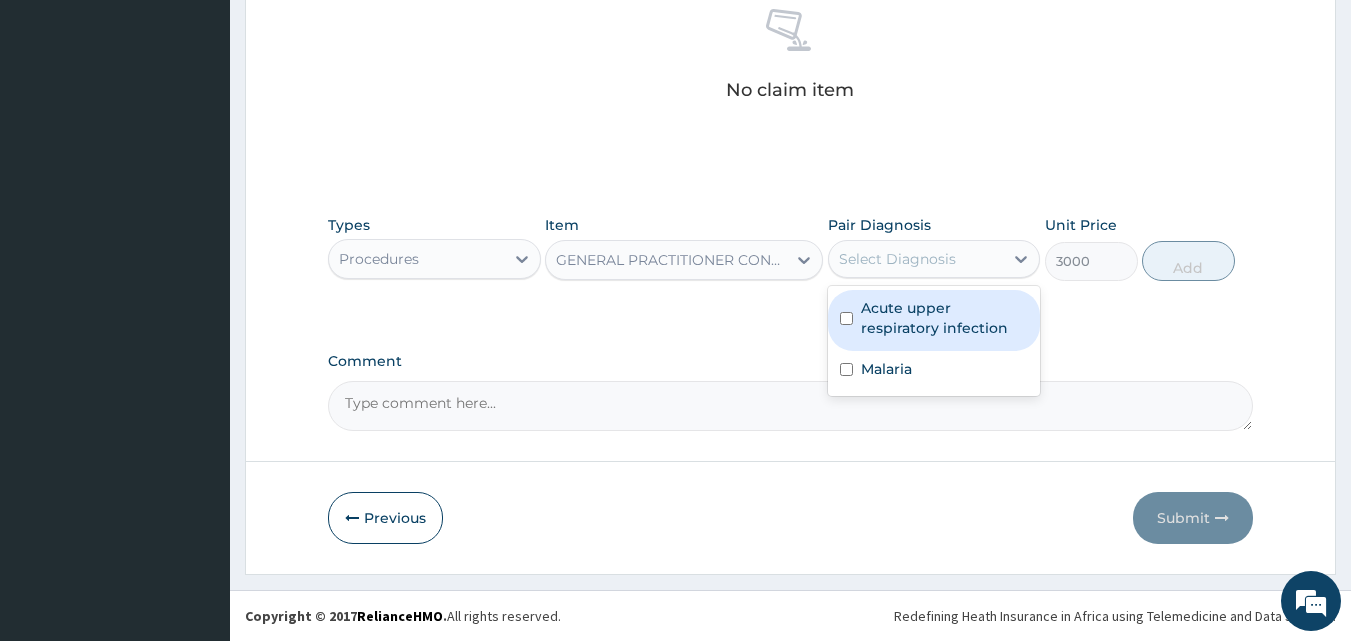 click at bounding box center [846, 318] 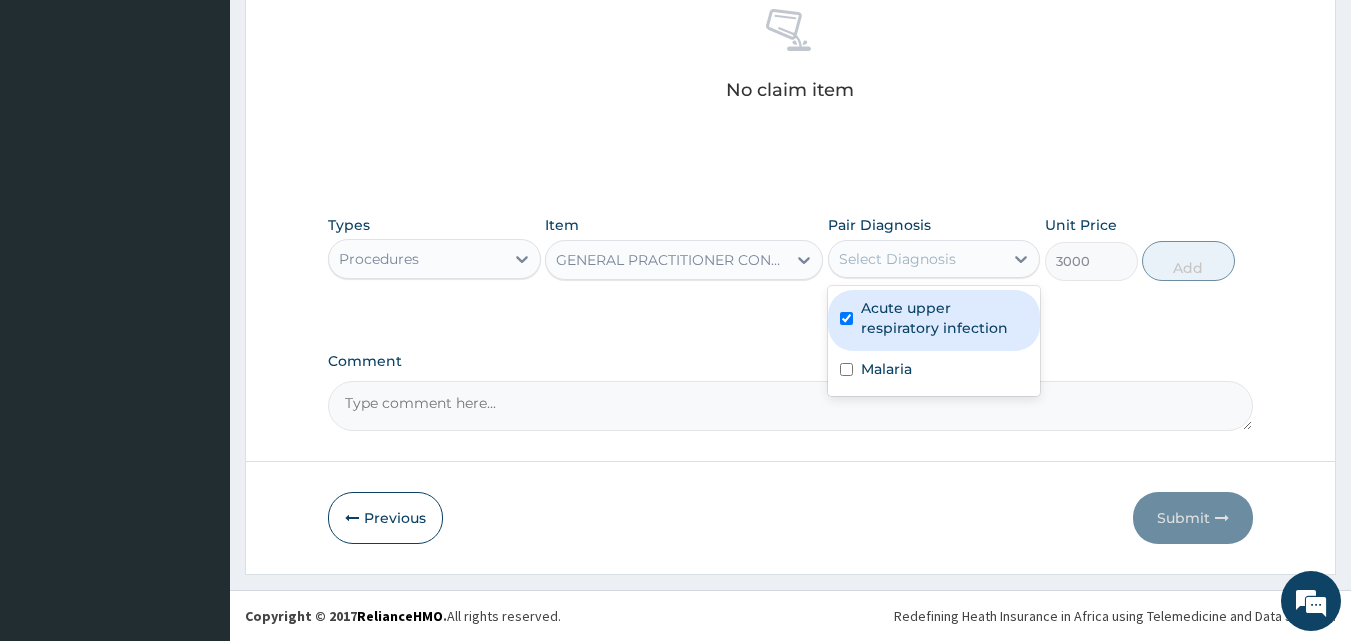 checkbox on "true" 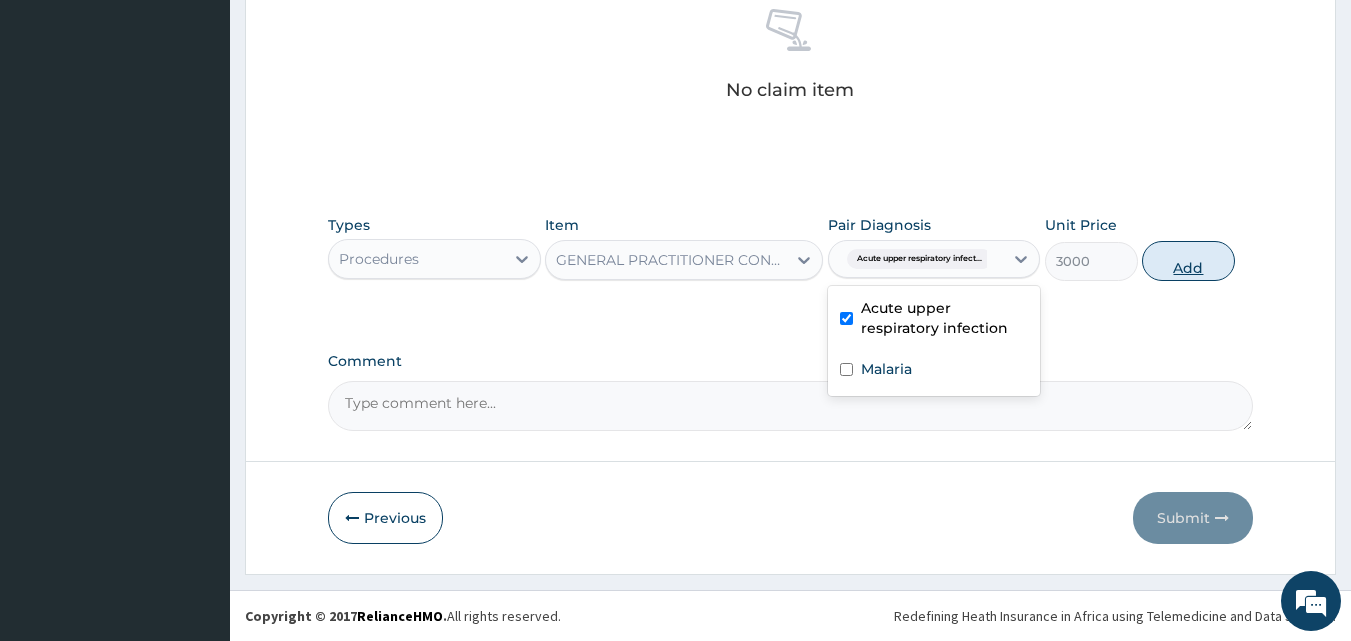 click on "Add" at bounding box center (1188, 261) 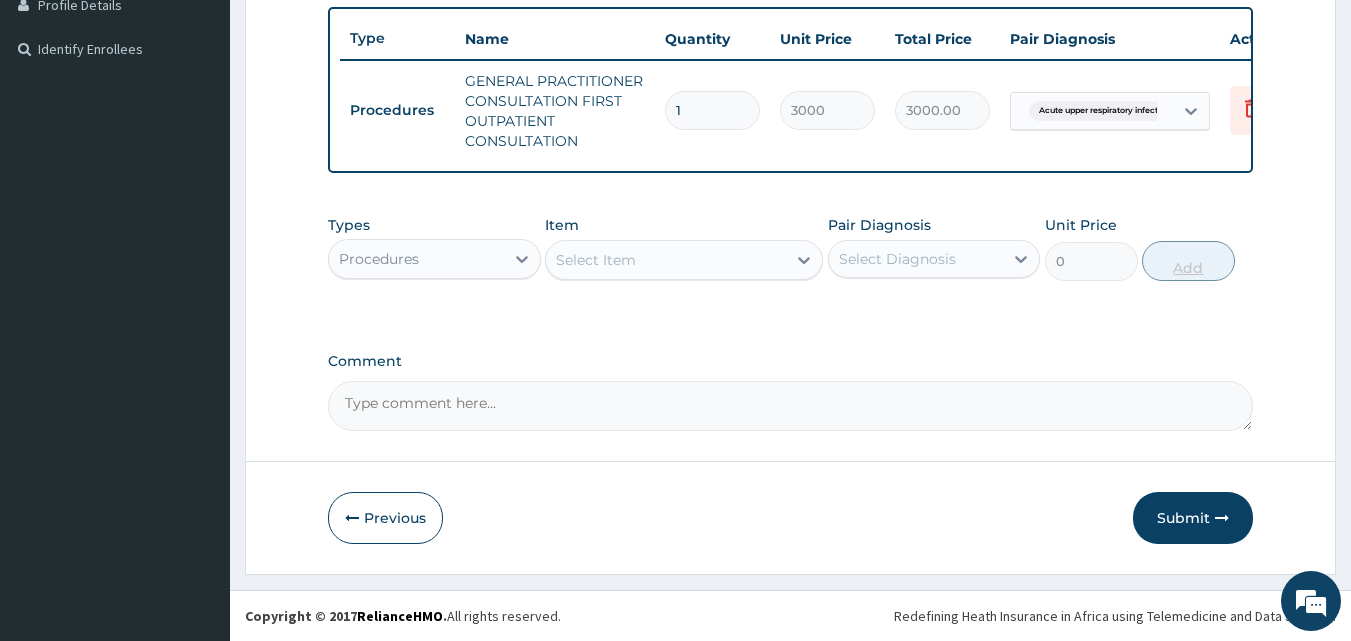 scroll, scrollTop: 536, scrollLeft: 0, axis: vertical 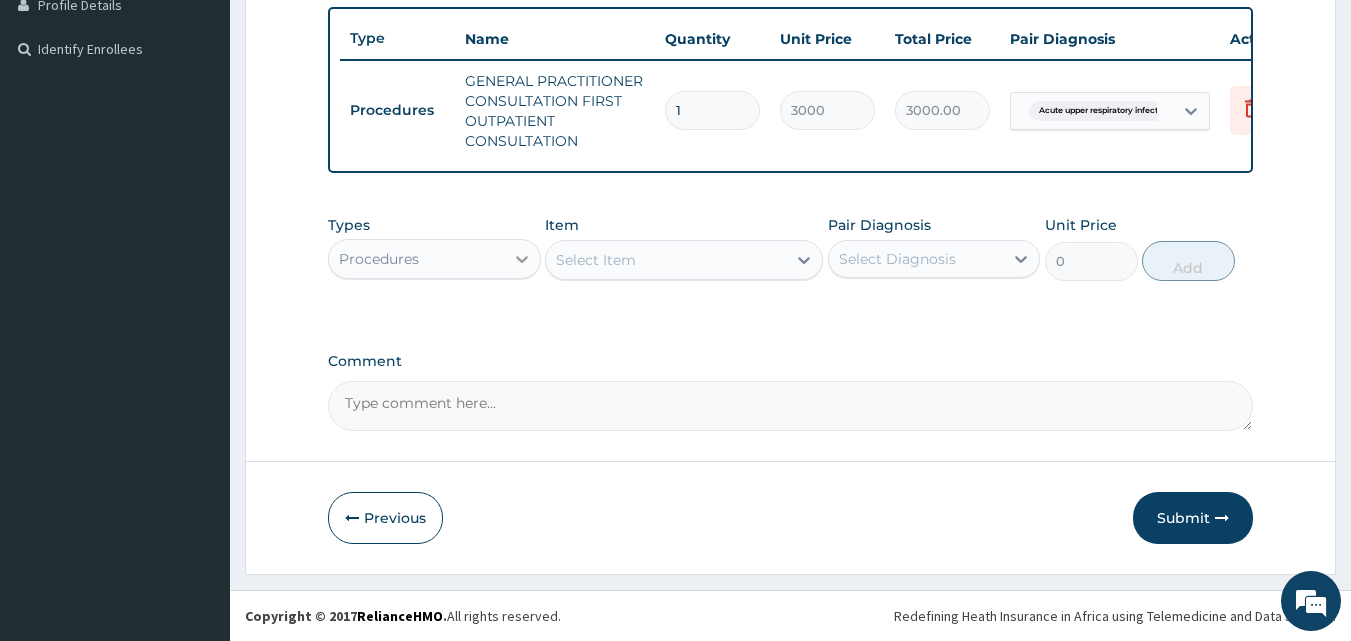 click 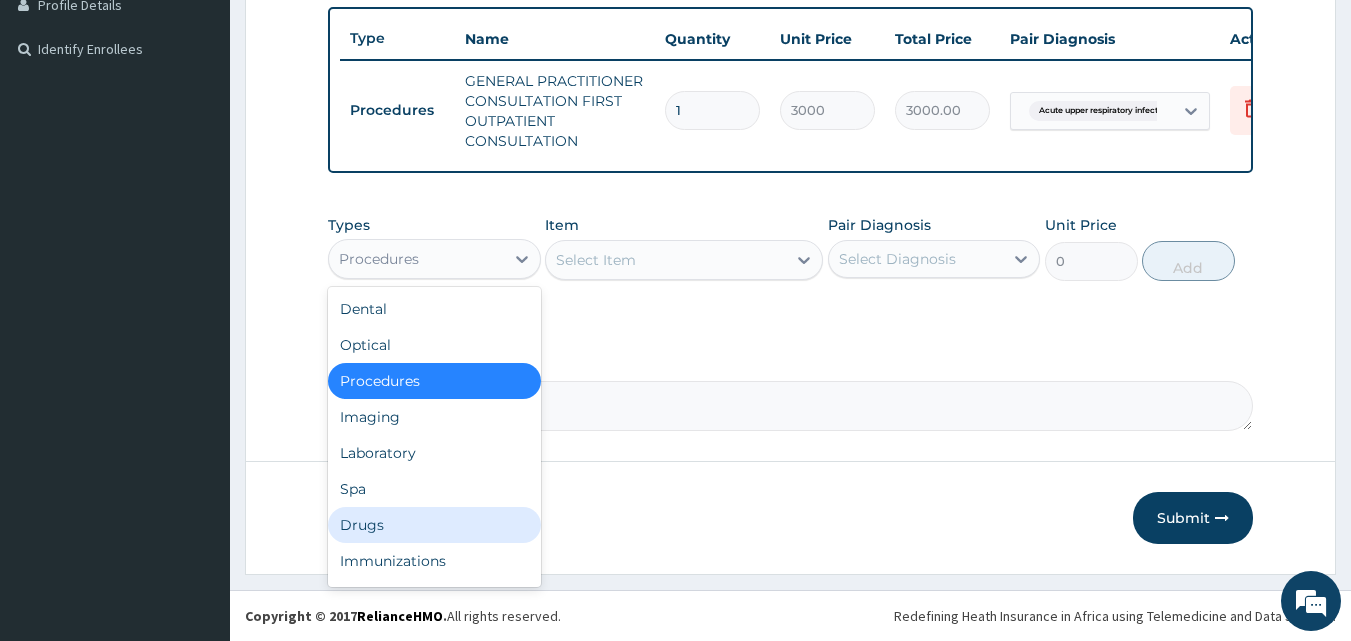 click on "Drugs" at bounding box center (434, 525) 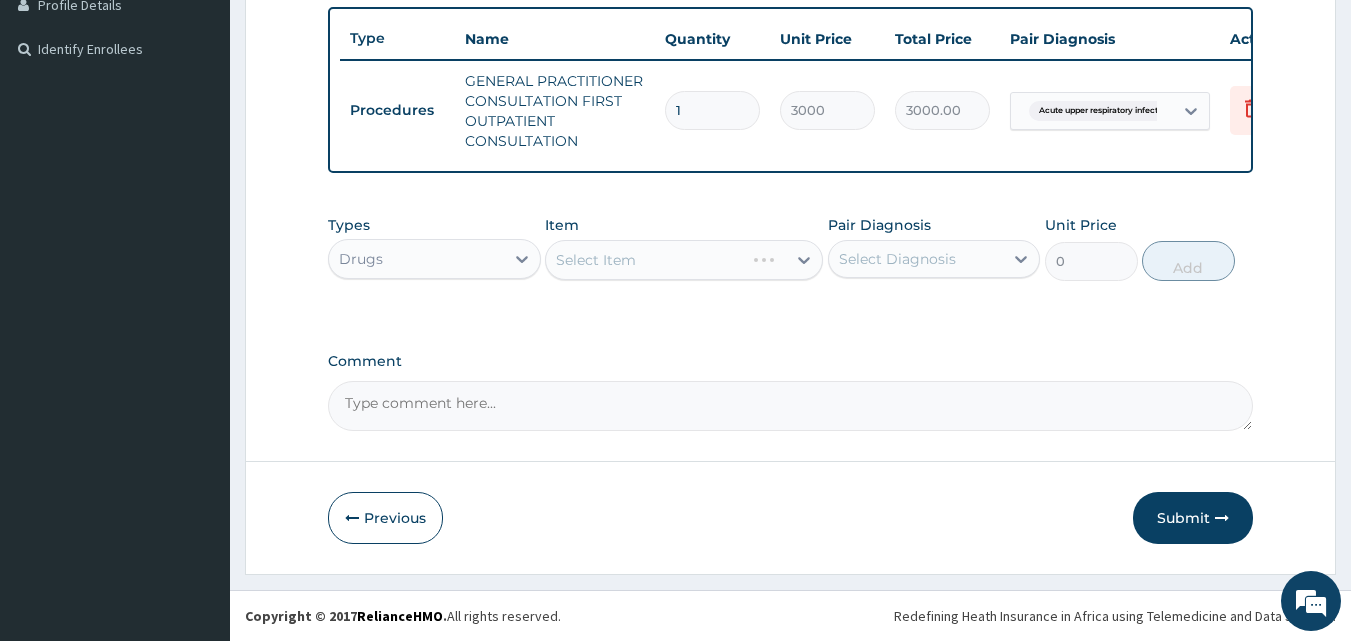 click on "Select Item" at bounding box center [684, 260] 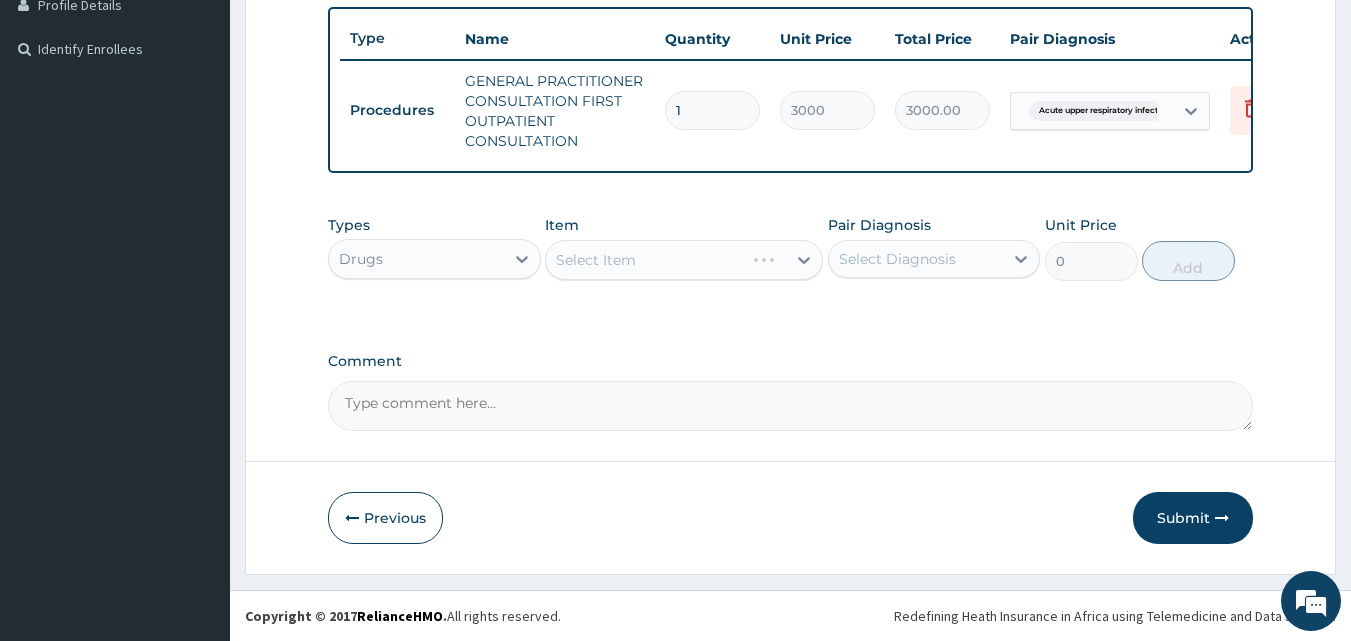 click on "Select Item" at bounding box center (684, 260) 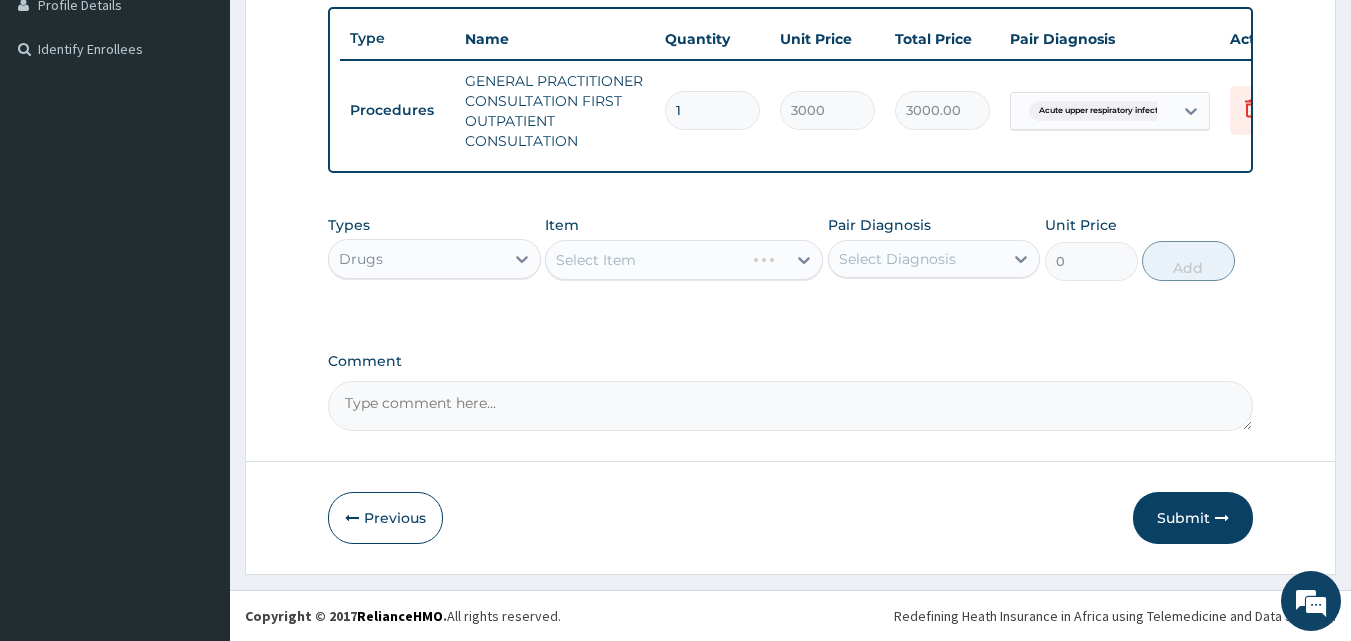 click on "Select Item" at bounding box center (684, 260) 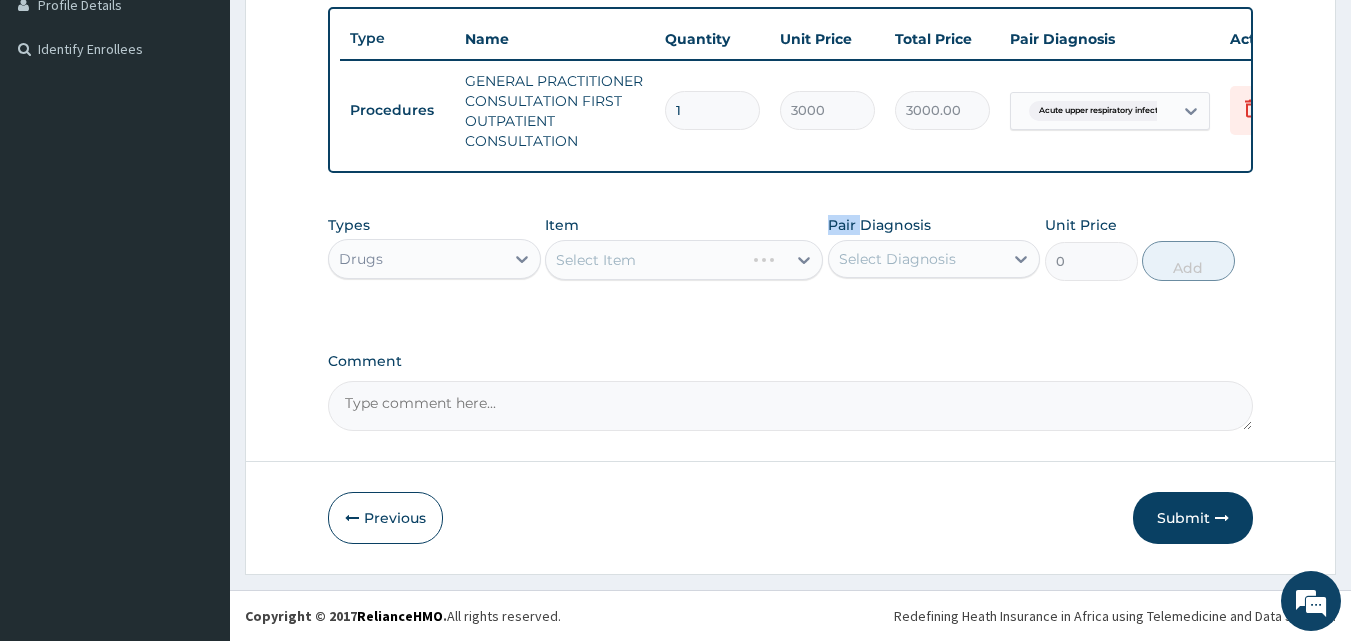 click on "Select Item" at bounding box center (684, 260) 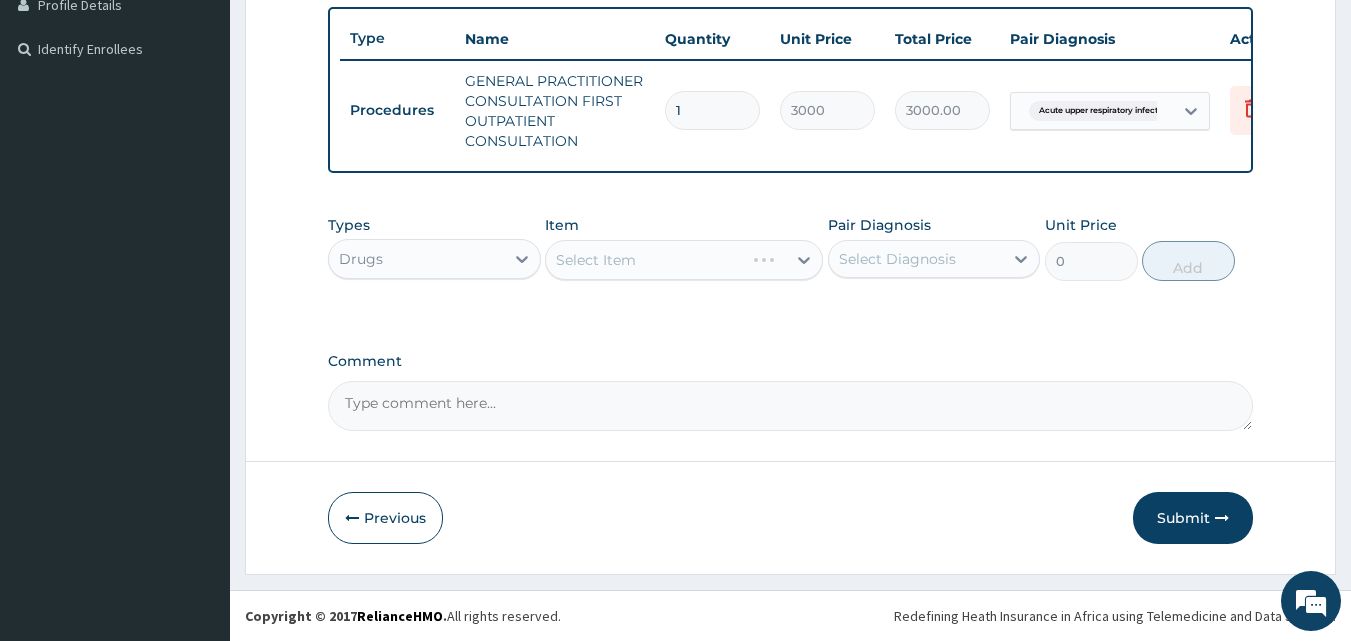 click on "Select Item" at bounding box center (684, 260) 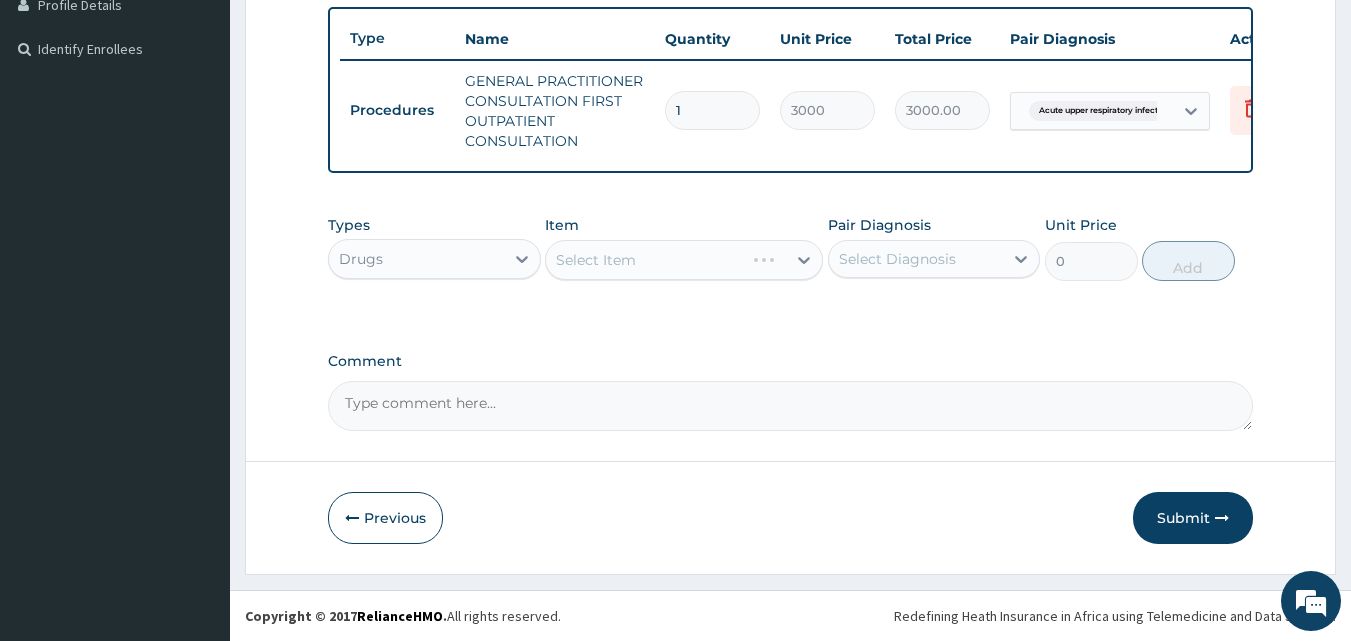 click on "Select Item" at bounding box center [684, 260] 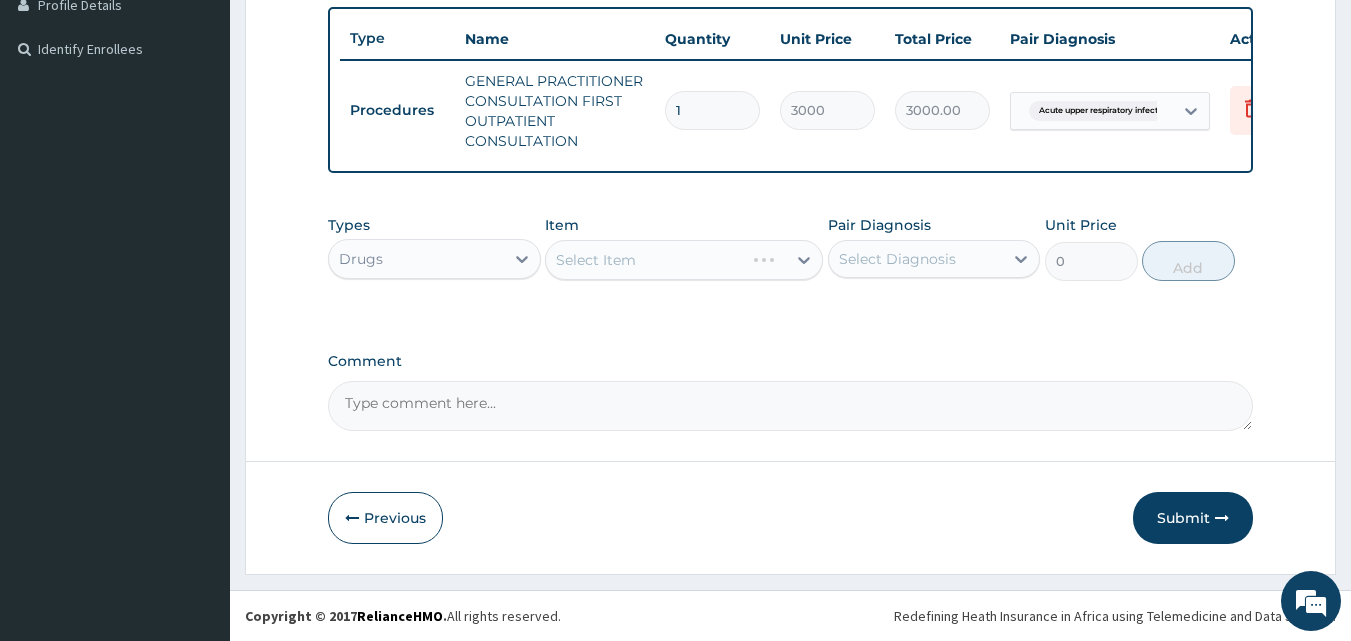 click on "Select Item" at bounding box center (684, 260) 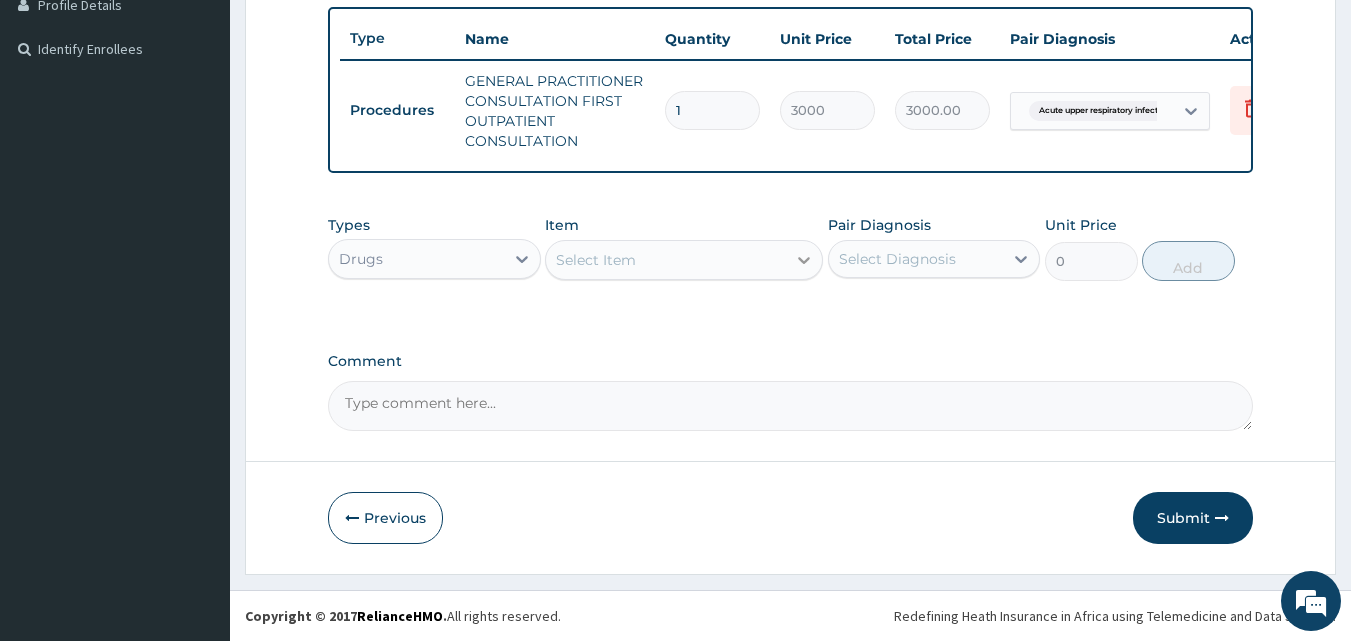 click 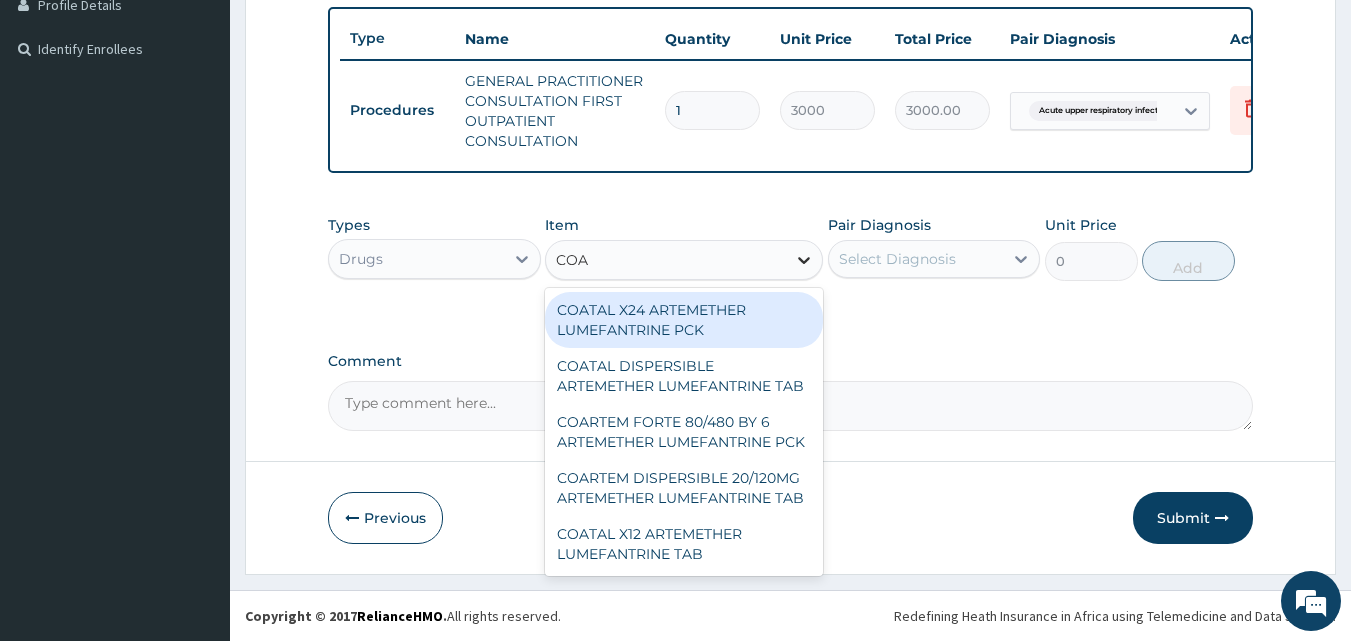 type on "COAR" 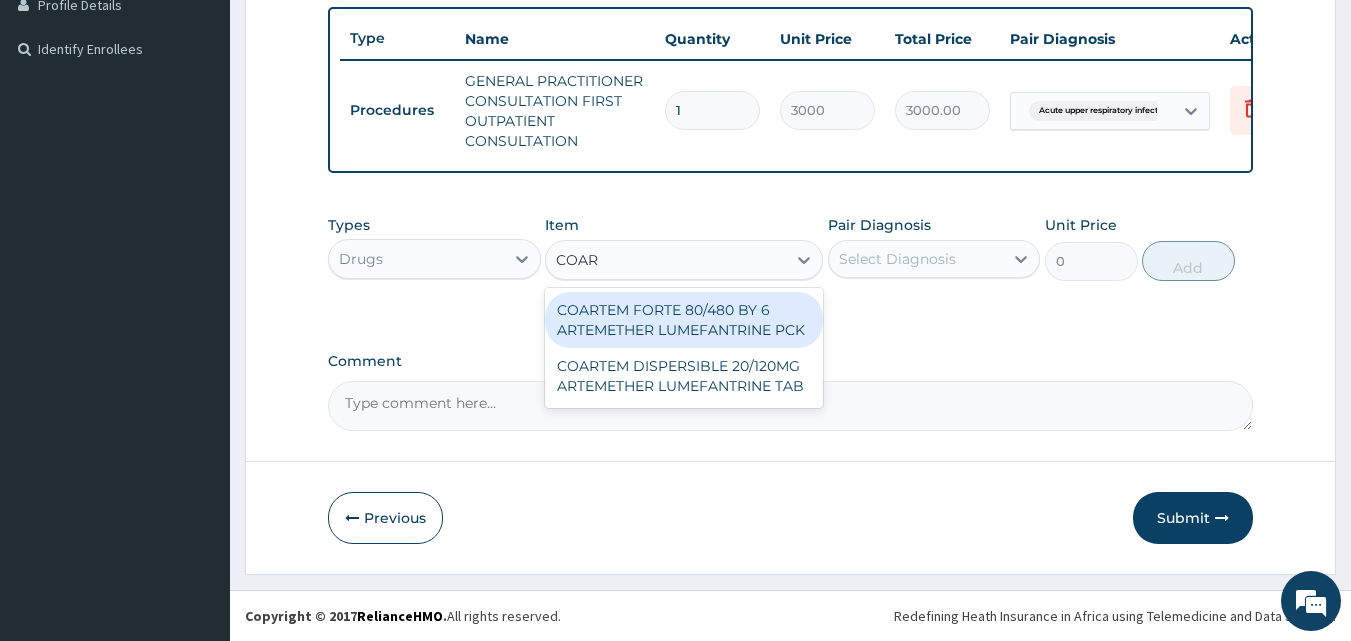 click on "COARTEM FORTE 80/480 BY 6 ARTEMETHER LUMEFANTRINE PCK" at bounding box center (684, 320) 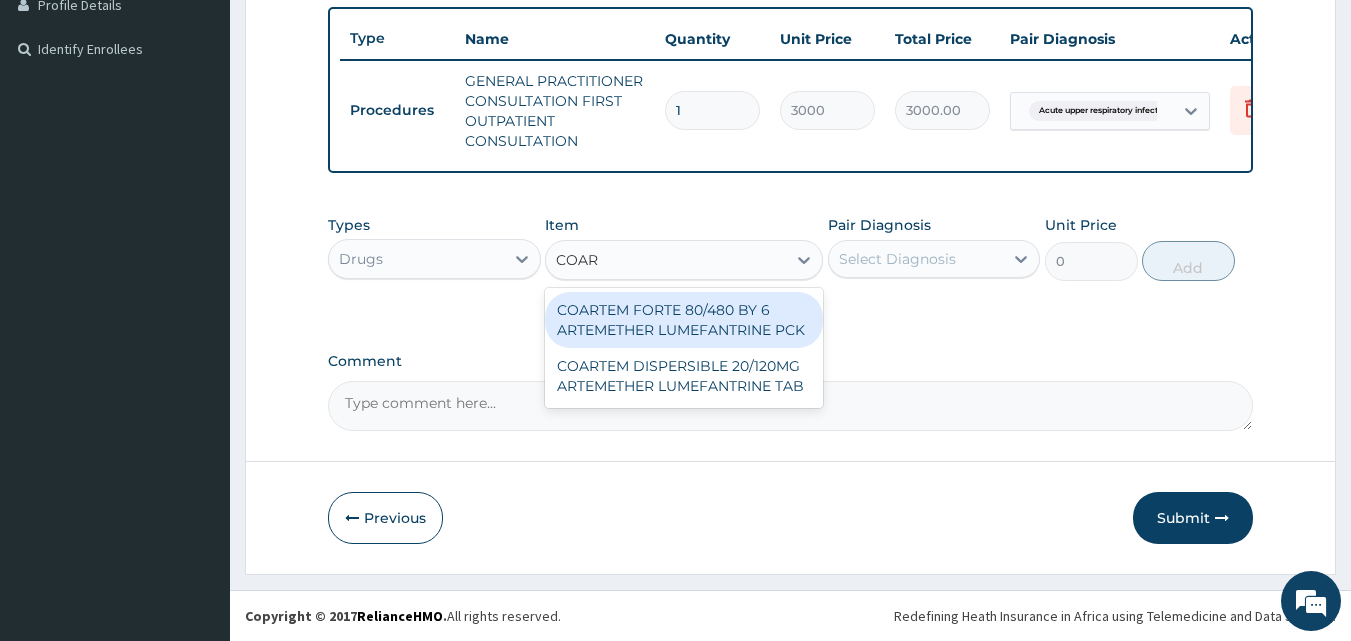 type 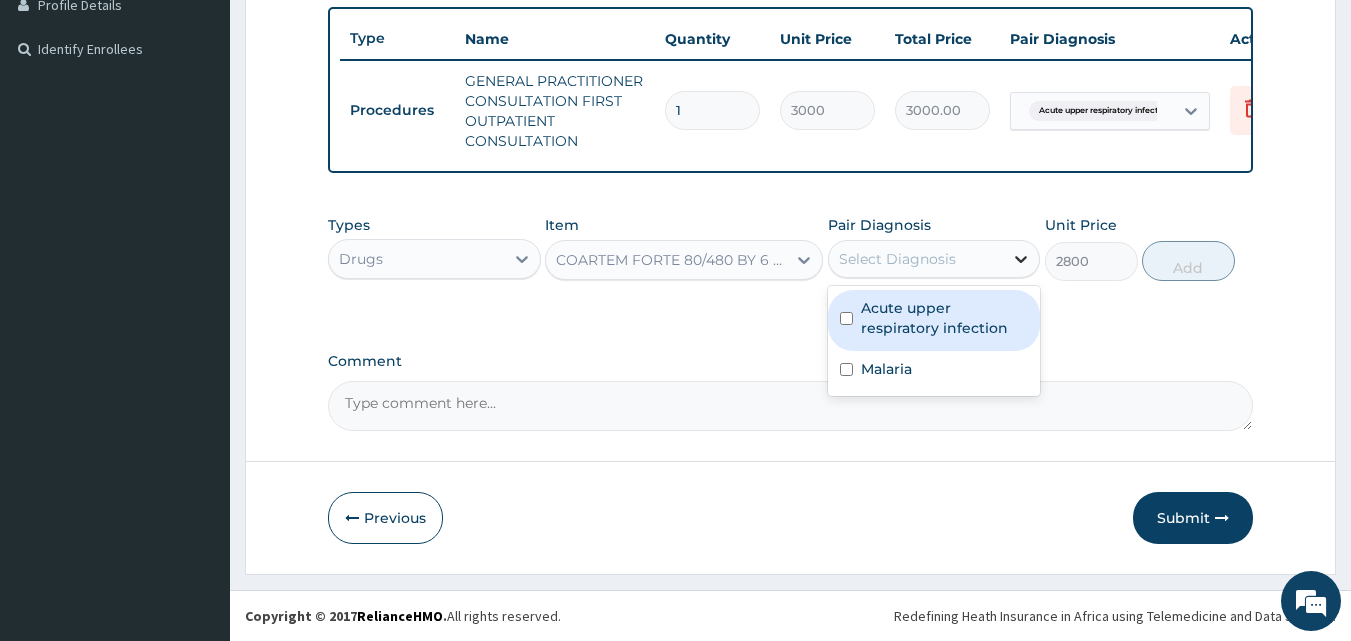 click 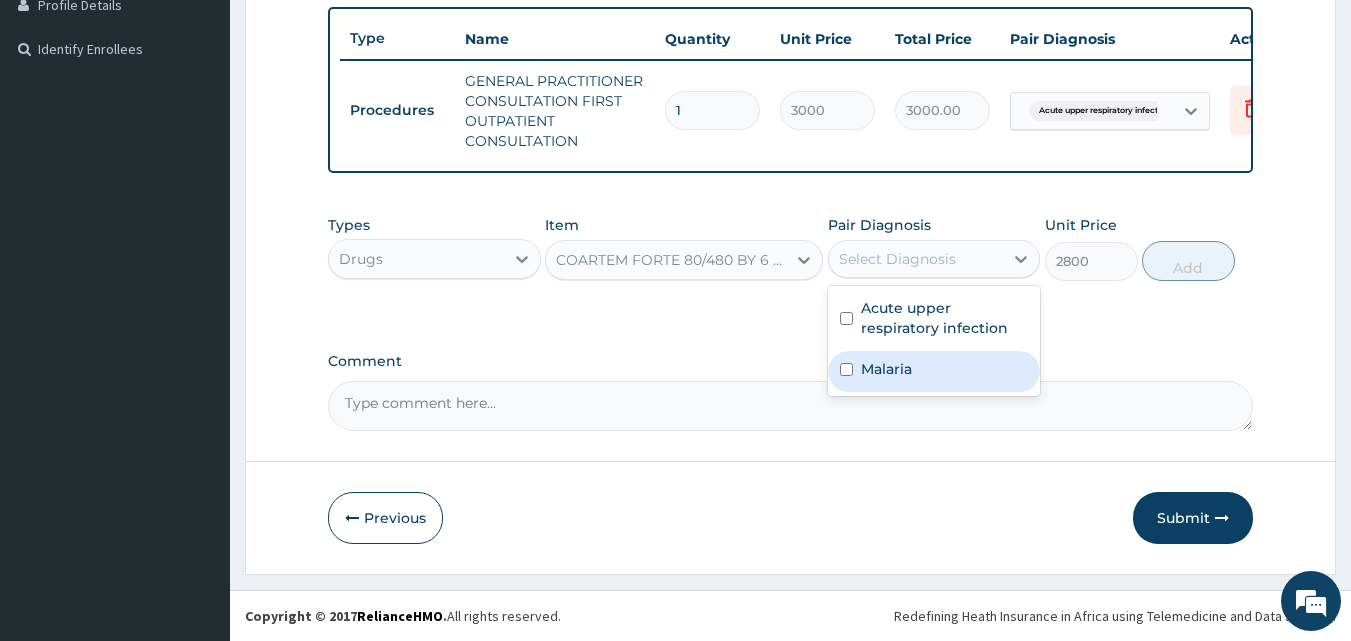 click at bounding box center [846, 369] 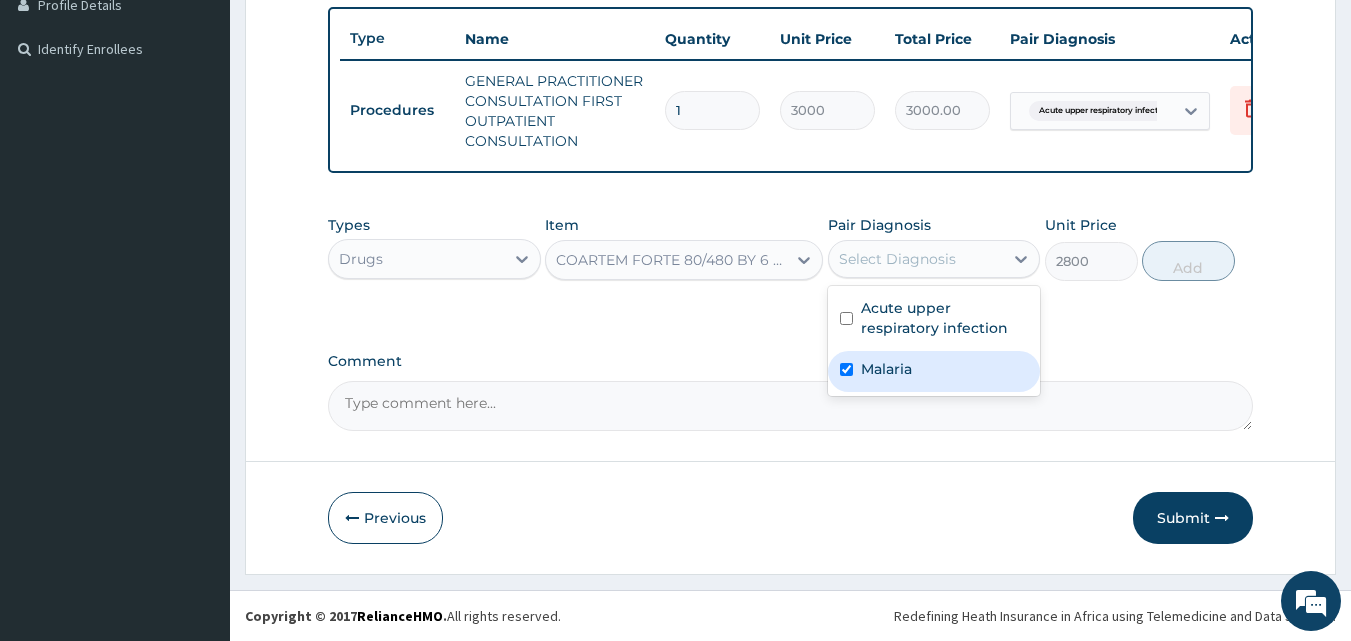 checkbox on "true" 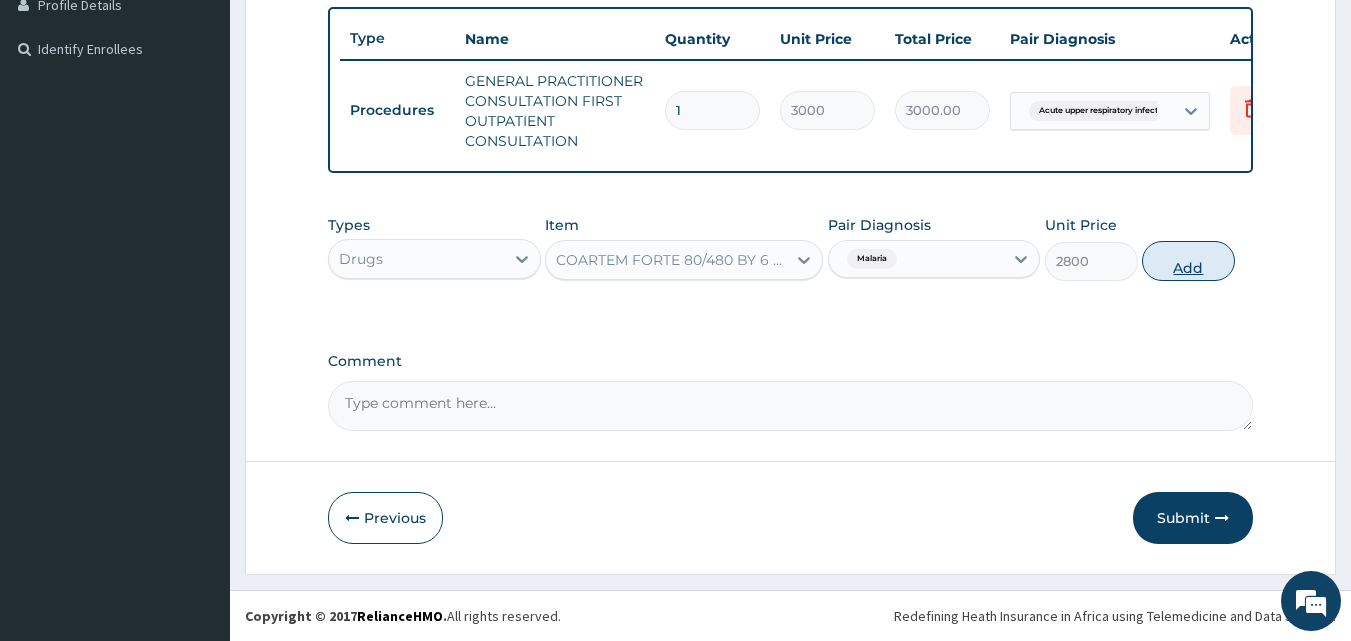 click on "Add" at bounding box center (1188, 261) 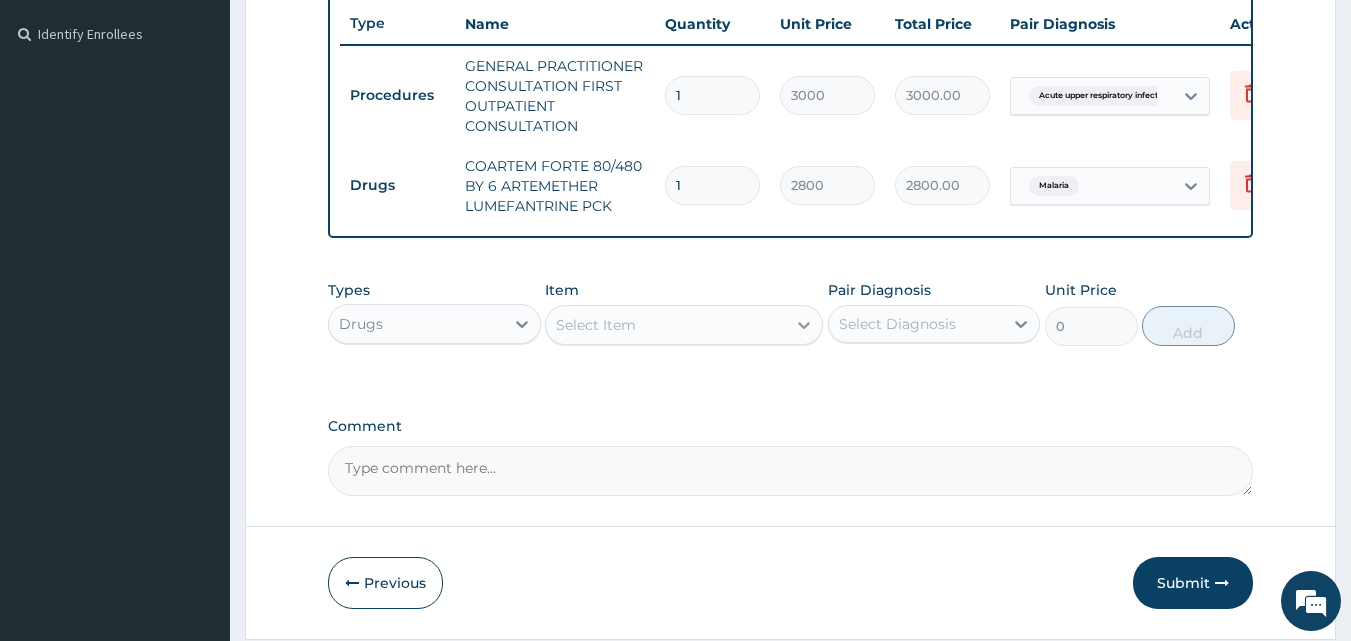 click at bounding box center [804, 325] 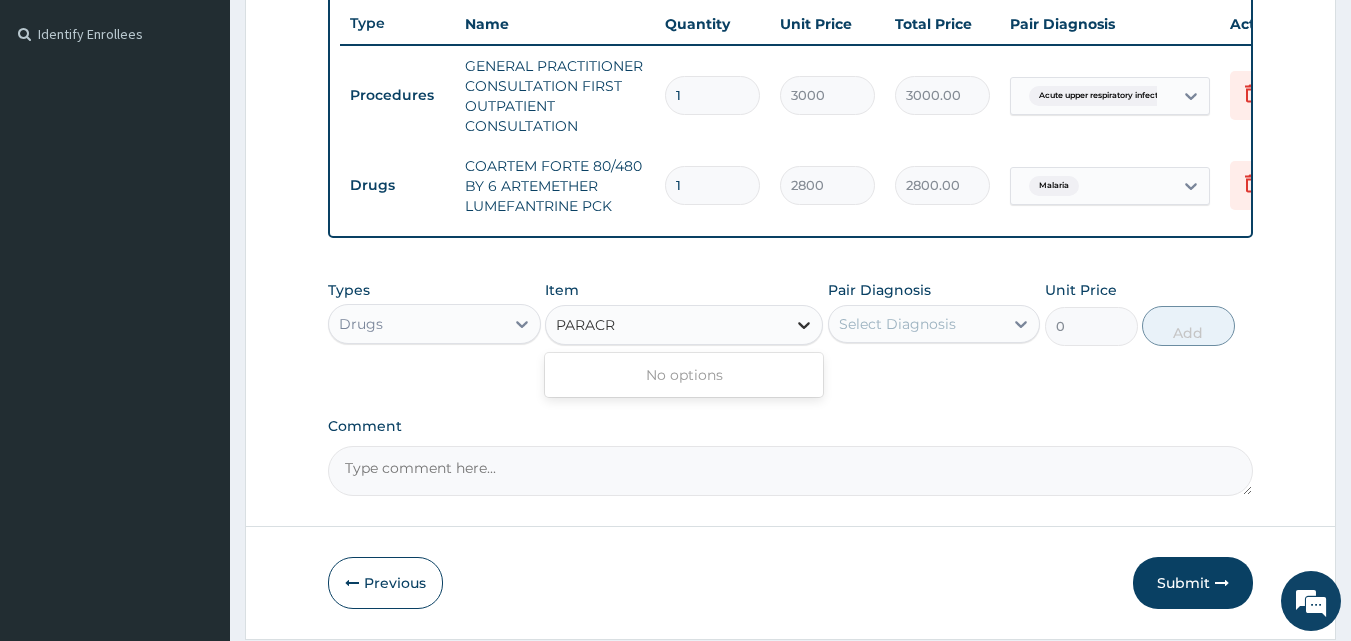 type on "PARAC" 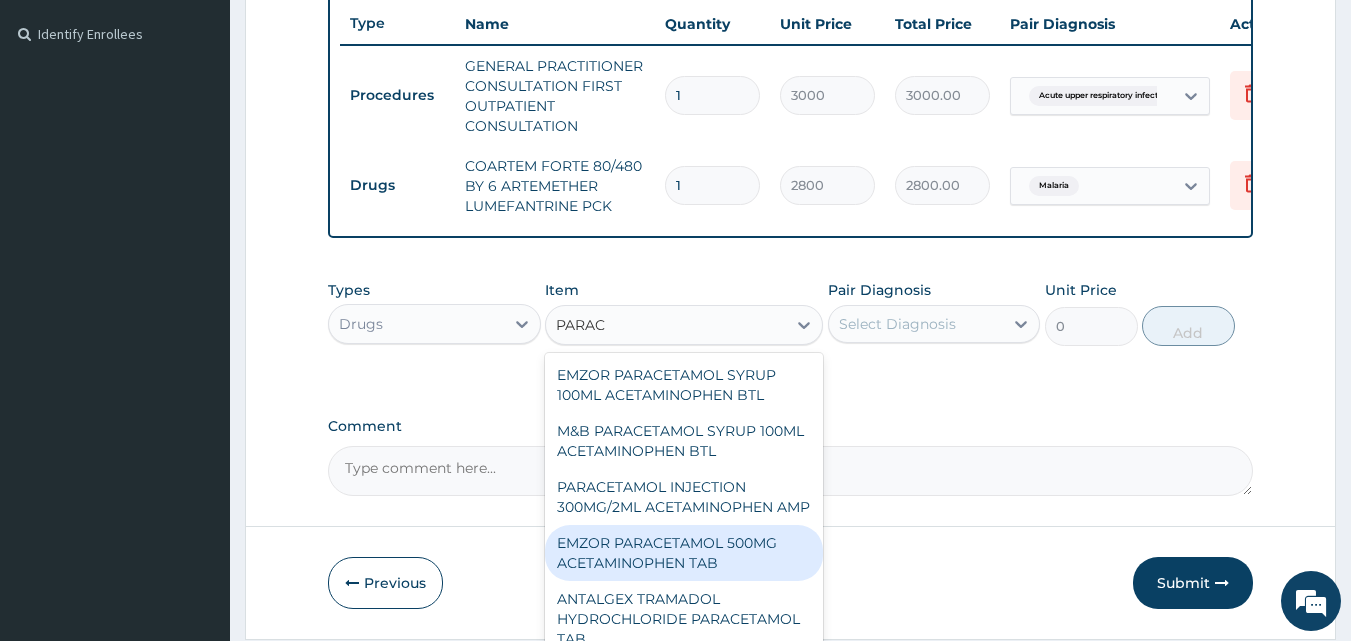 click on "EMZOR PARACETAMOL 500MG ACETAMINOPHEN TAB" at bounding box center (684, 553) 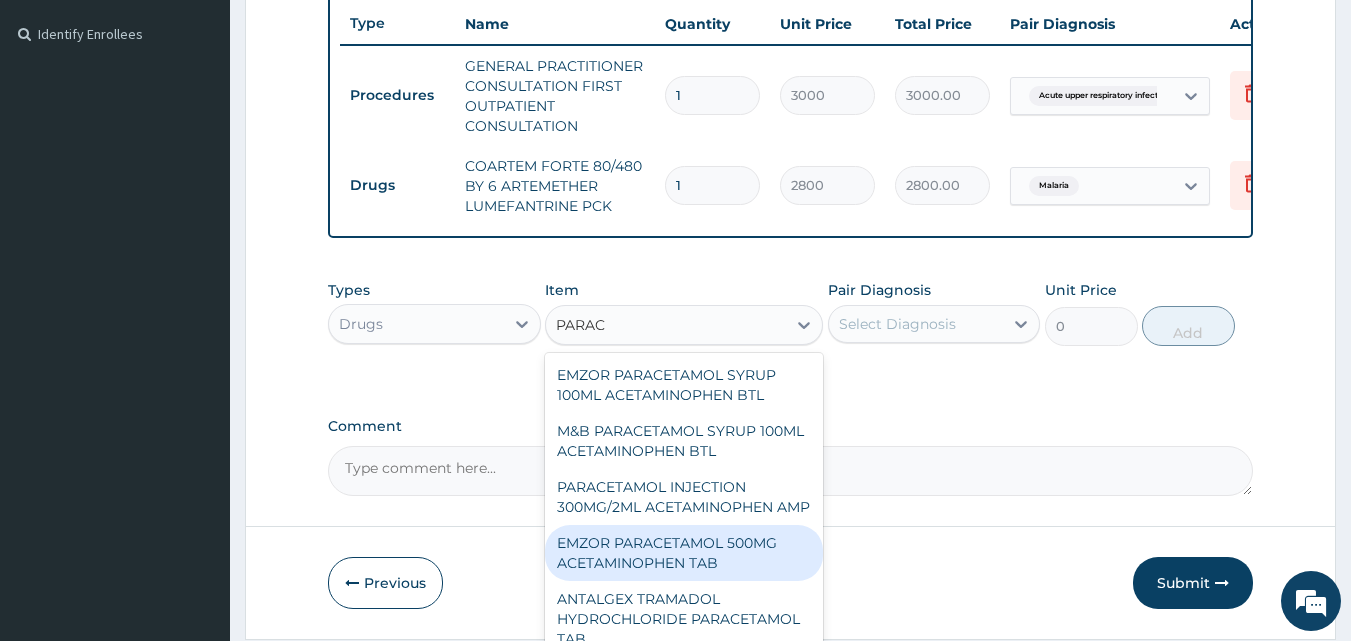 type 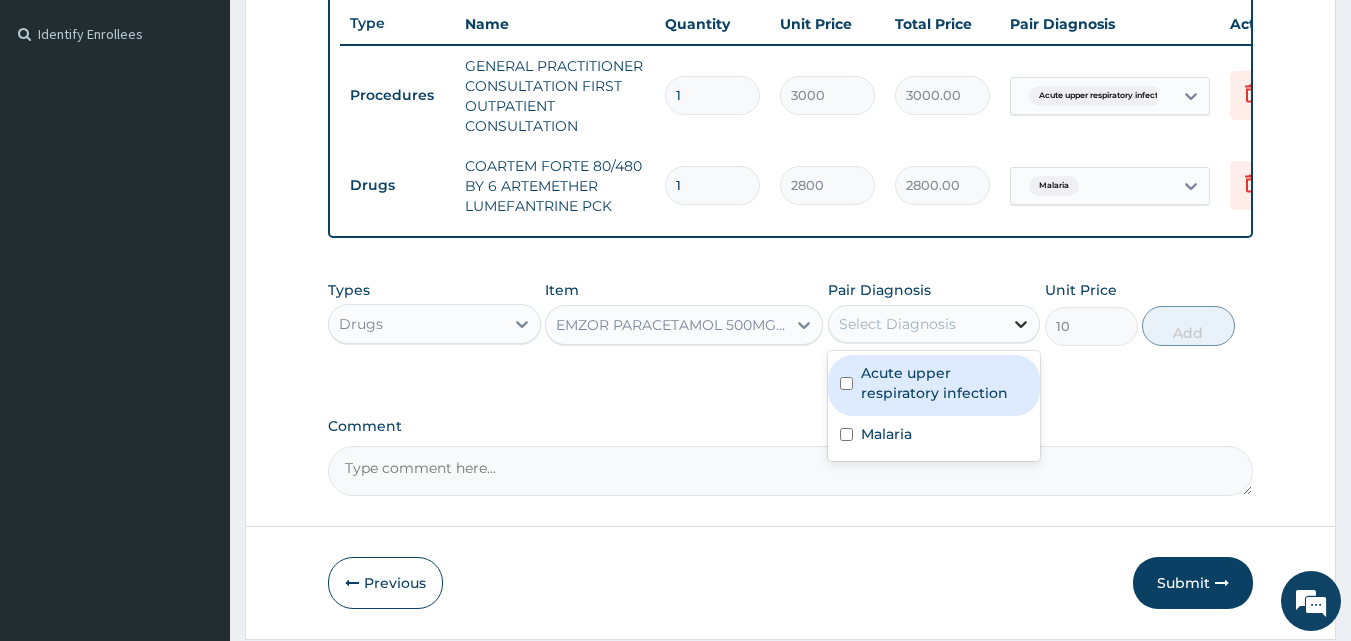 click 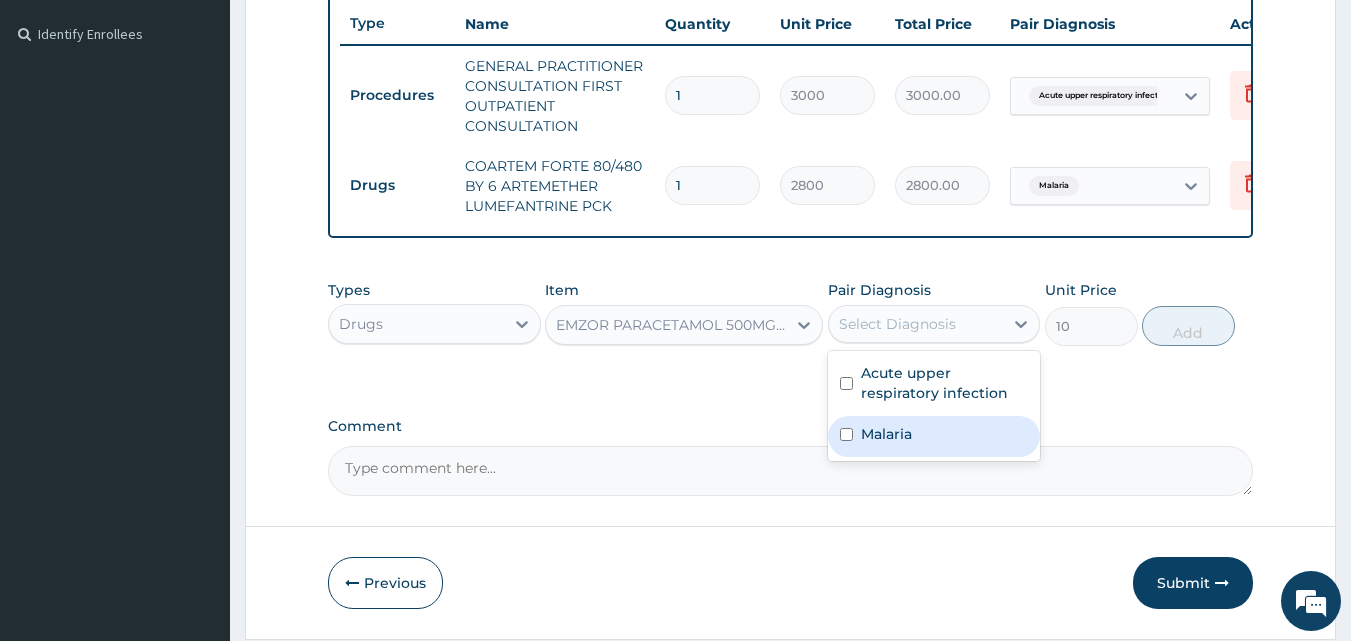 click at bounding box center (846, 434) 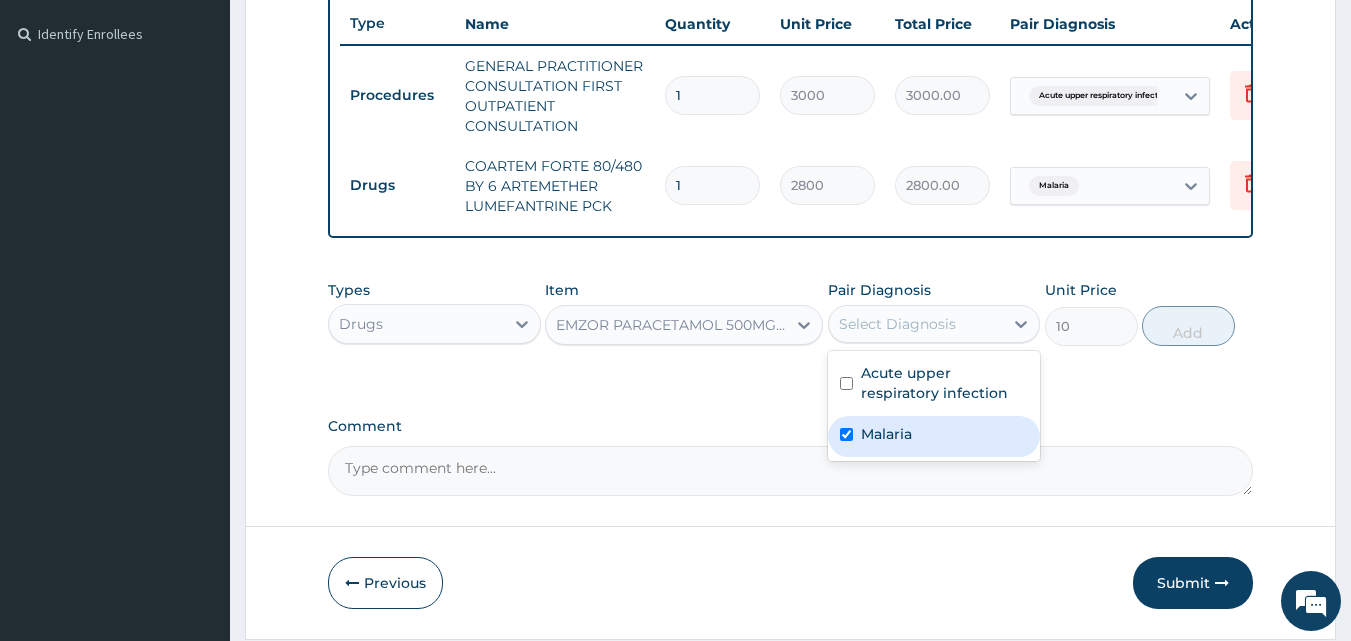 checkbox on "true" 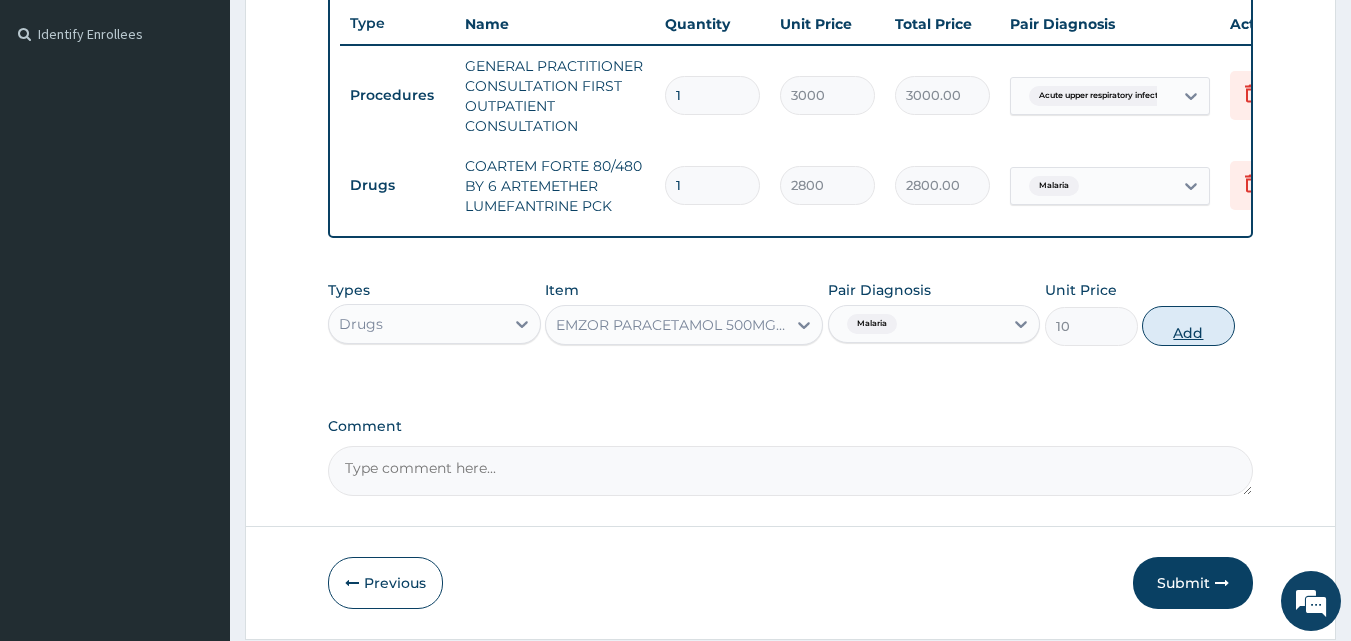 click on "Add" at bounding box center [1188, 326] 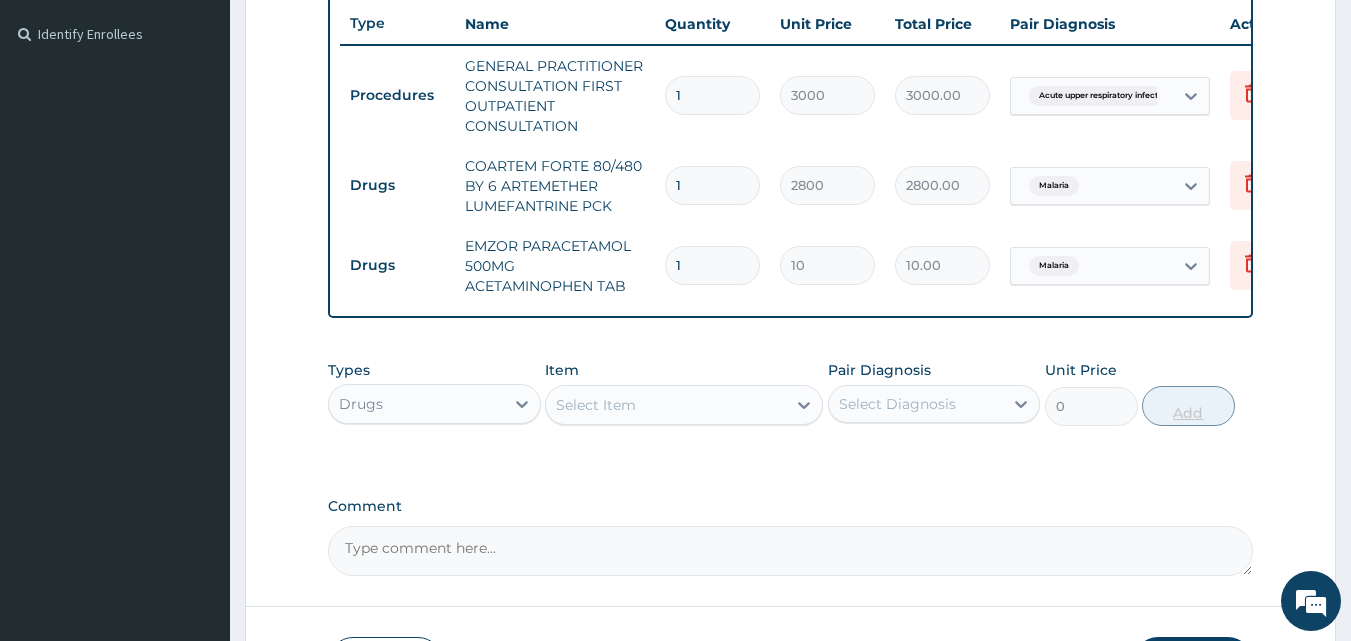 type on "18" 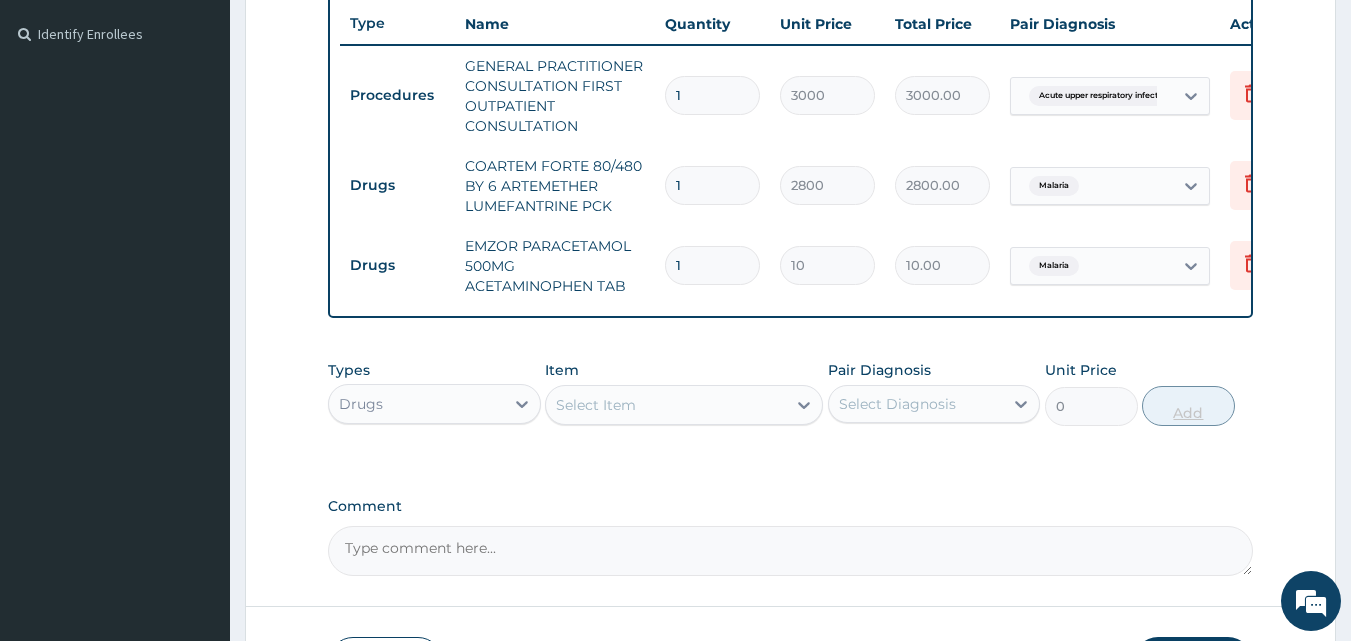 type on "180.00" 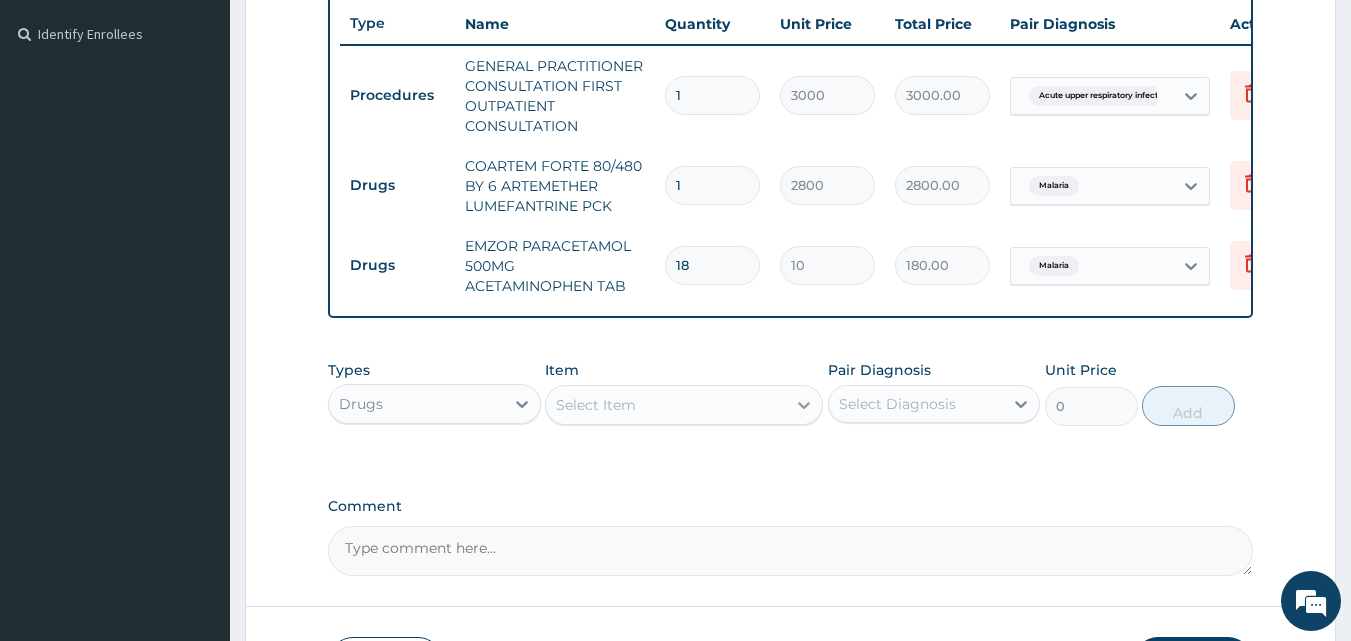 type on "18" 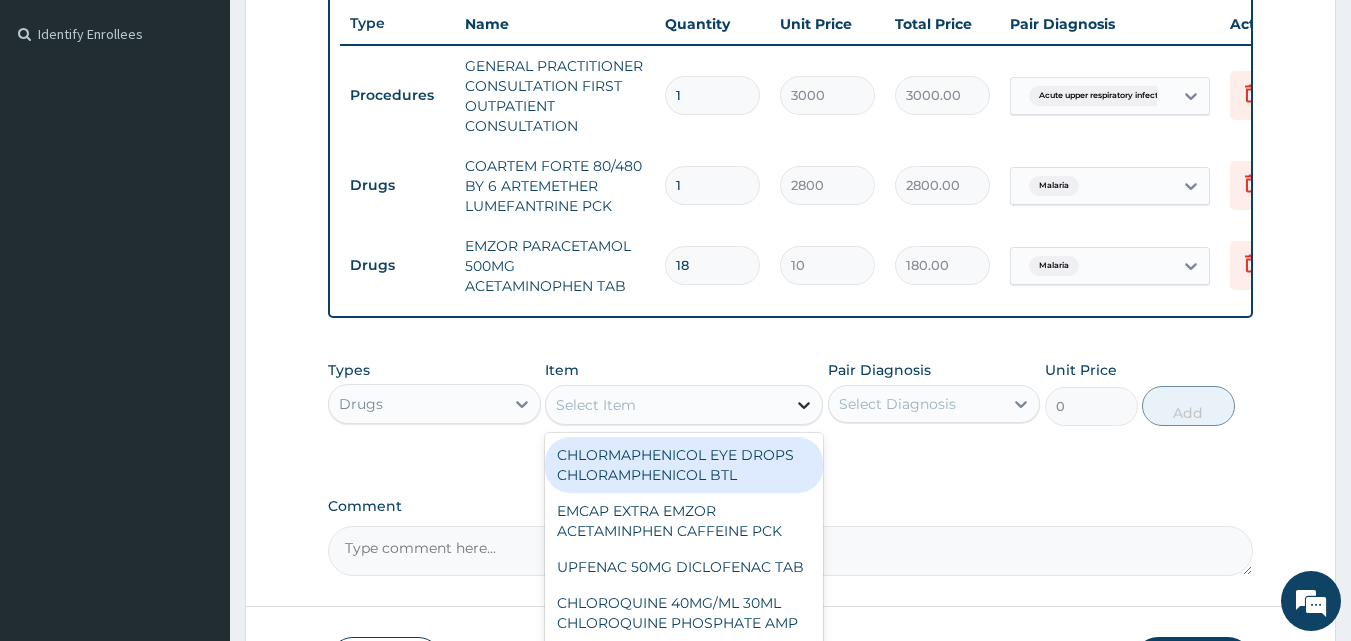 click 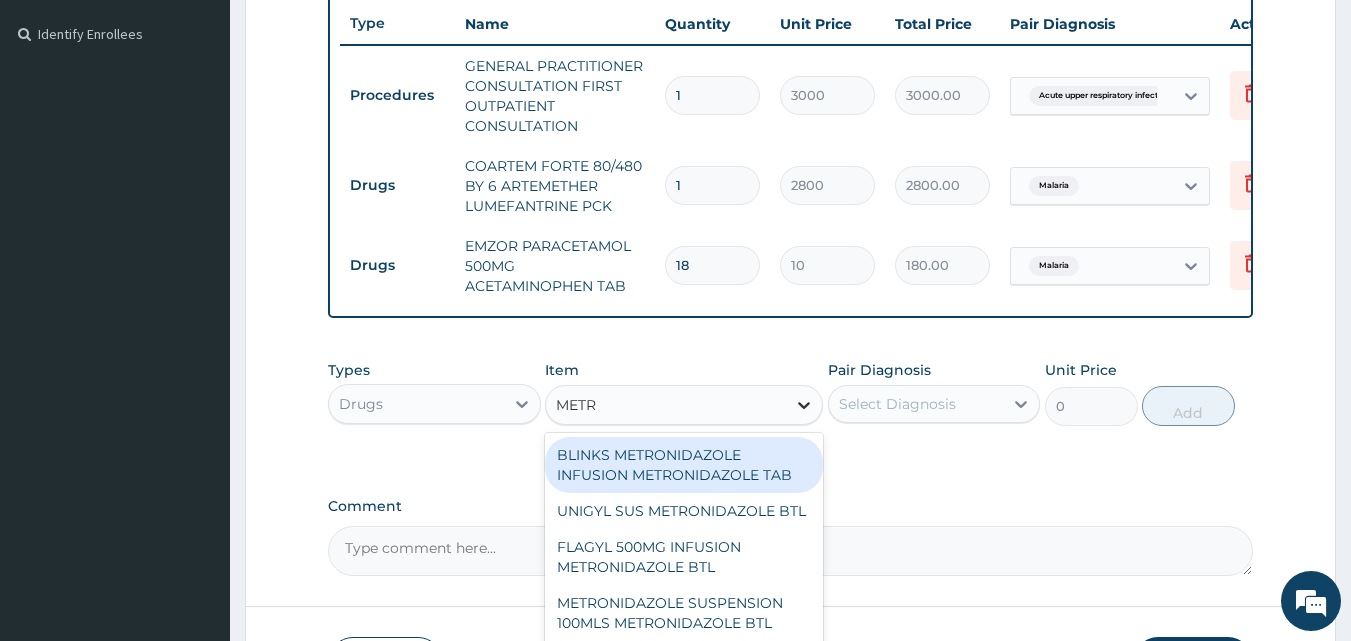 type on "METRO" 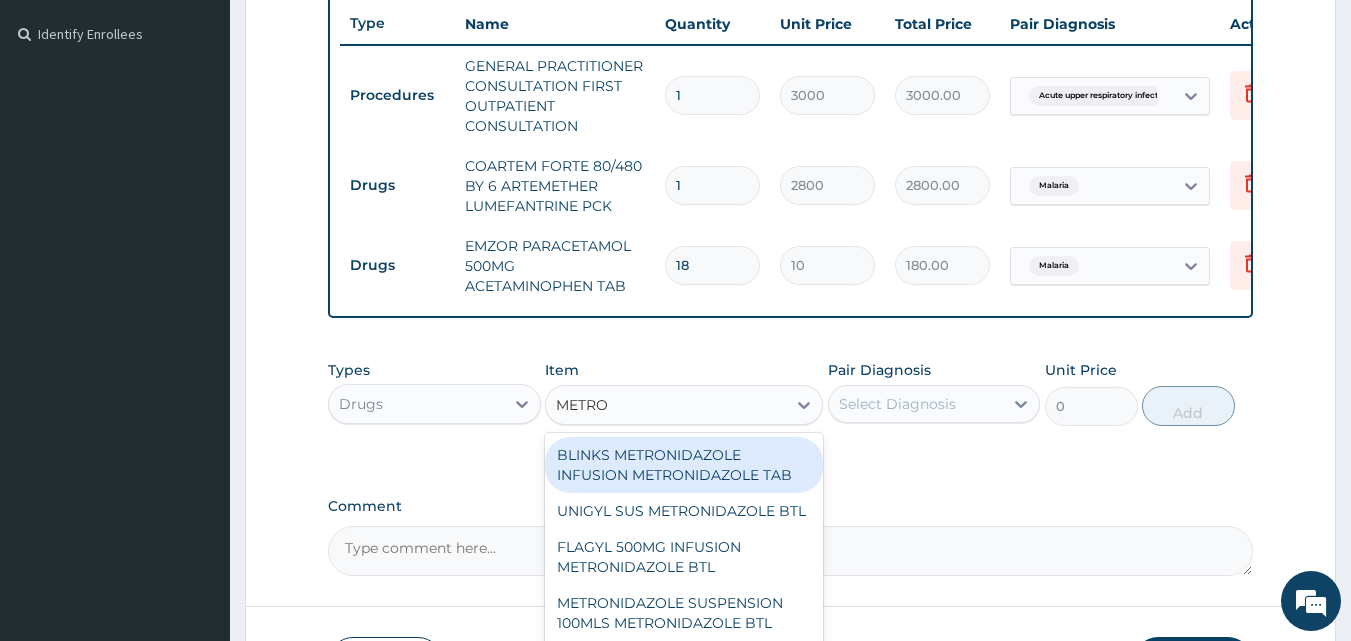 scroll, scrollTop: 696, scrollLeft: 0, axis: vertical 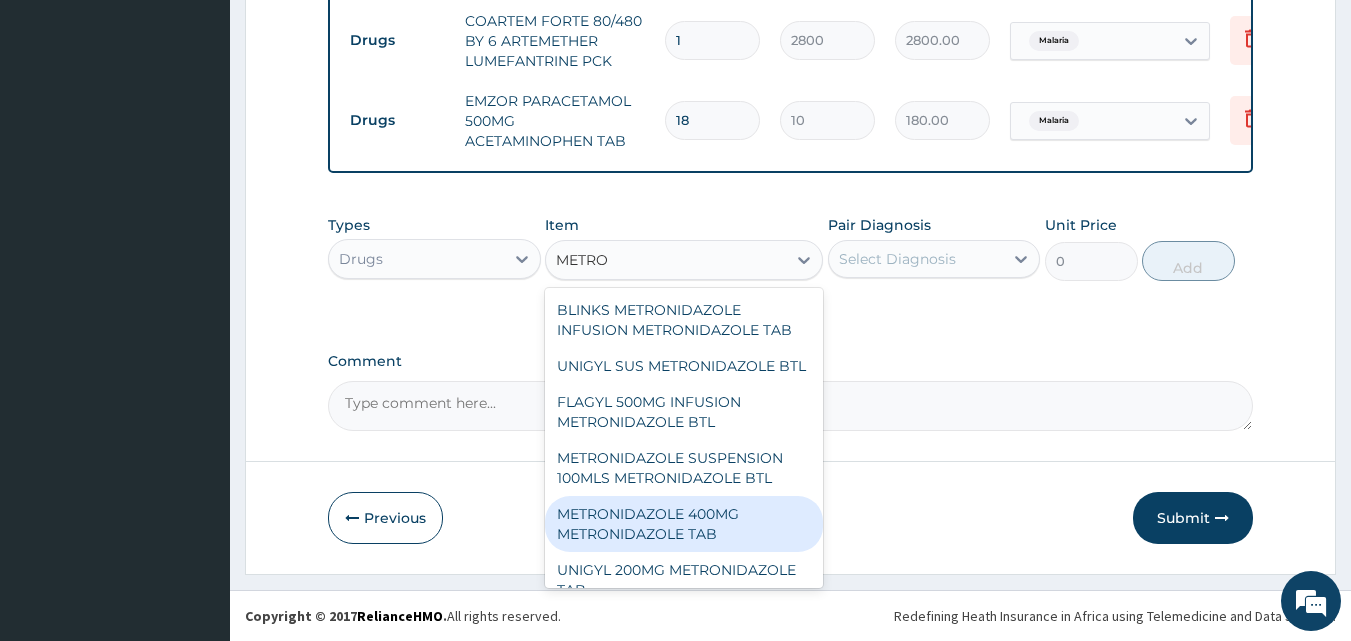 click on "METRONIDAZOLE 400MG METRONIDAZOLE TAB" at bounding box center [684, 524] 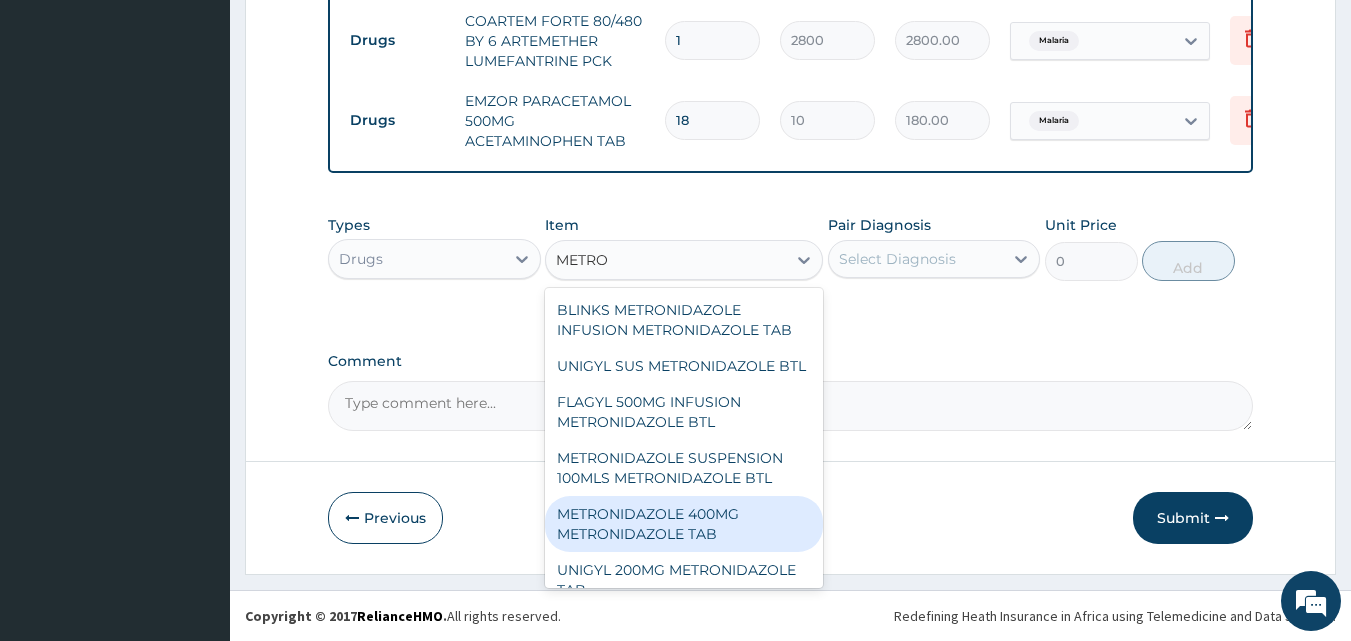 type 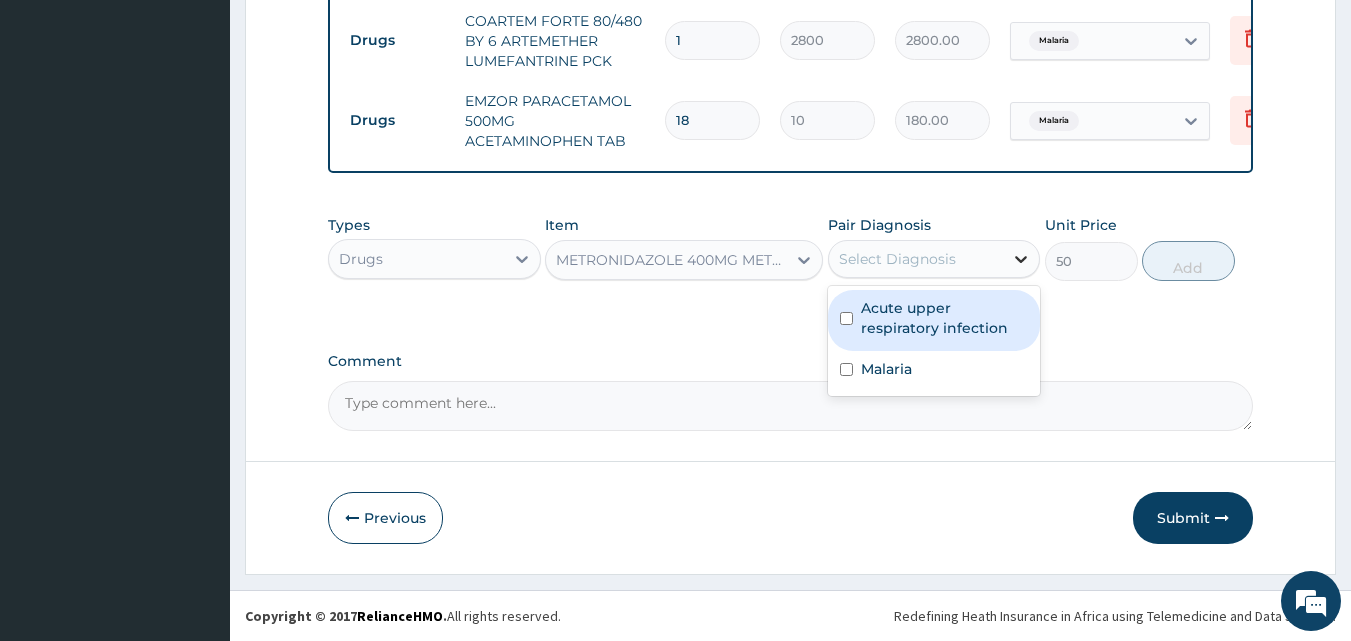 click at bounding box center (1021, 259) 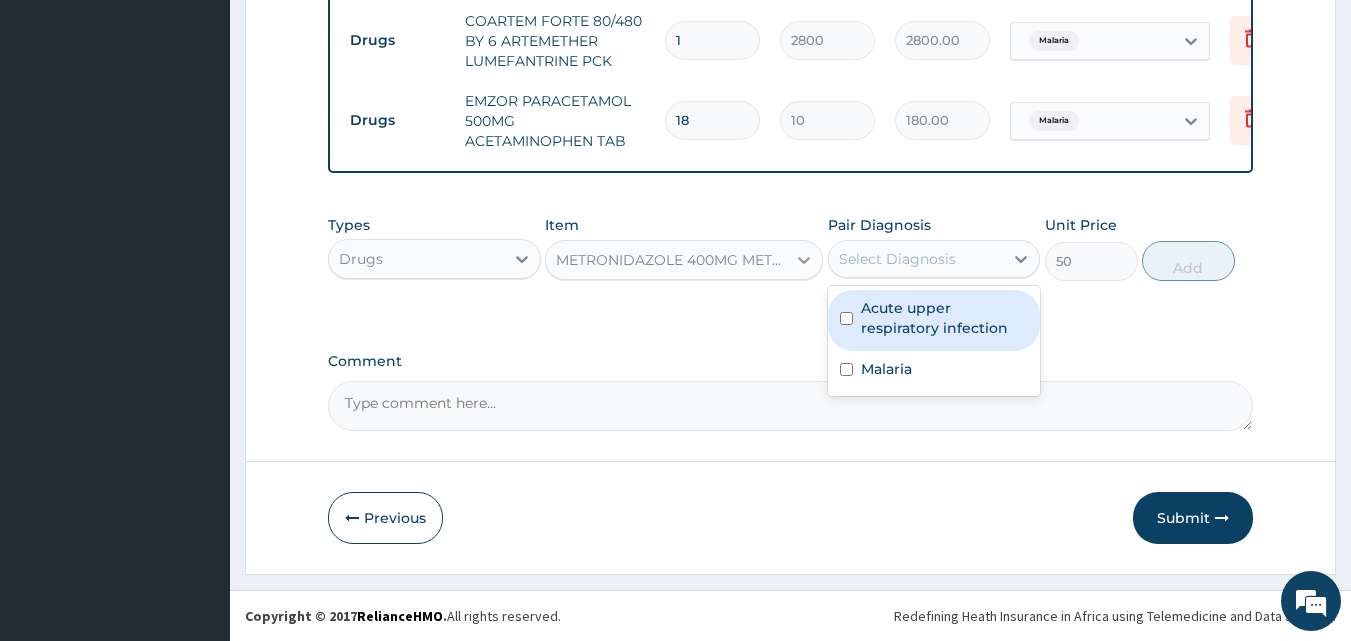 click 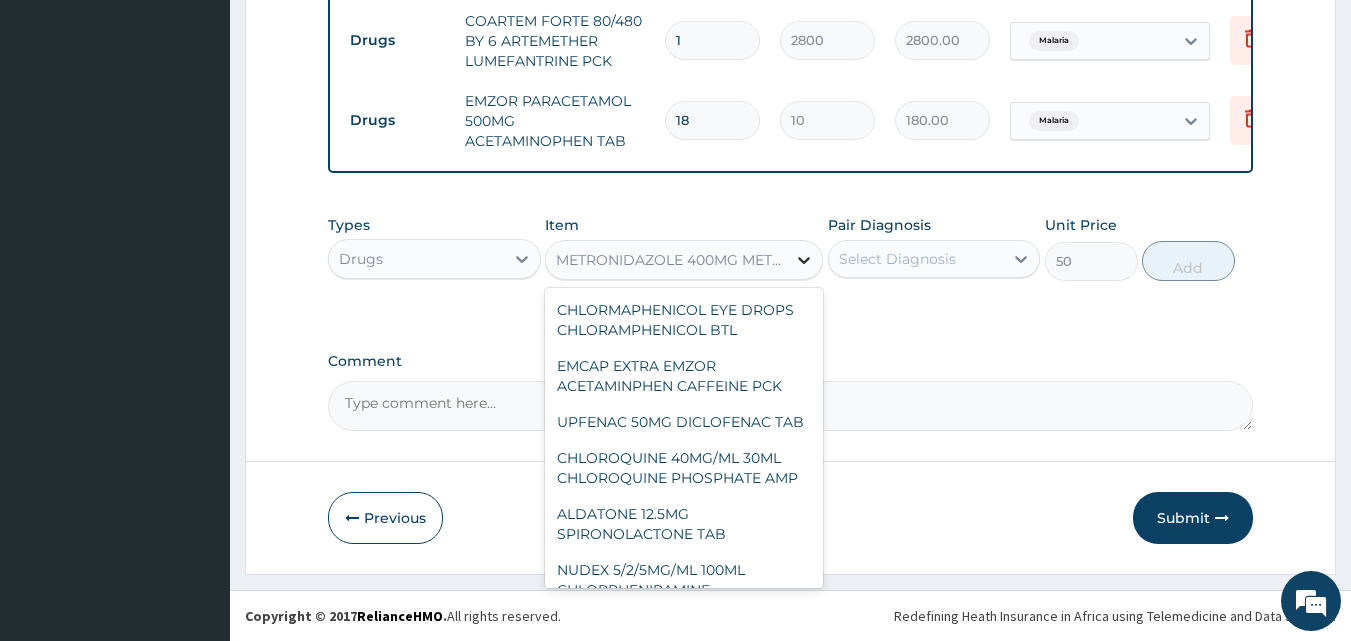 scroll, scrollTop: 38539, scrollLeft: 0, axis: vertical 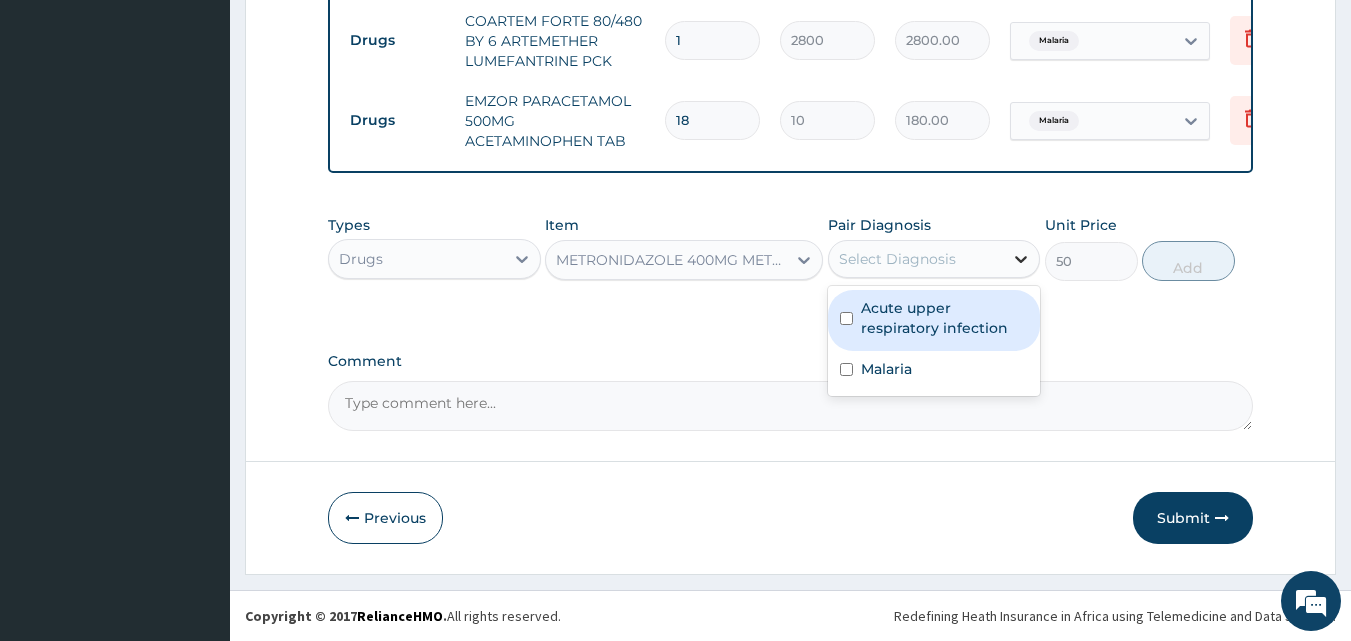 click 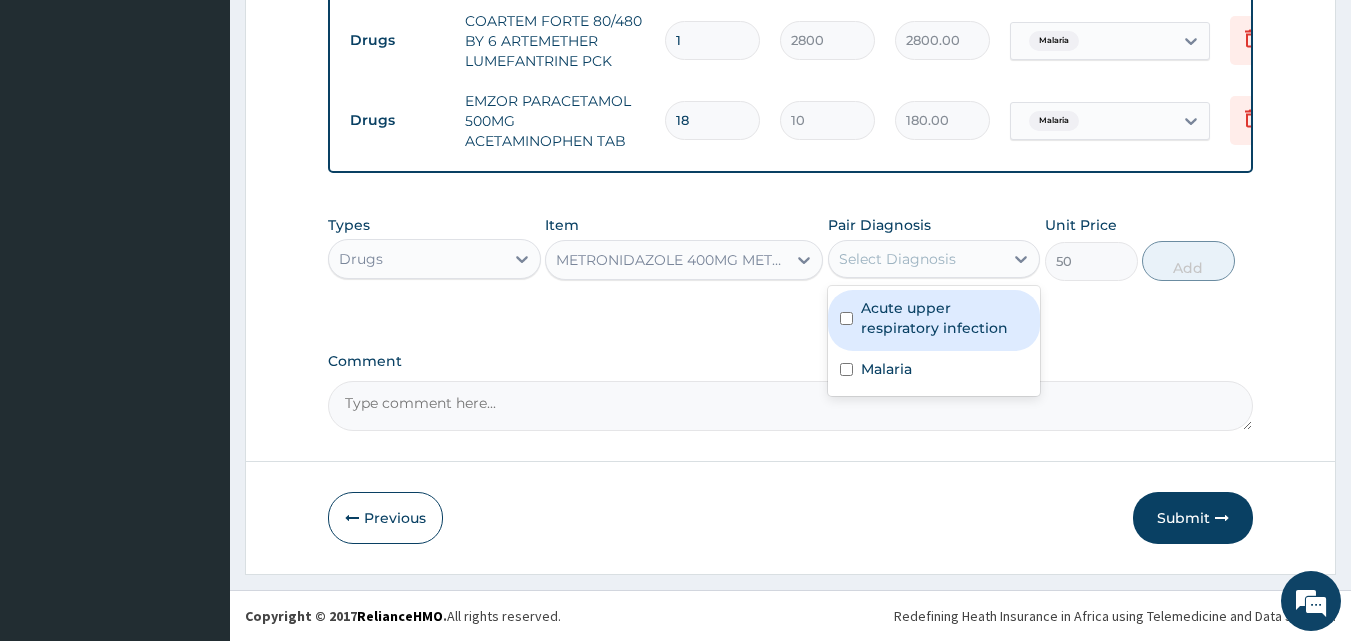 click on "Acute upper respiratory infection" at bounding box center [945, 318] 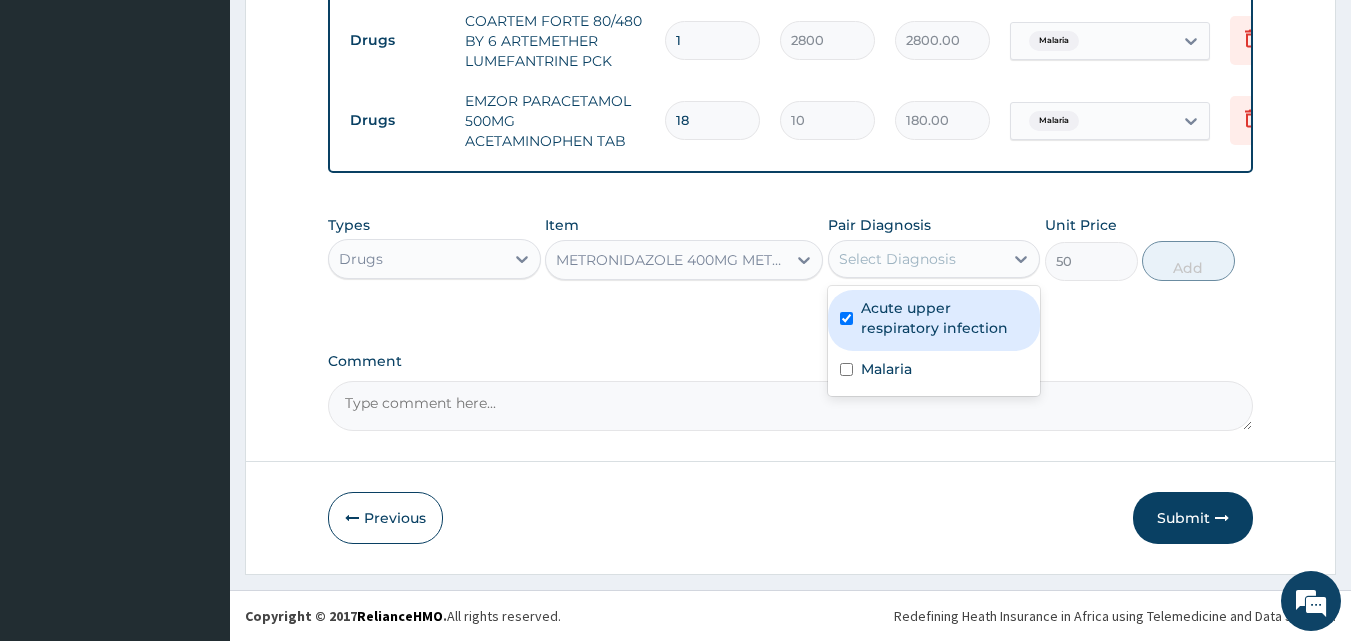 checkbox on "true" 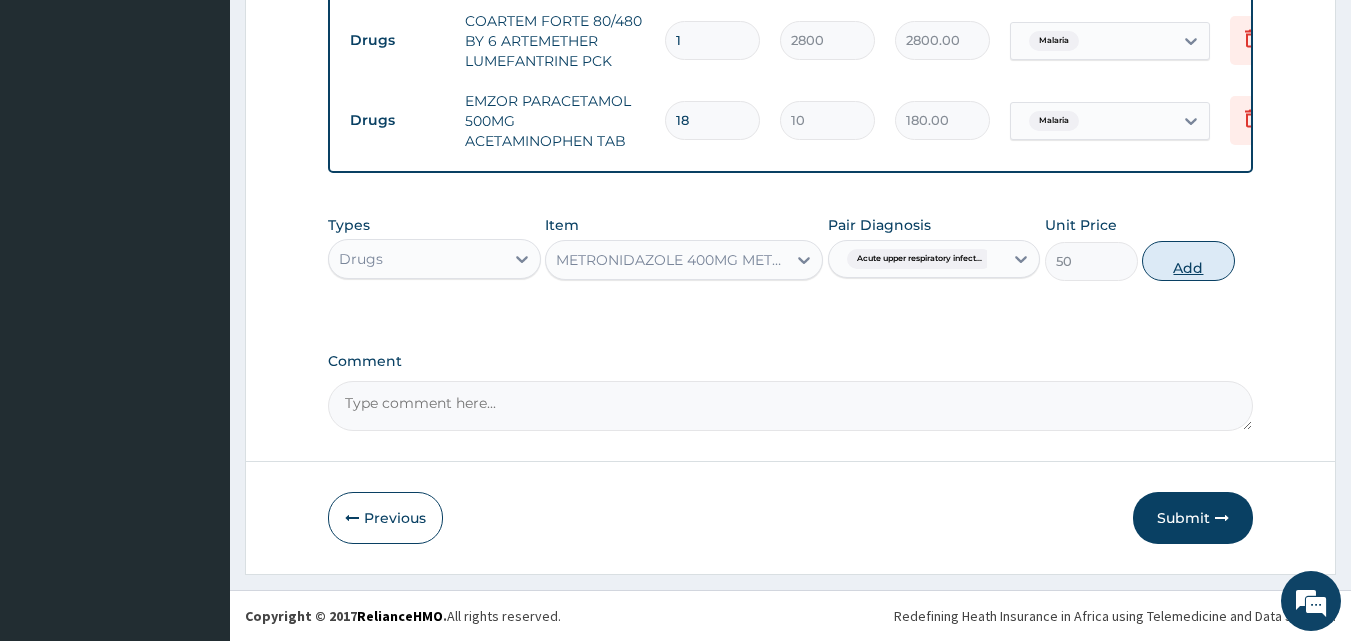 click on "Add" at bounding box center (1188, 261) 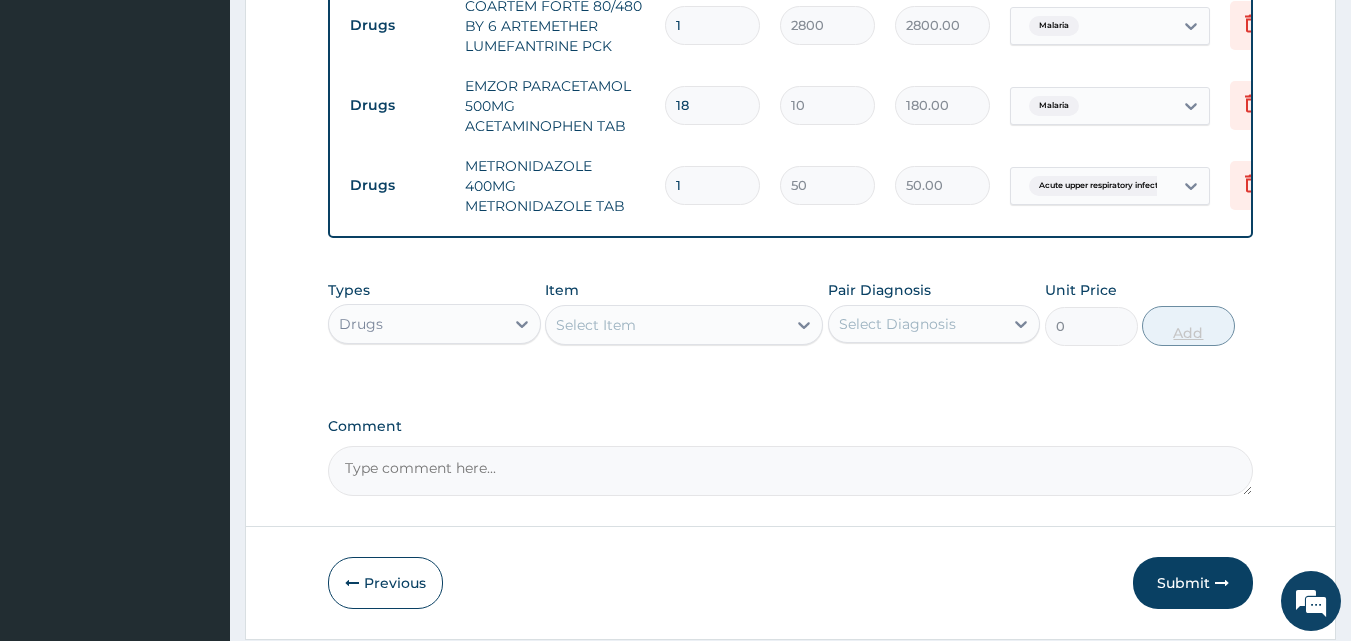 type on "15" 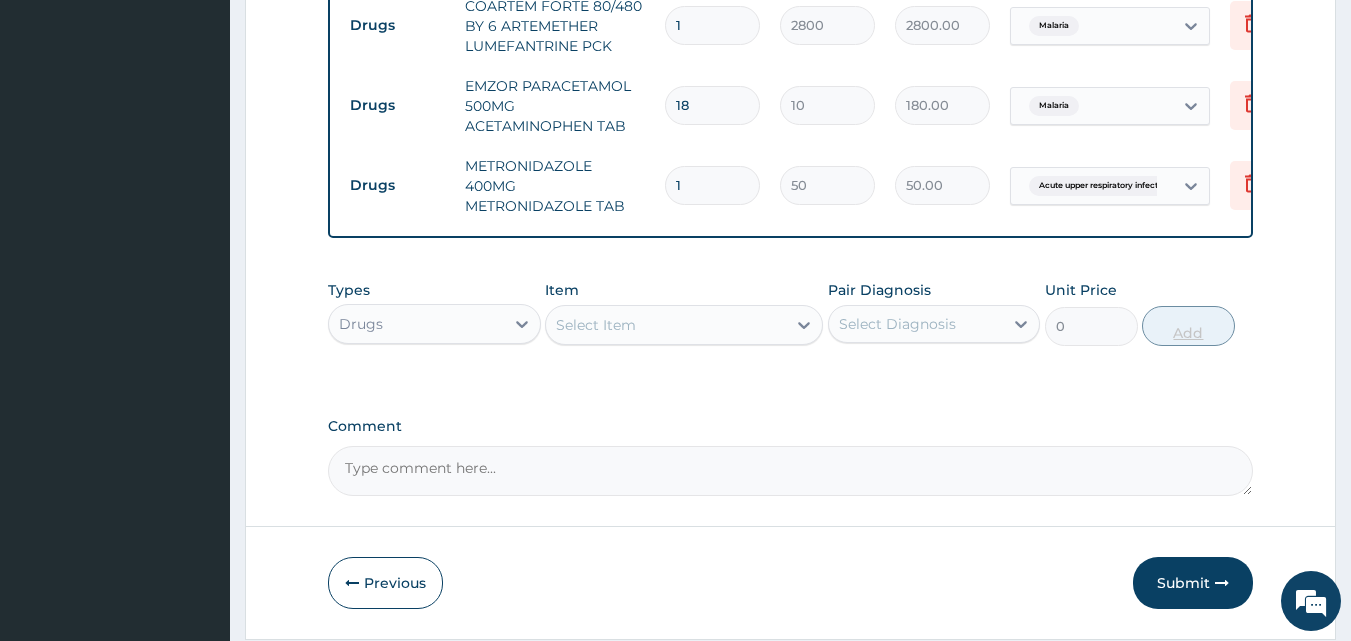 type on "750.00" 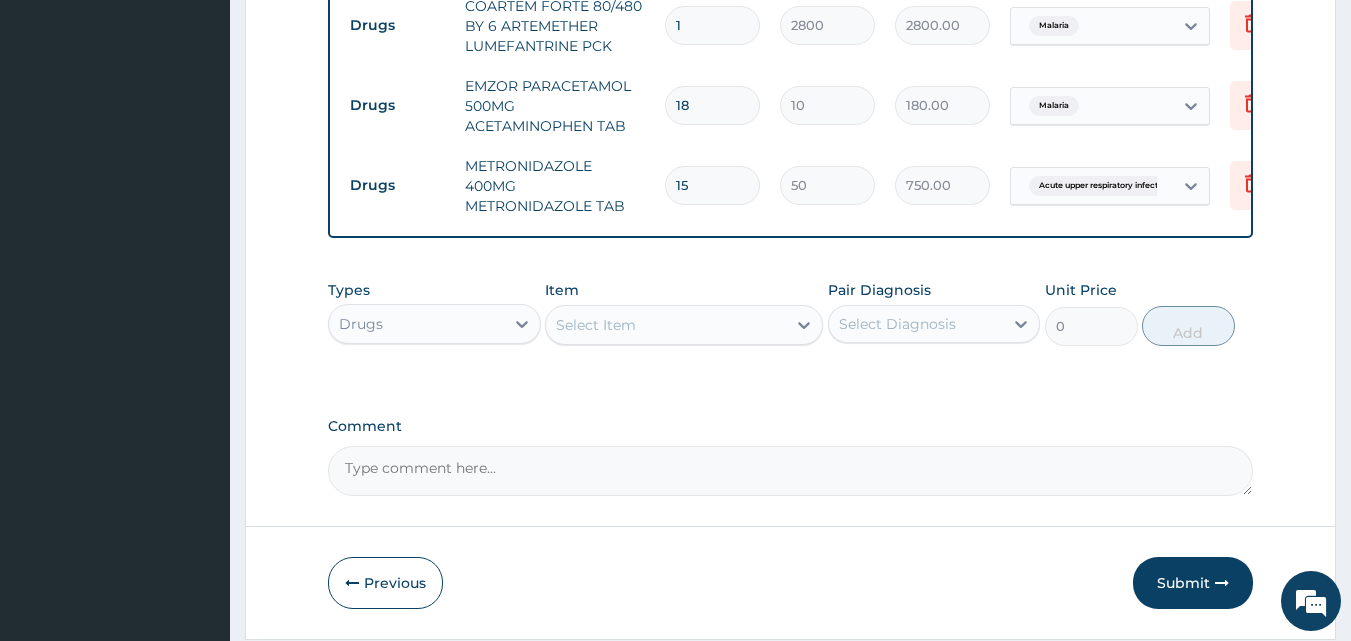 type on "15" 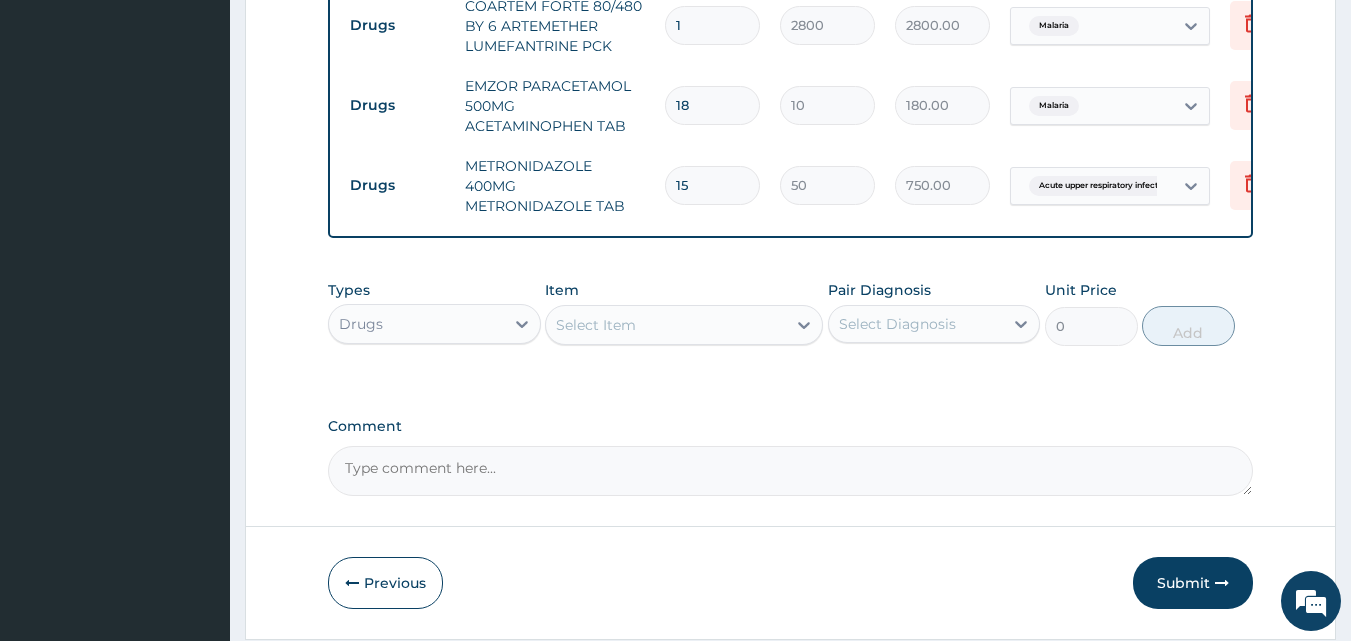 click on "Types Drugs Item Select Item Pair Diagnosis Select Diagnosis Unit Price 0 Add" 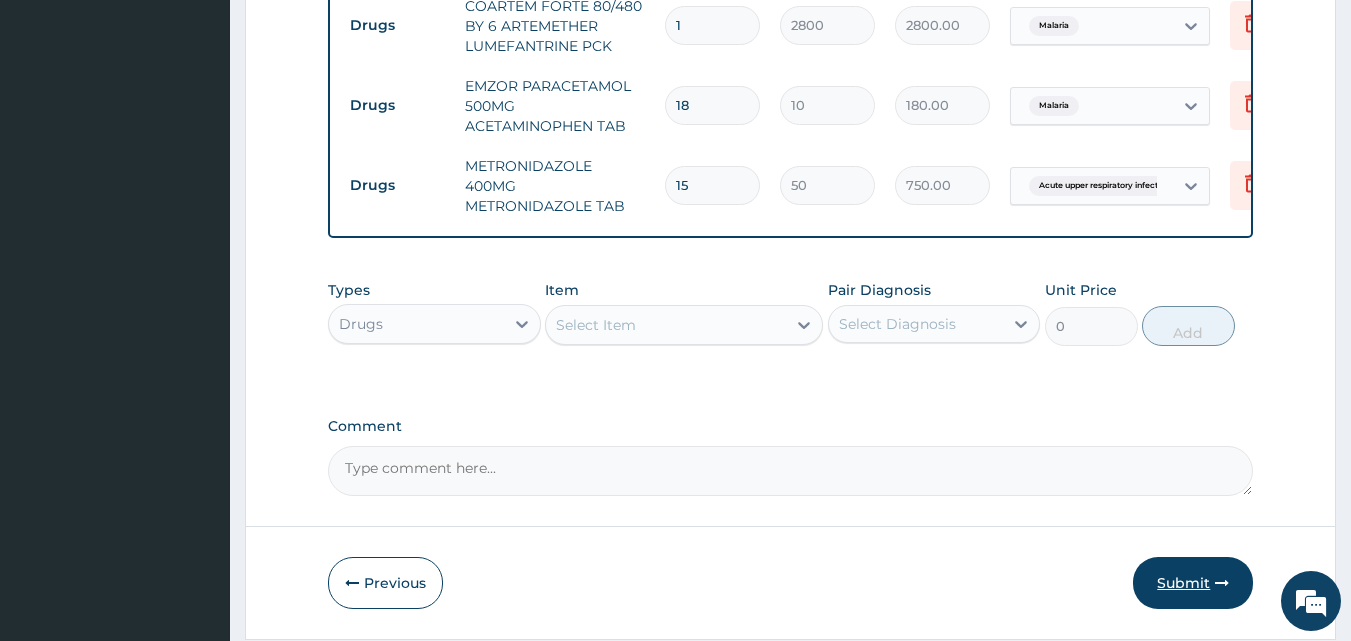 click on "Submit" at bounding box center [1193, 583] 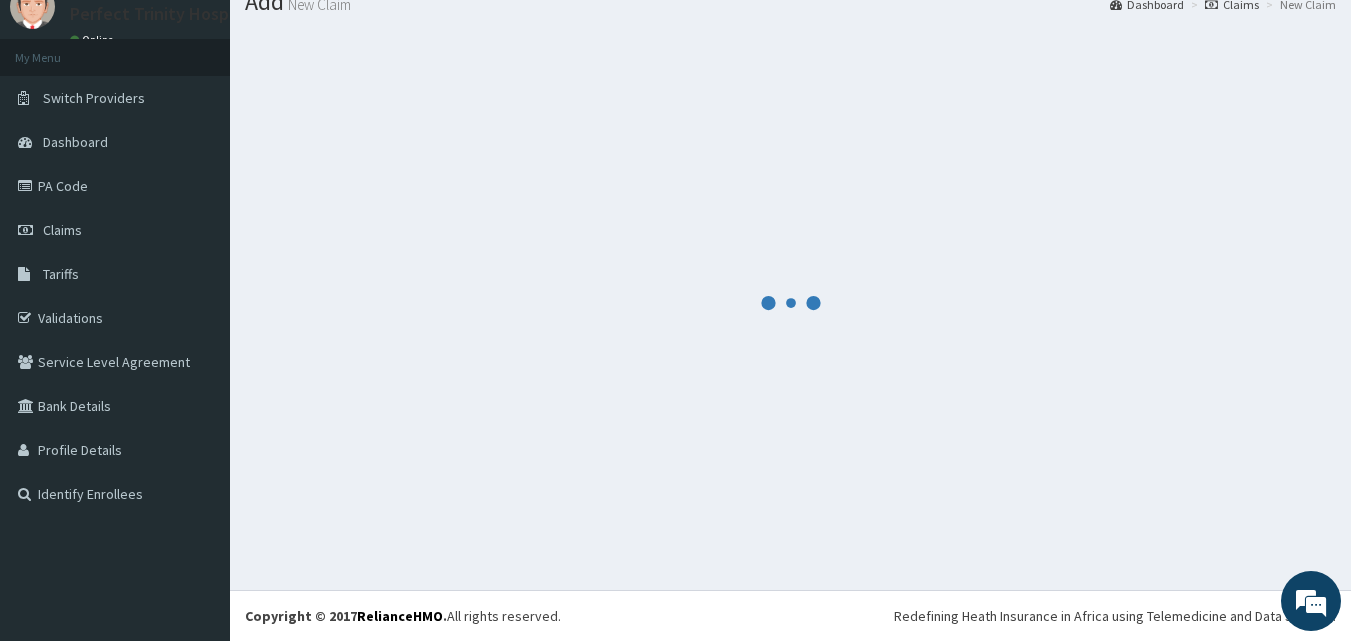 scroll, scrollTop: 696, scrollLeft: 0, axis: vertical 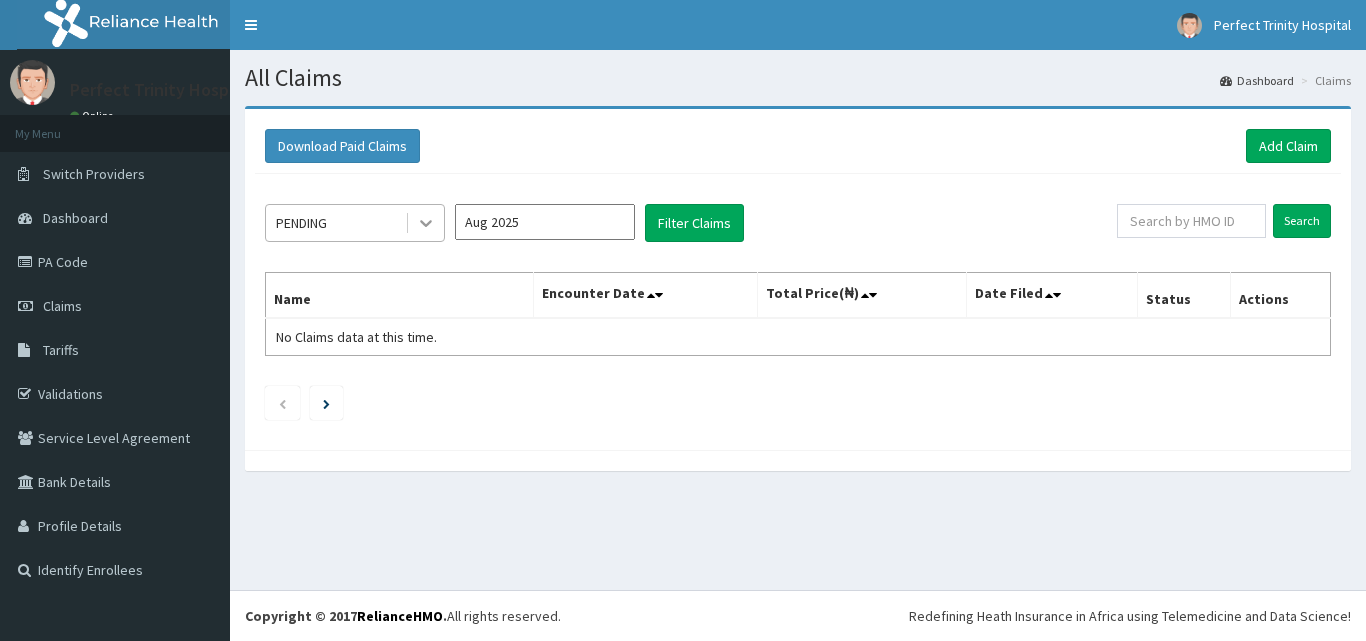 click 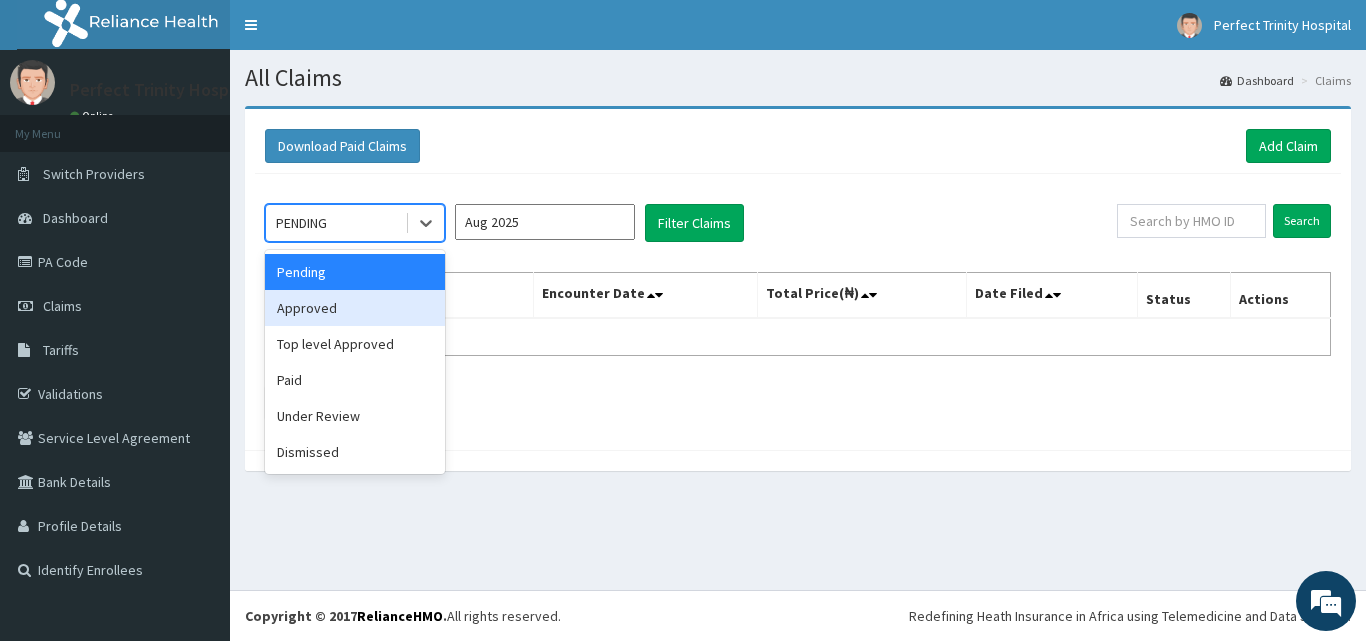 click on "Approved" at bounding box center (355, 308) 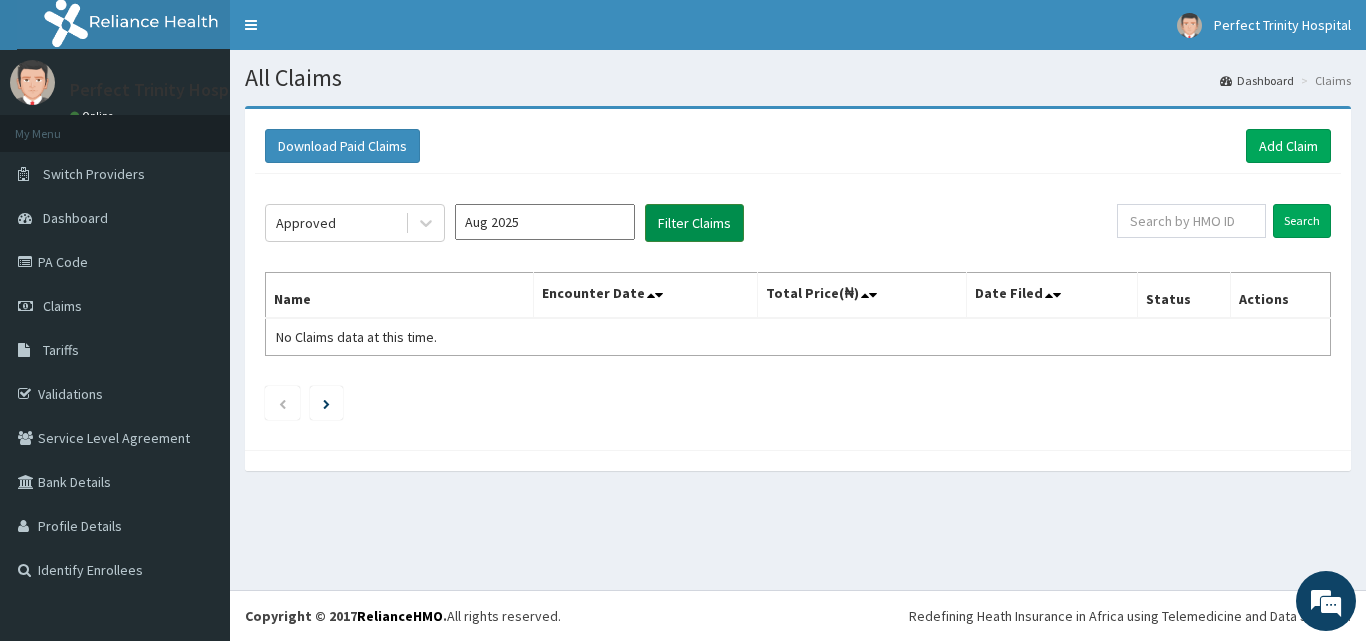 click on "Filter Claims" at bounding box center [694, 223] 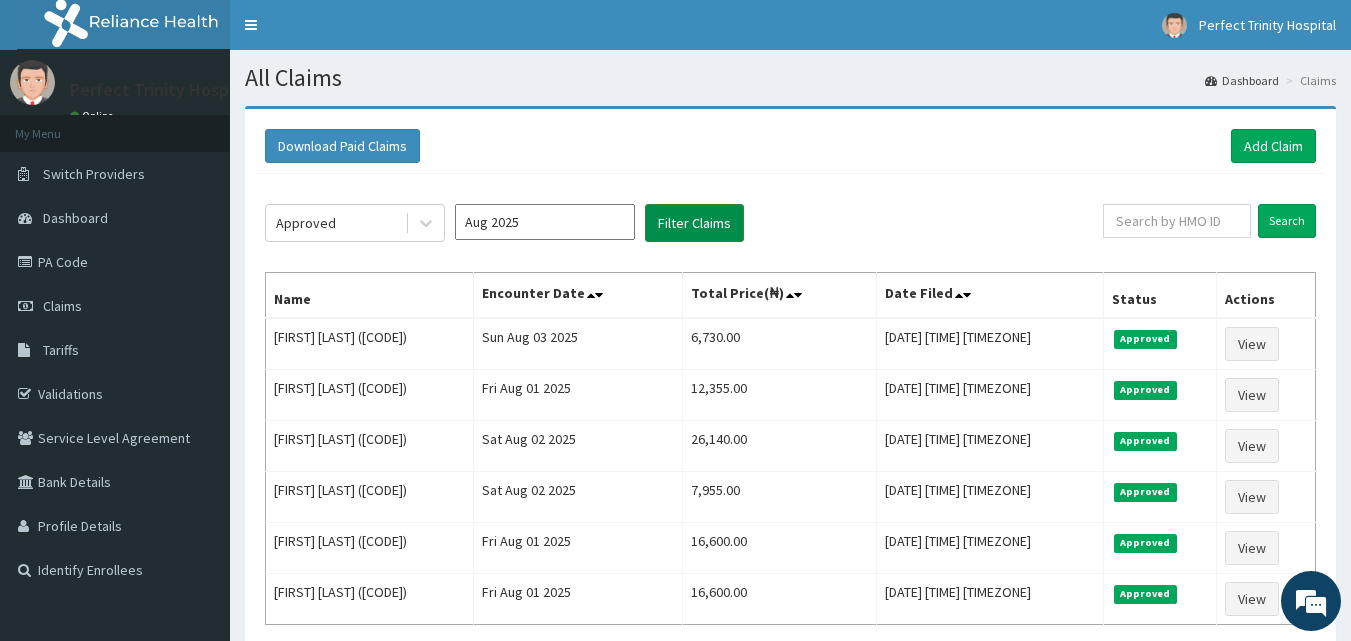 click on "Filter Claims" at bounding box center (694, 223) 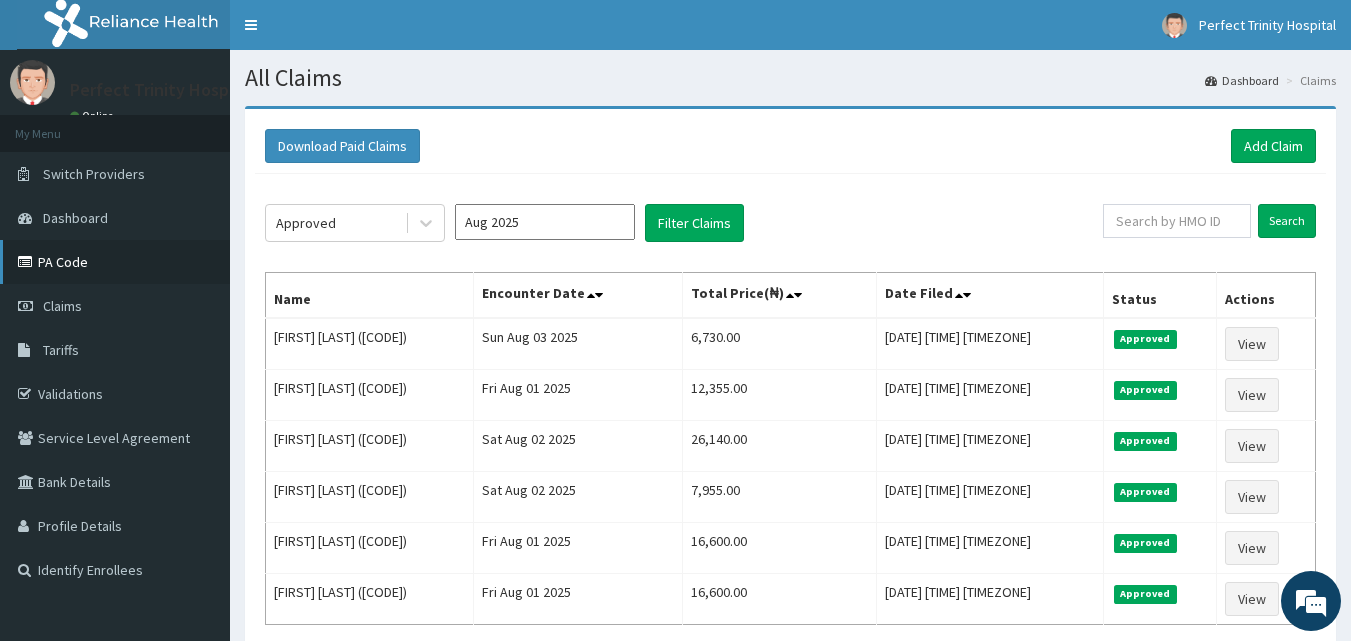 click on "PA Code" at bounding box center [115, 262] 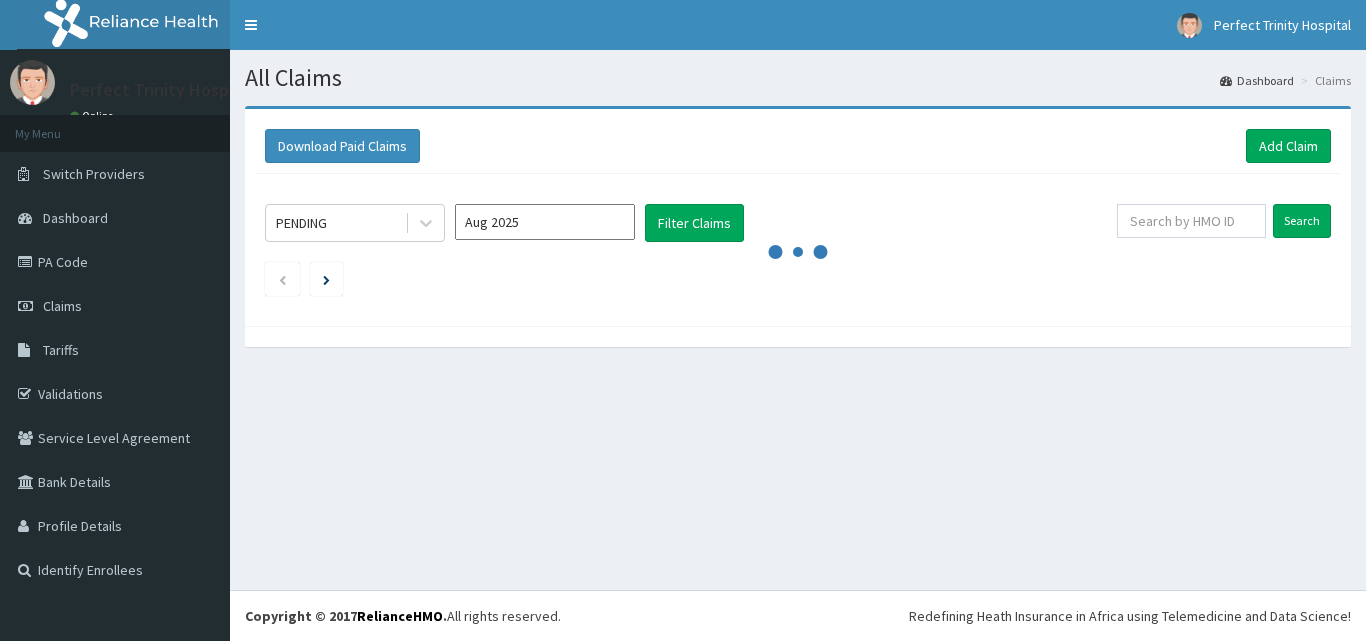 scroll, scrollTop: 0, scrollLeft: 0, axis: both 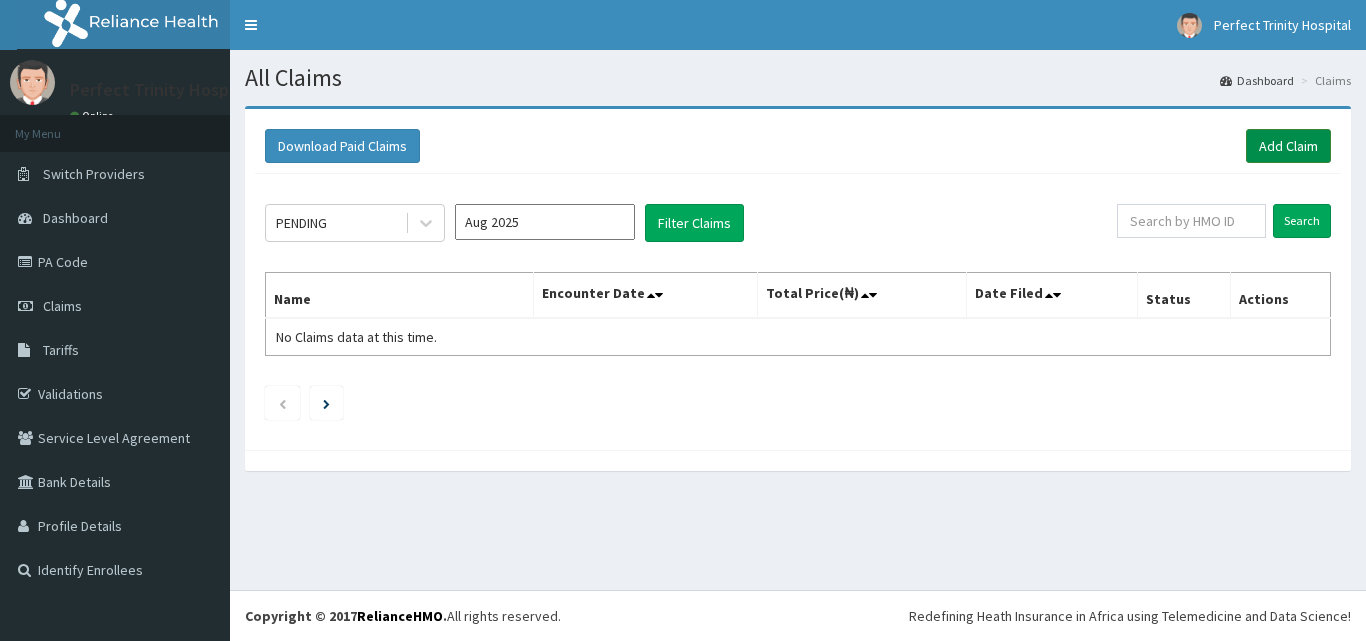 click on "Add Claim" at bounding box center [1288, 146] 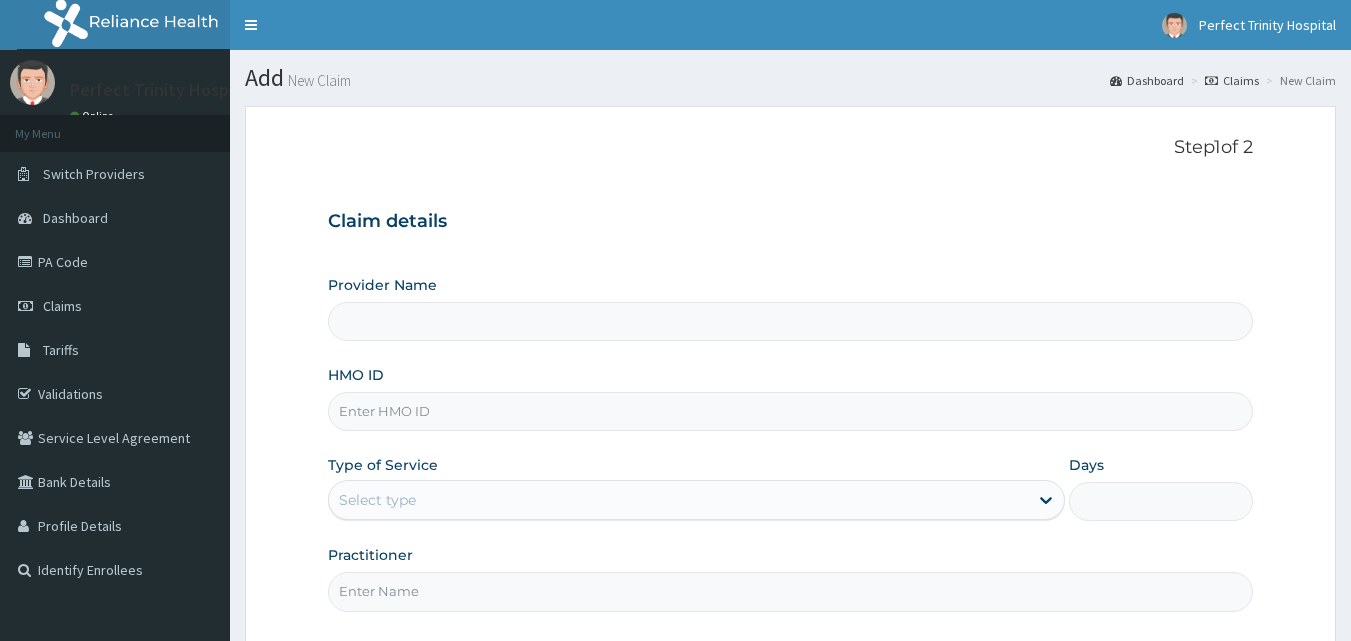 scroll, scrollTop: 0, scrollLeft: 0, axis: both 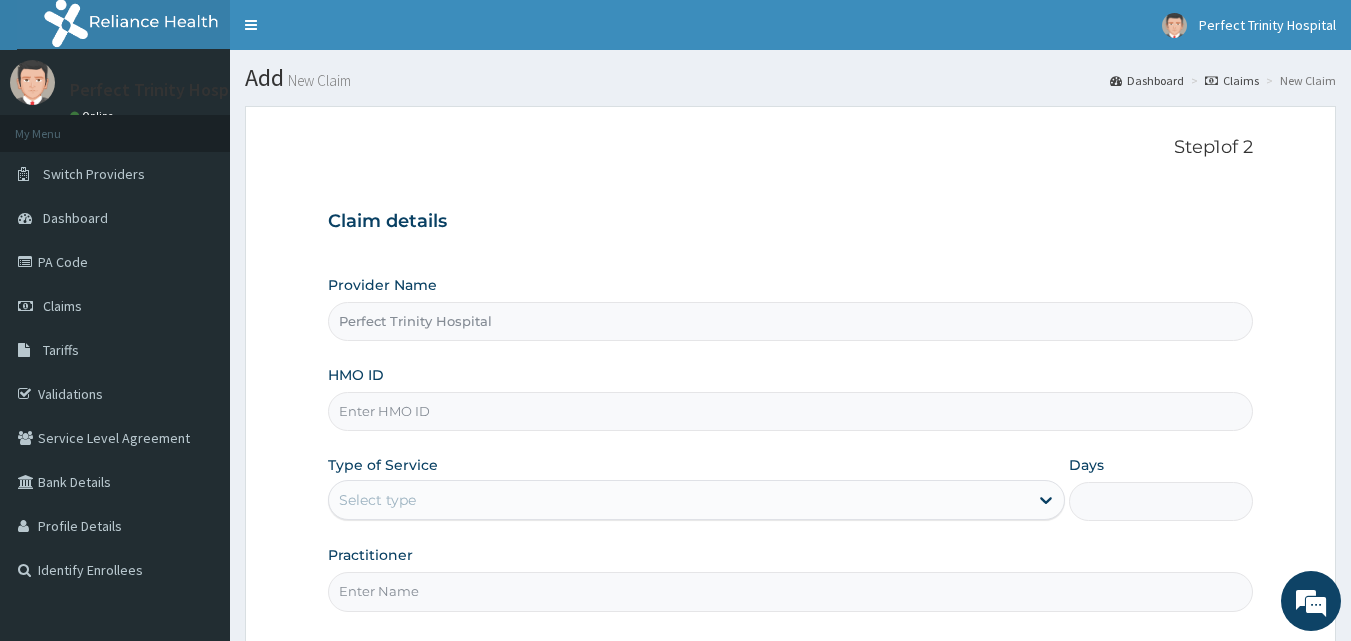 click on "HMO ID" at bounding box center [791, 411] 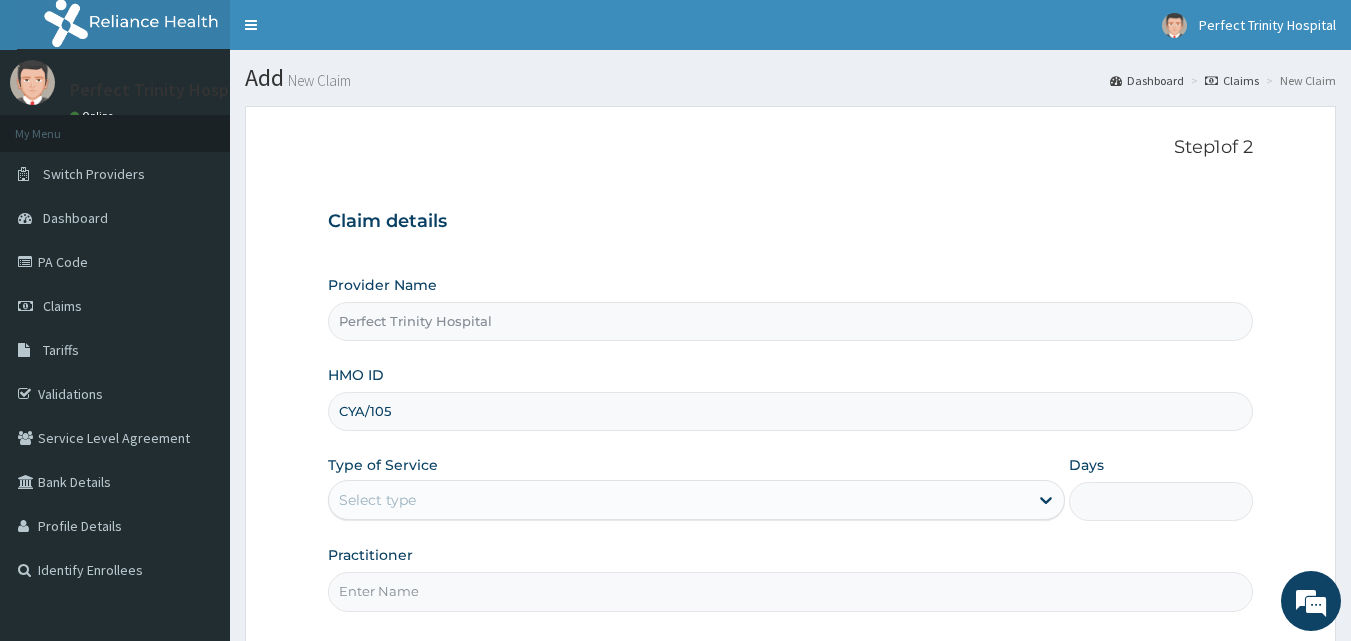 scroll, scrollTop: 0, scrollLeft: 0, axis: both 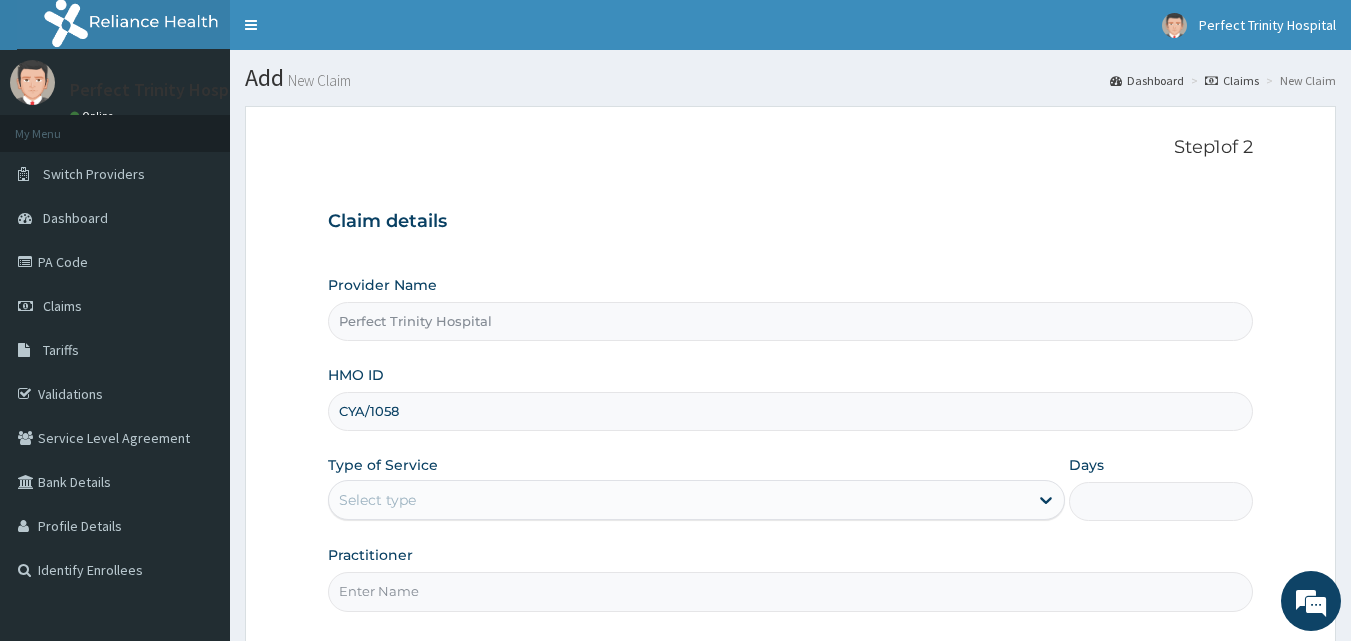 type on "CYA/10583/B" 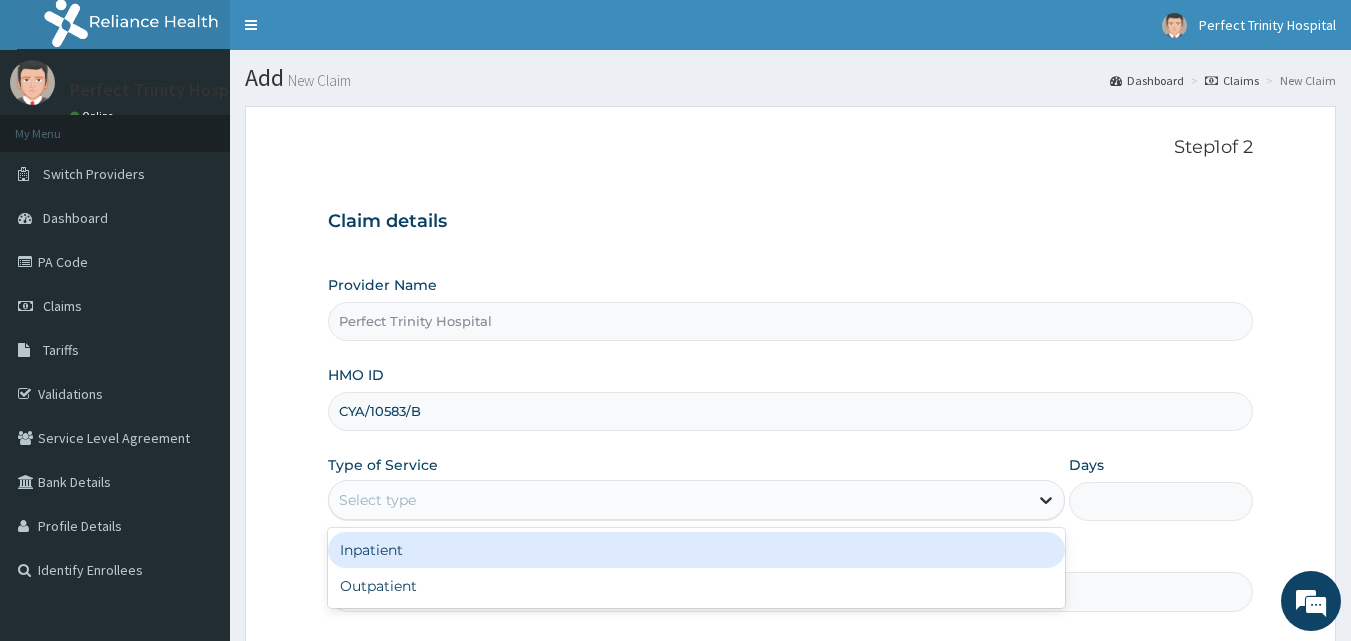 click 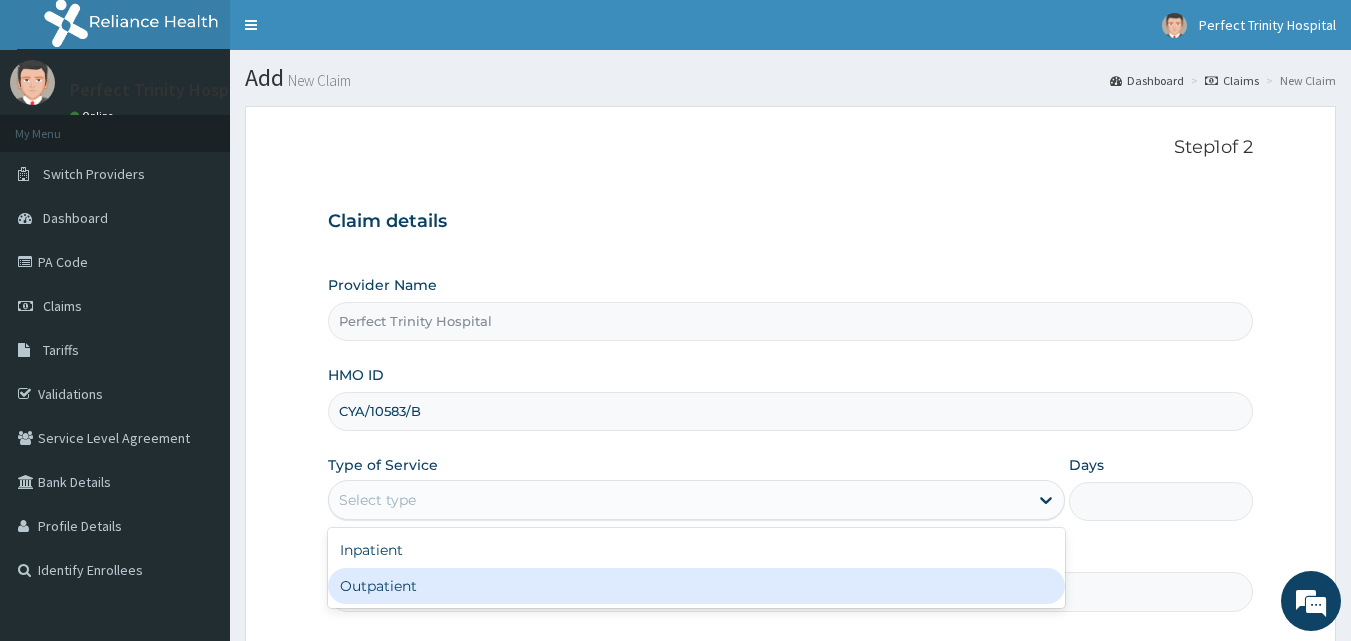 click on "Outpatient" at bounding box center [696, 586] 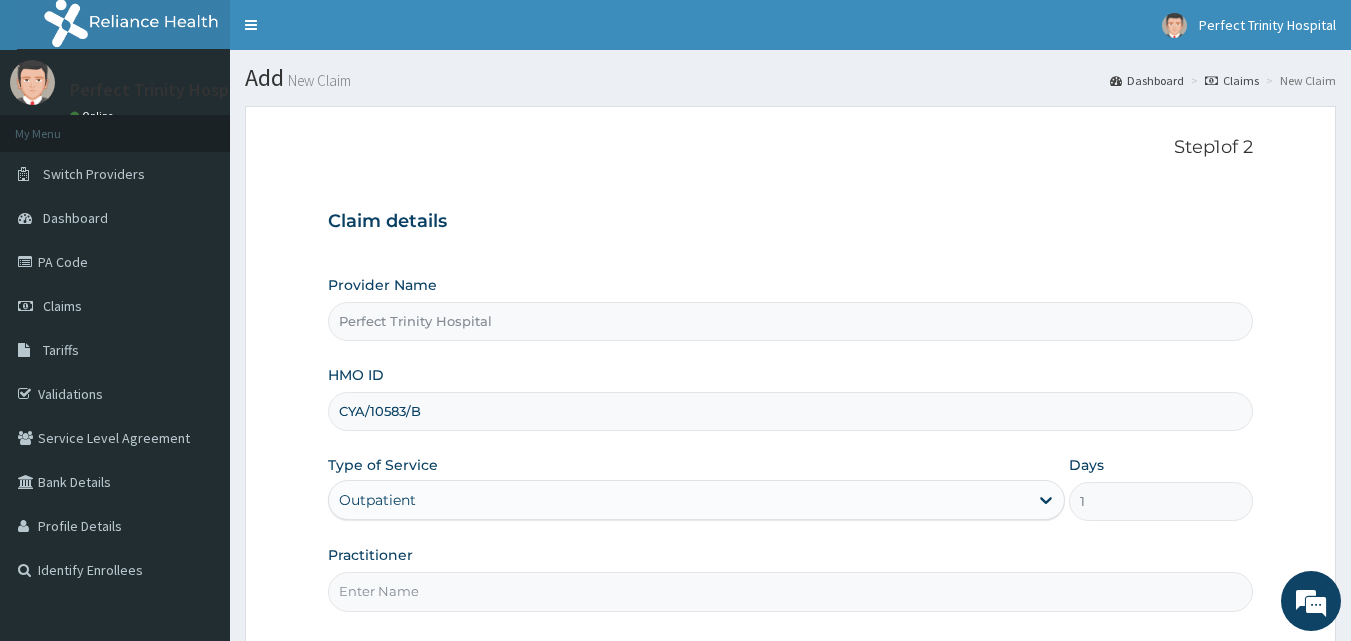 scroll, scrollTop: 187, scrollLeft: 0, axis: vertical 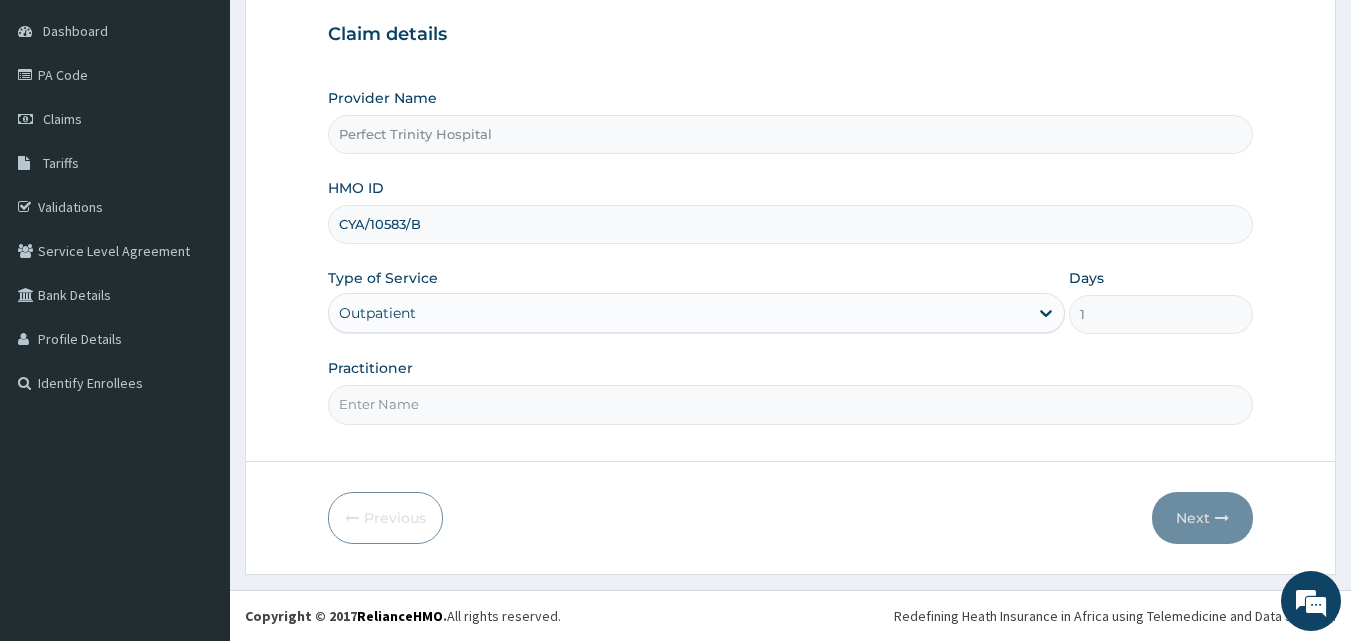 click on "Practitioner" at bounding box center [791, 404] 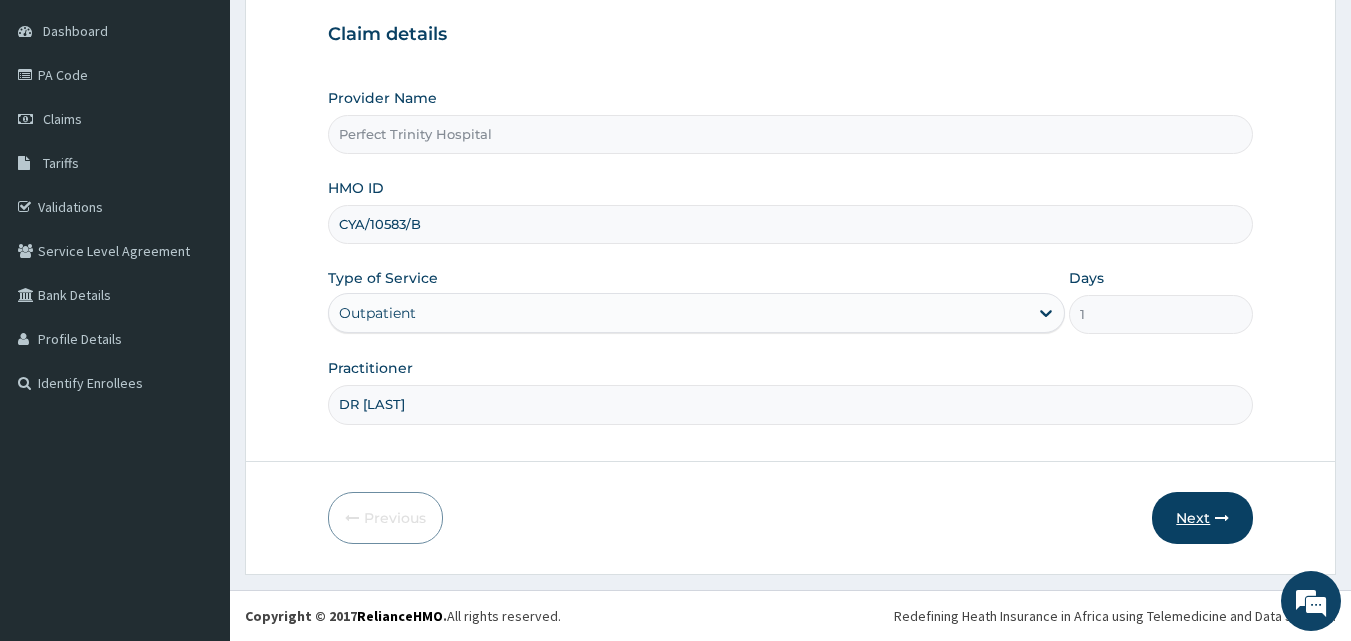 type on "DR AMOS" 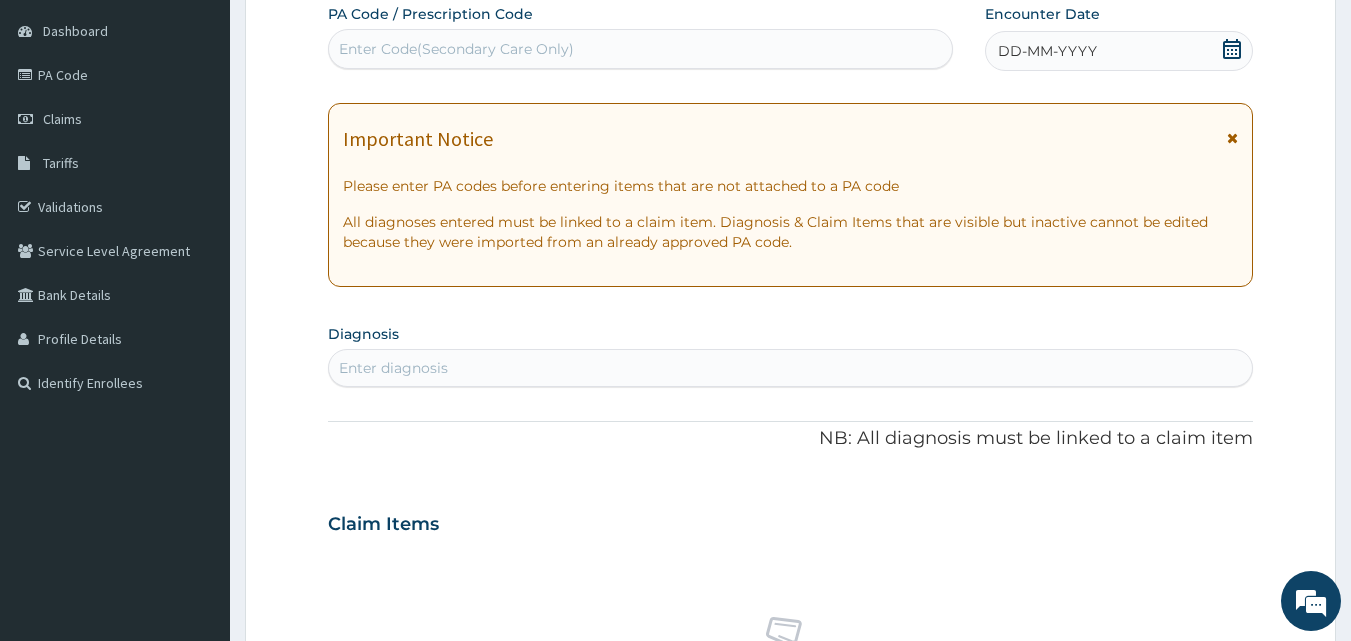click on "Enter Code(Secondary Care Only)" at bounding box center (641, 49) 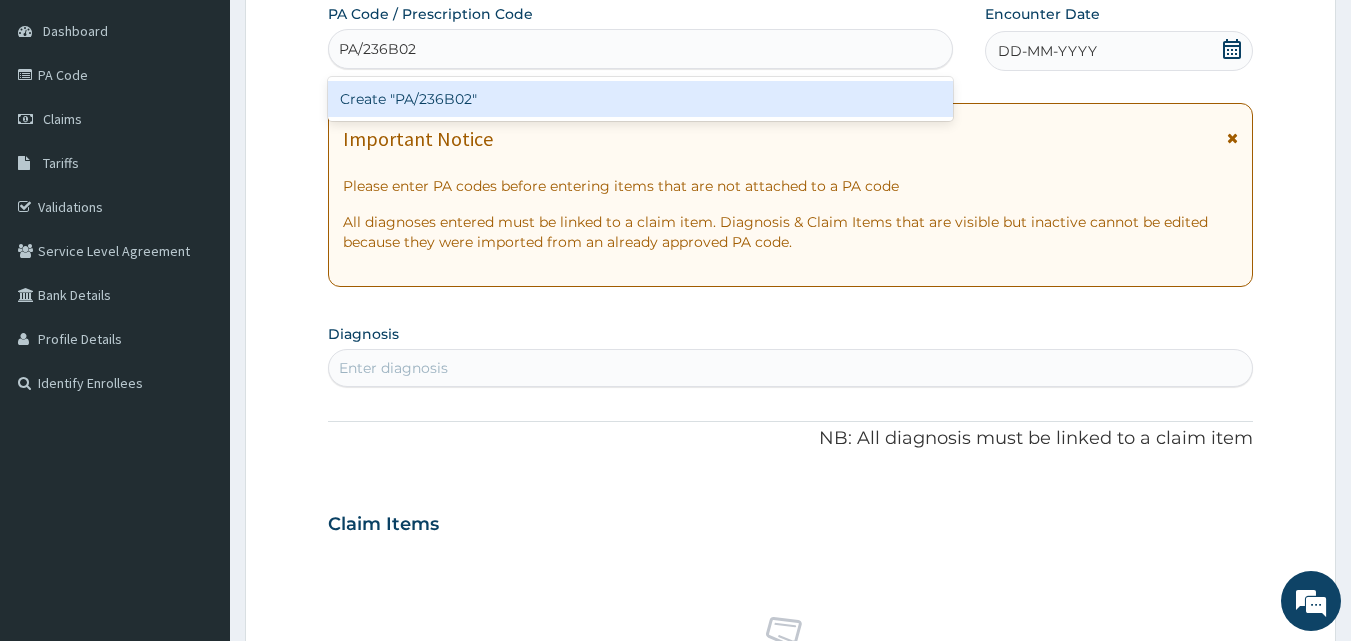 click on "Create "PA/236B02"" at bounding box center [641, 99] 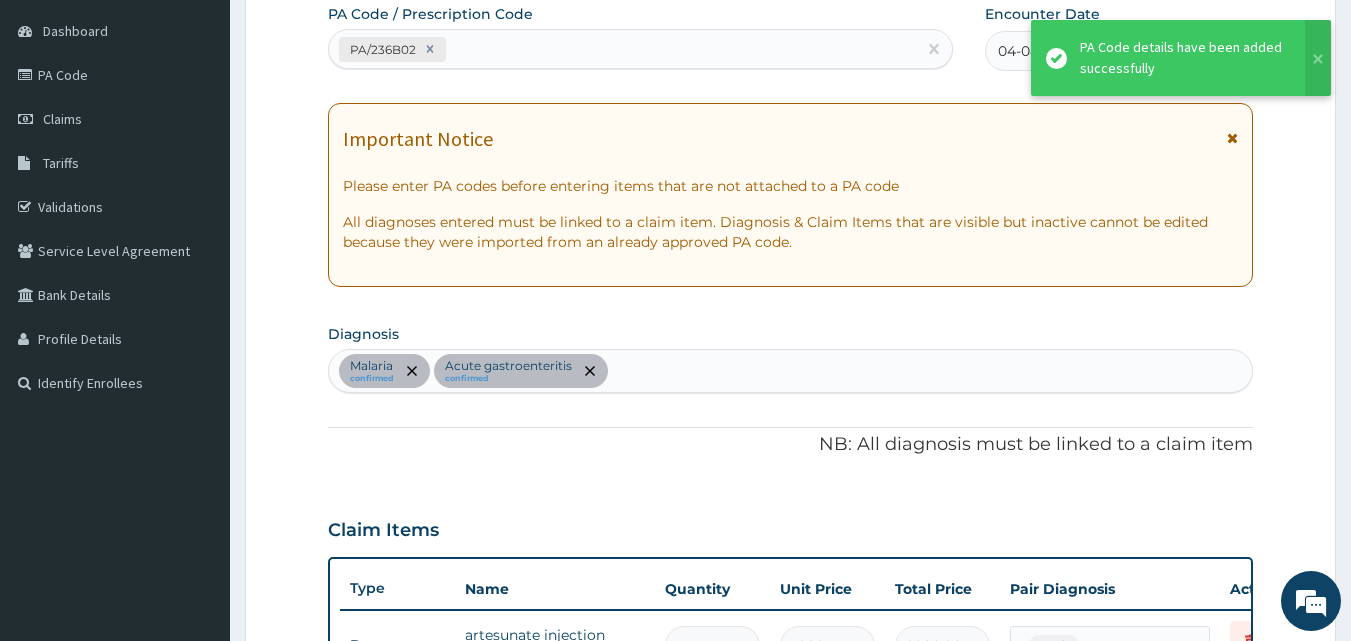 scroll, scrollTop: 1067, scrollLeft: 0, axis: vertical 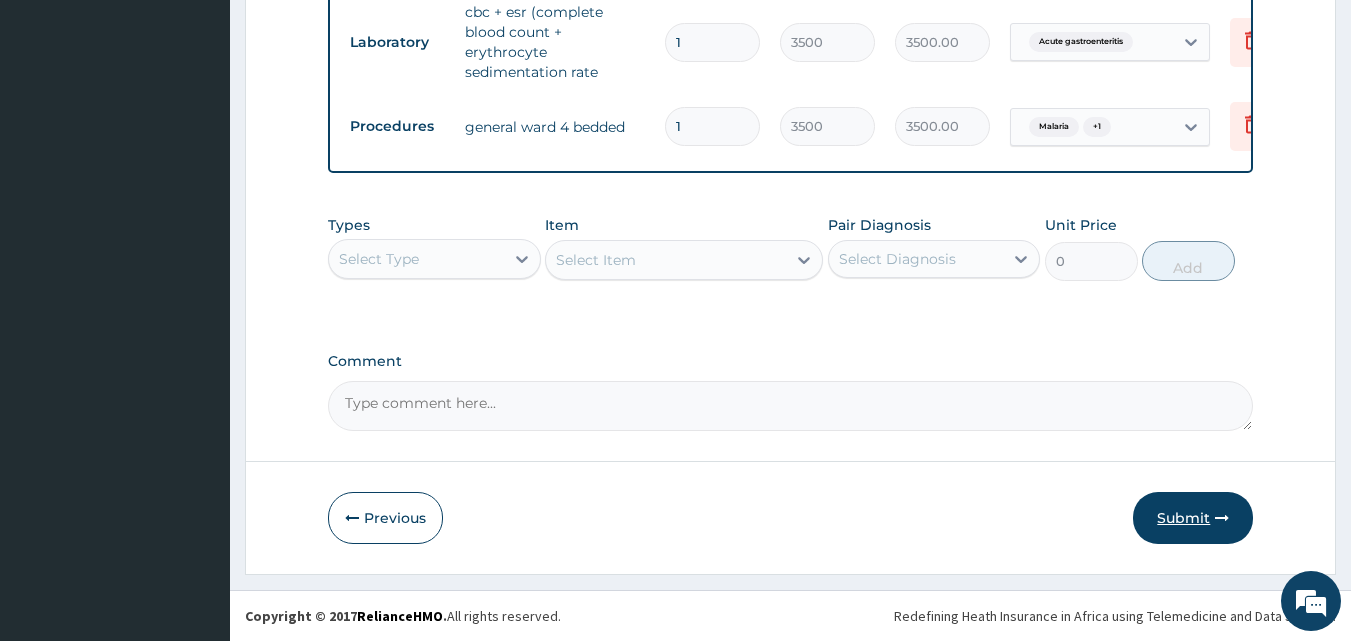 click on "Submit" at bounding box center (1193, 518) 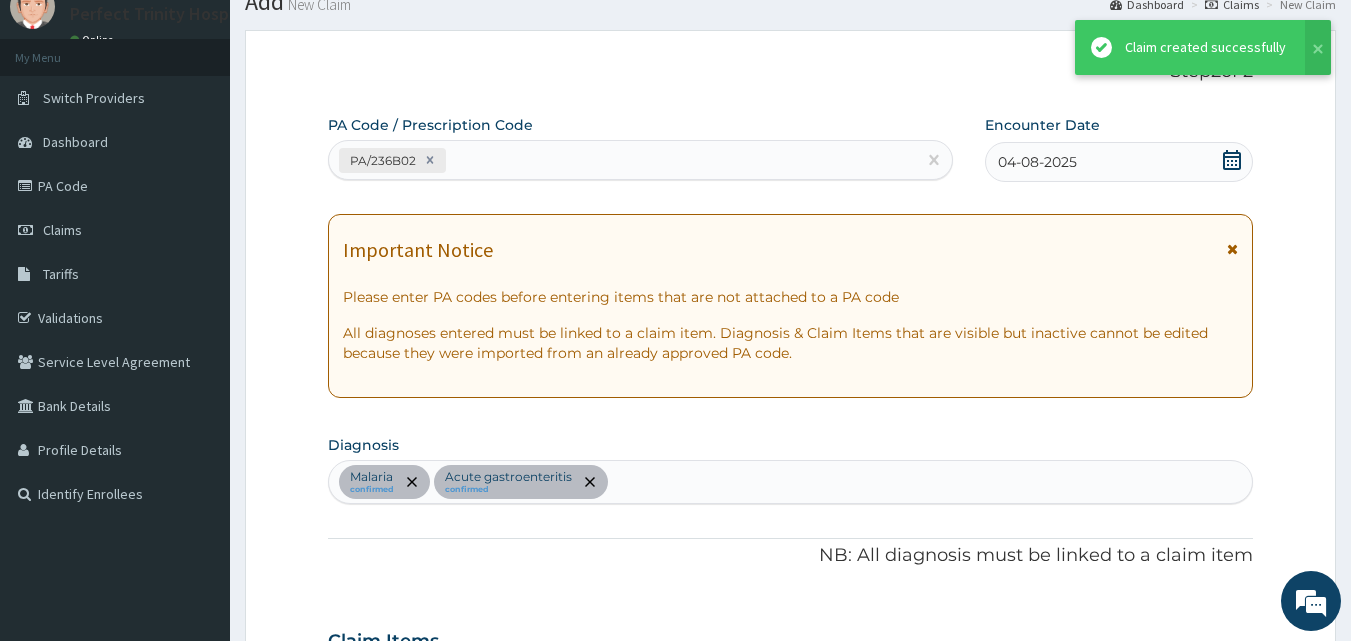 scroll, scrollTop: 1276, scrollLeft: 0, axis: vertical 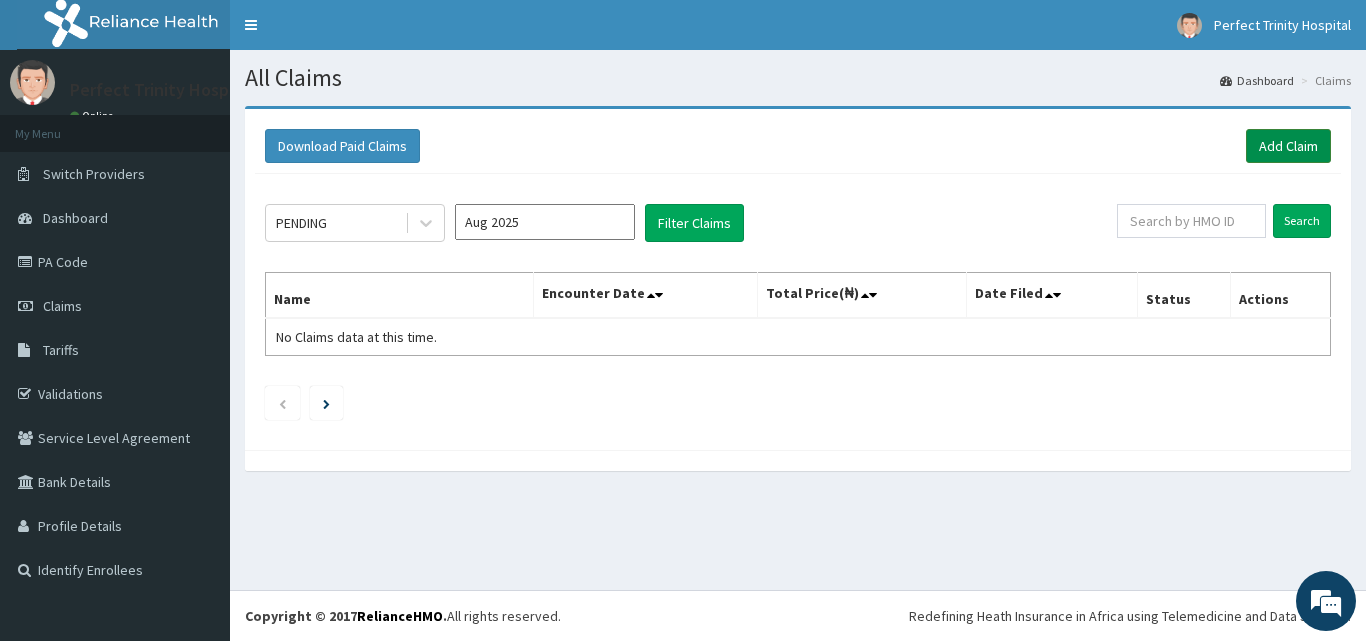 click on "Add Claim" at bounding box center [1288, 146] 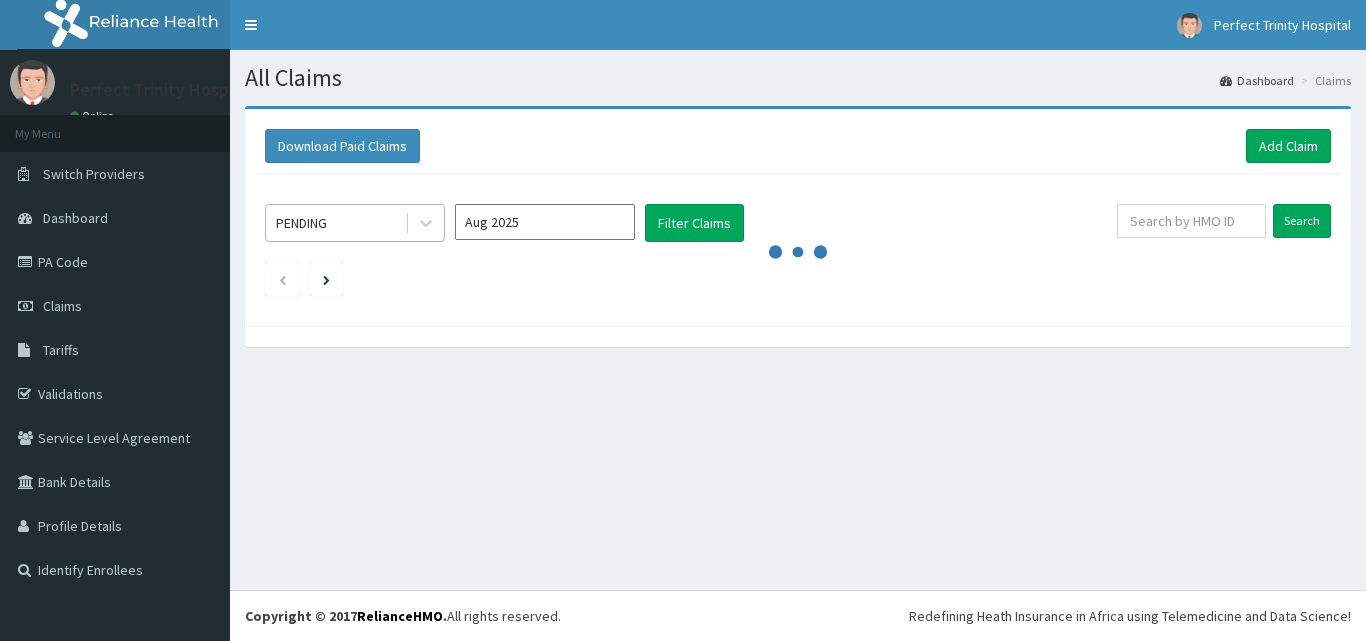 scroll, scrollTop: 0, scrollLeft: 0, axis: both 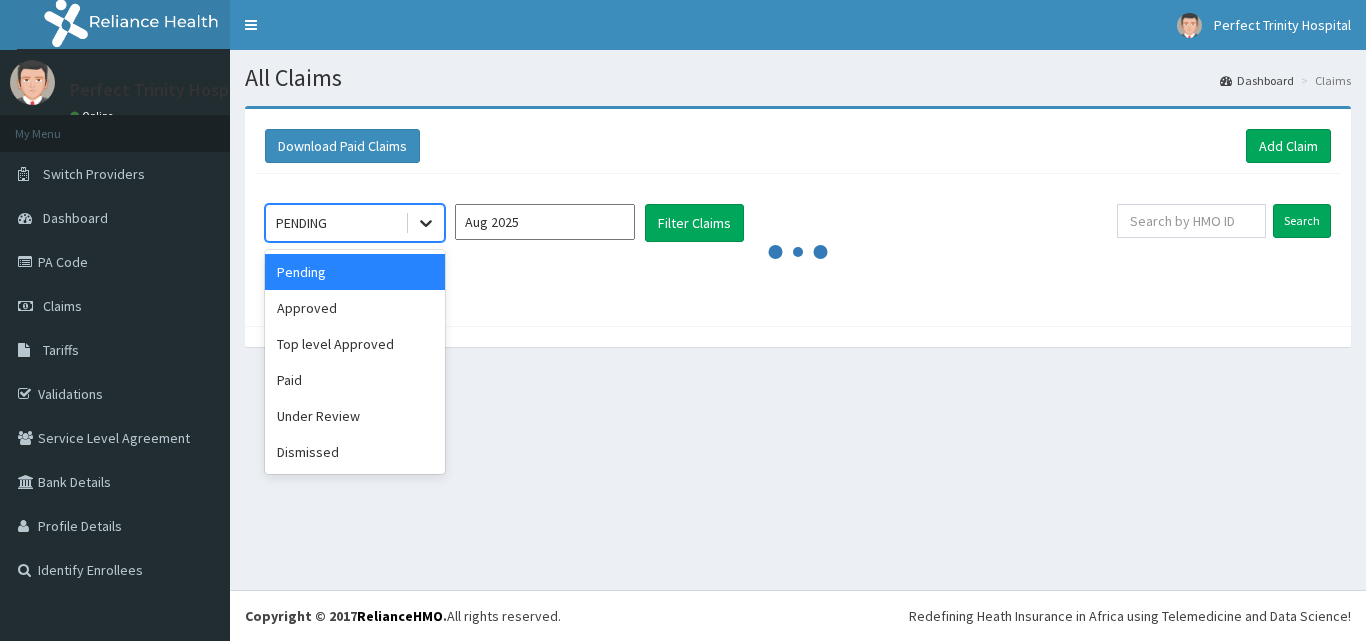 click 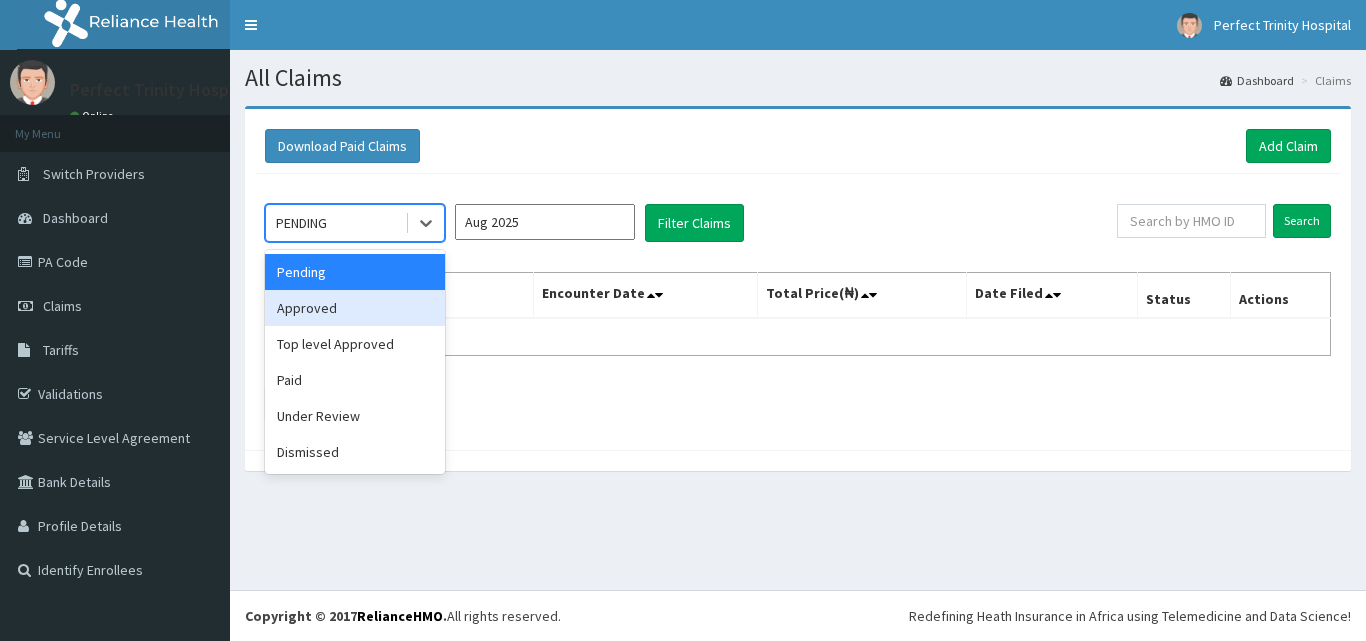 click on "Approved" at bounding box center (355, 308) 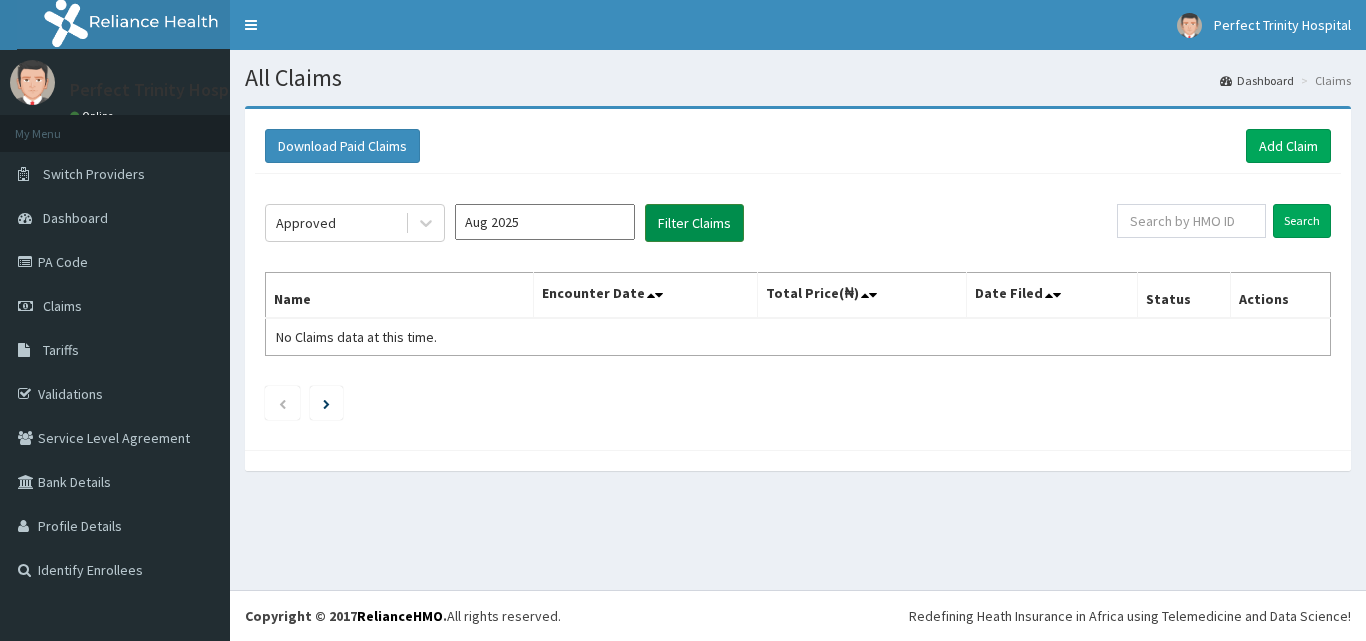click on "Filter Claims" at bounding box center [694, 223] 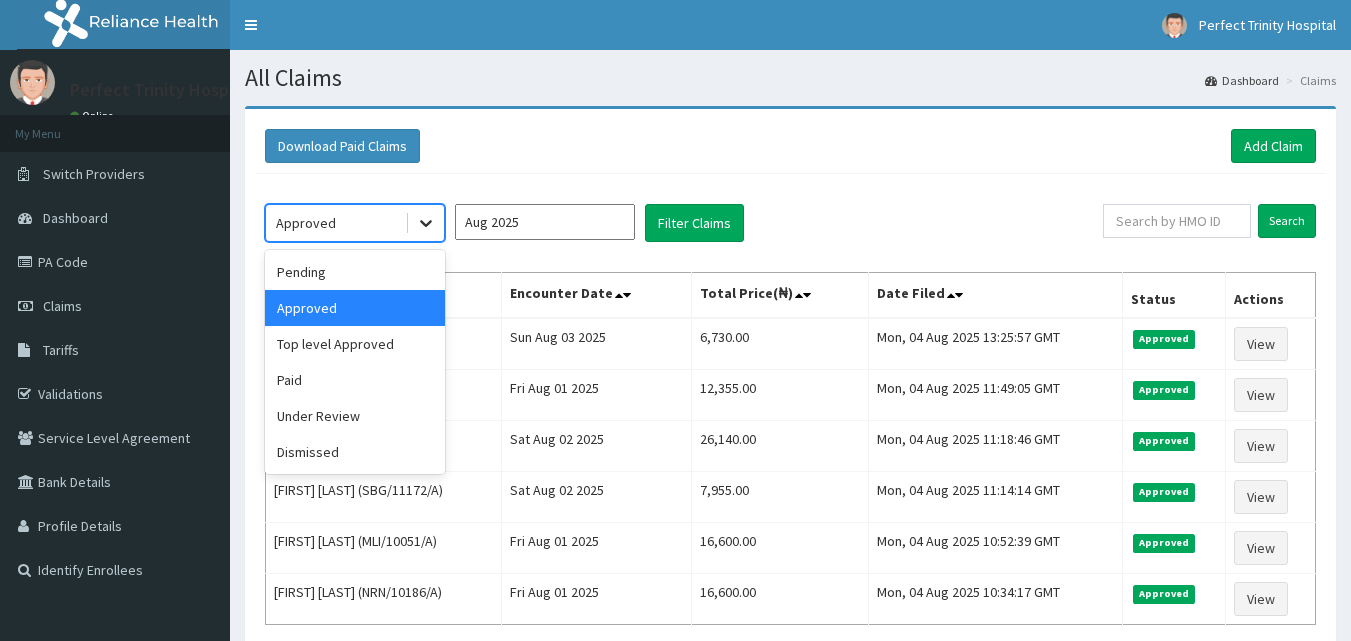 click 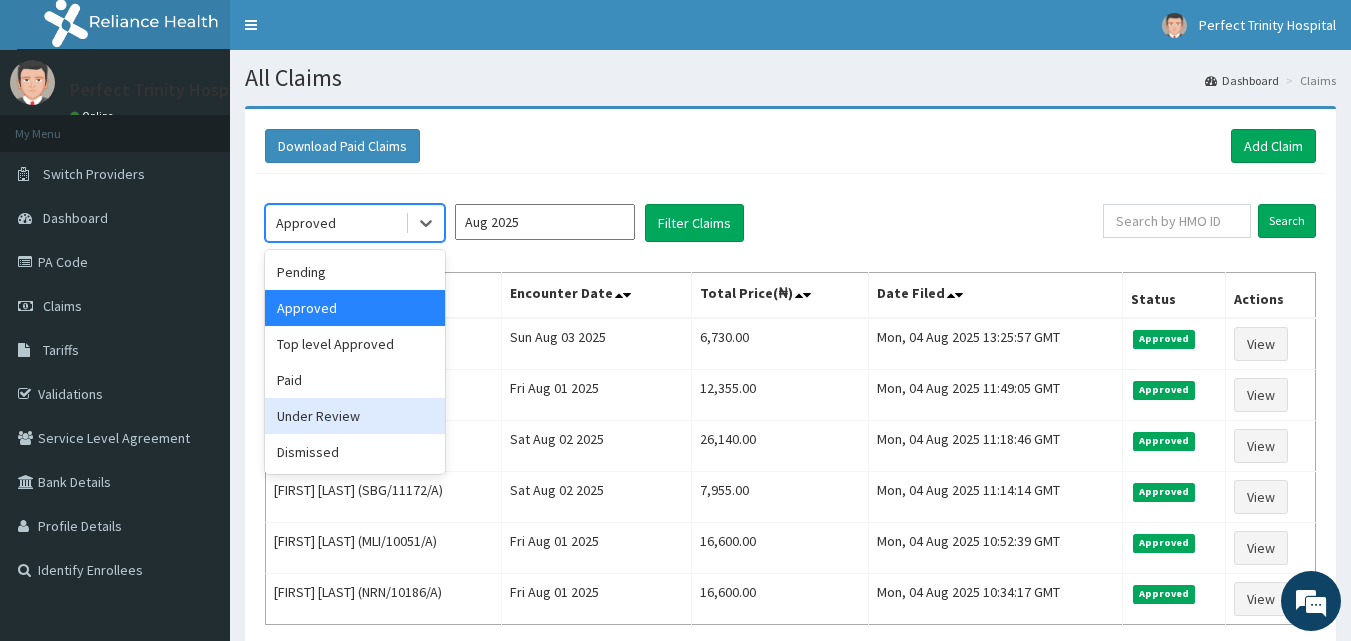 click on "Under Review" at bounding box center [355, 416] 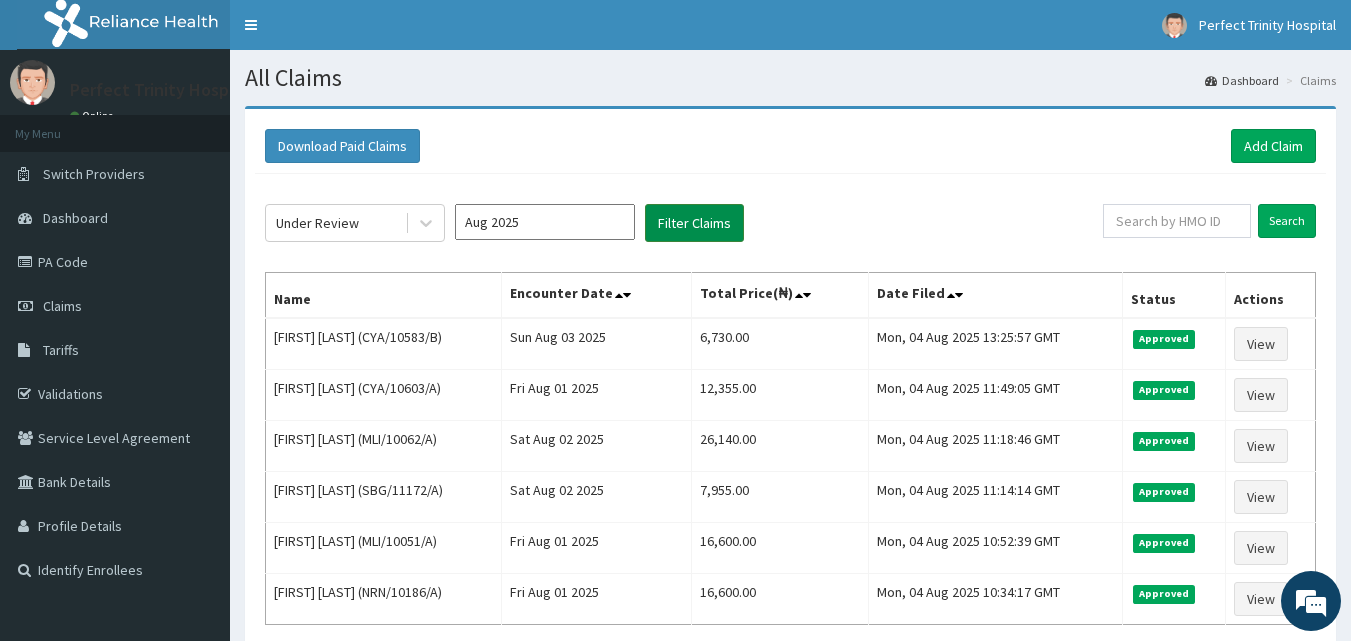 click on "Filter Claims" at bounding box center [694, 223] 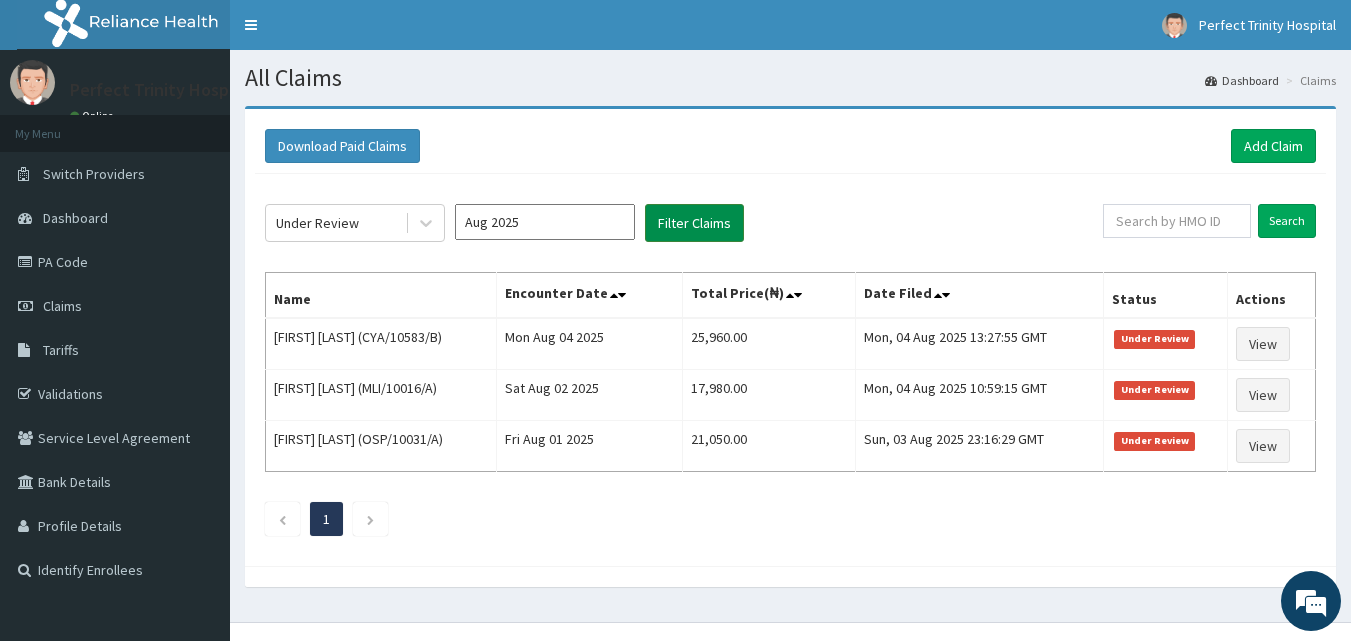 scroll, scrollTop: 0, scrollLeft: 0, axis: both 